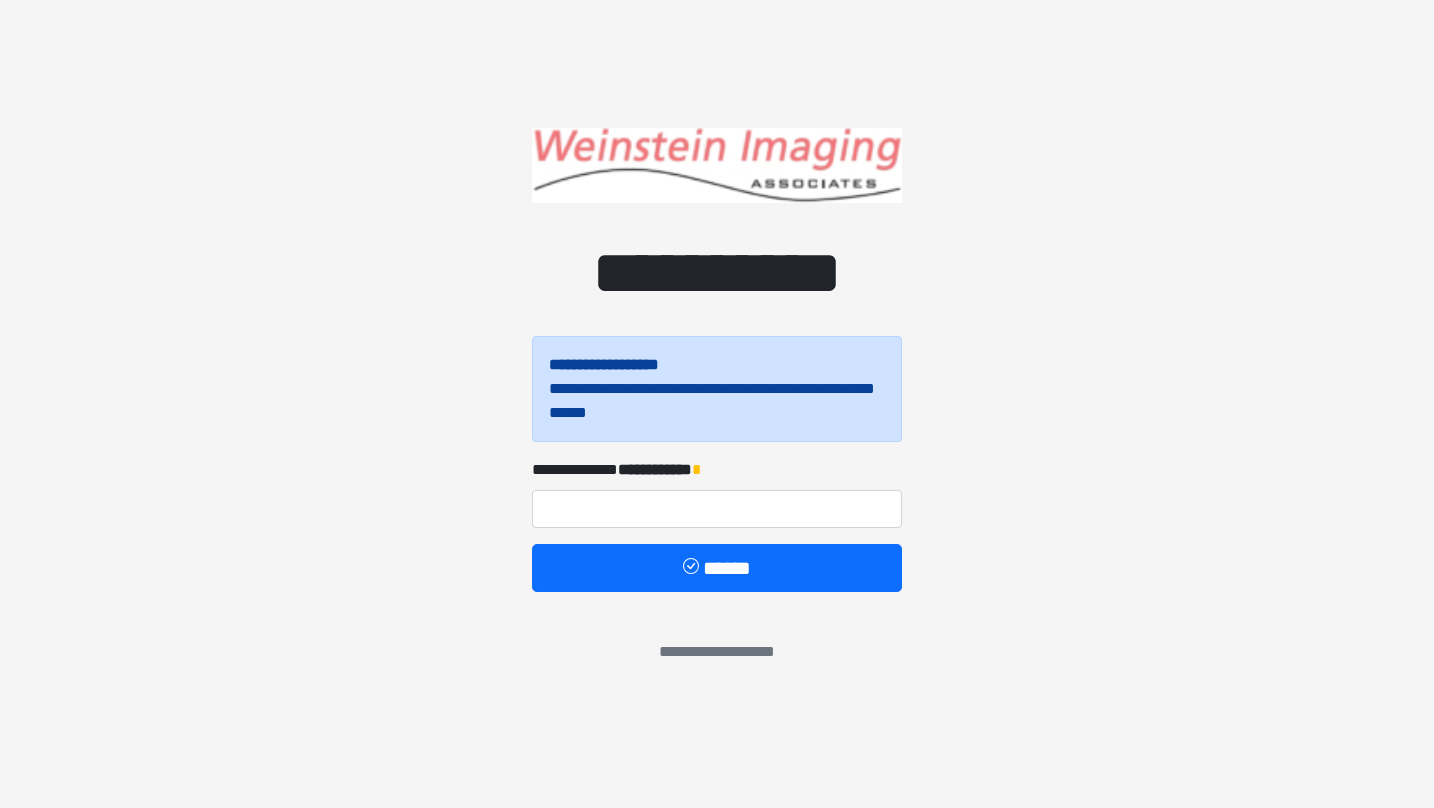 scroll, scrollTop: 0, scrollLeft: 0, axis: both 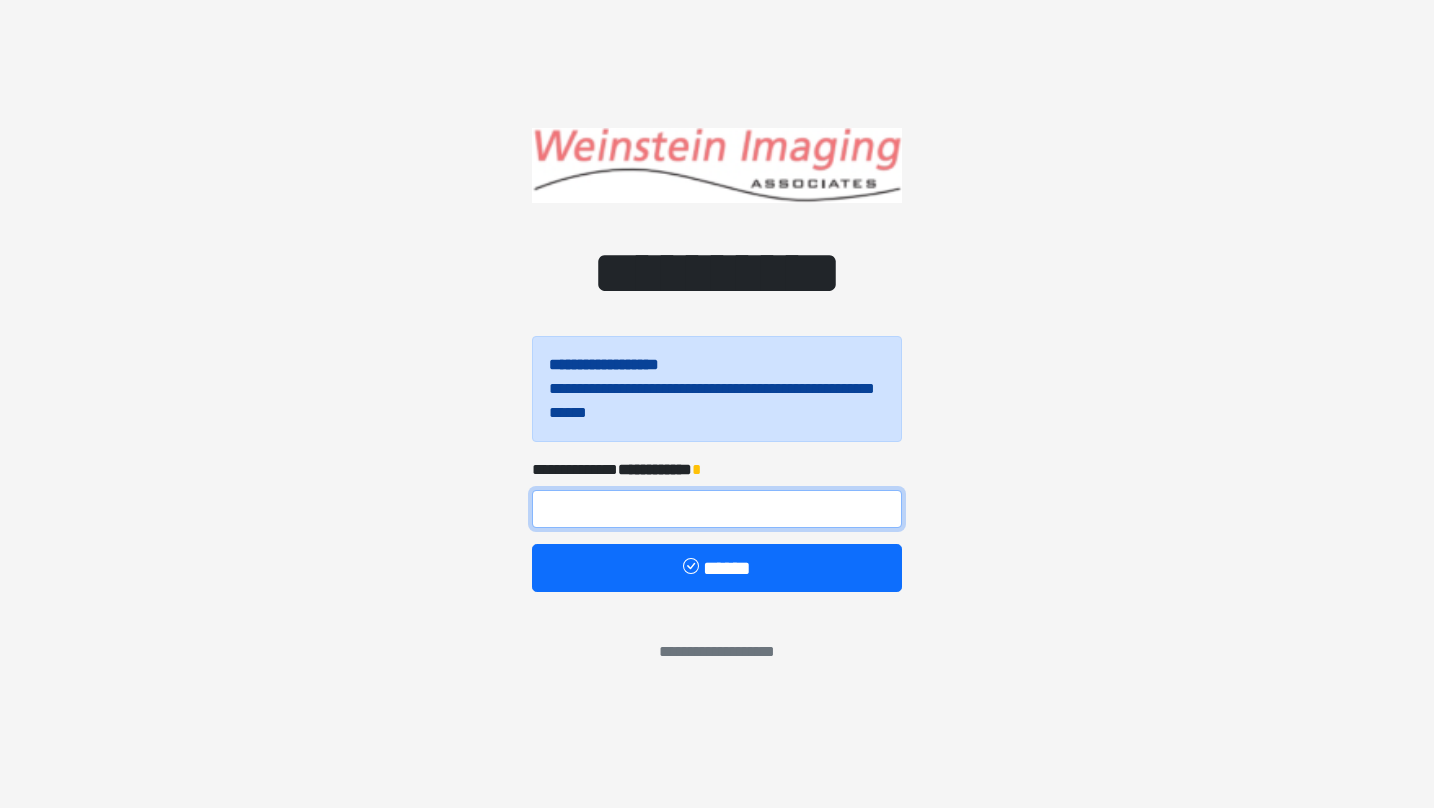 click at bounding box center [717, 509] 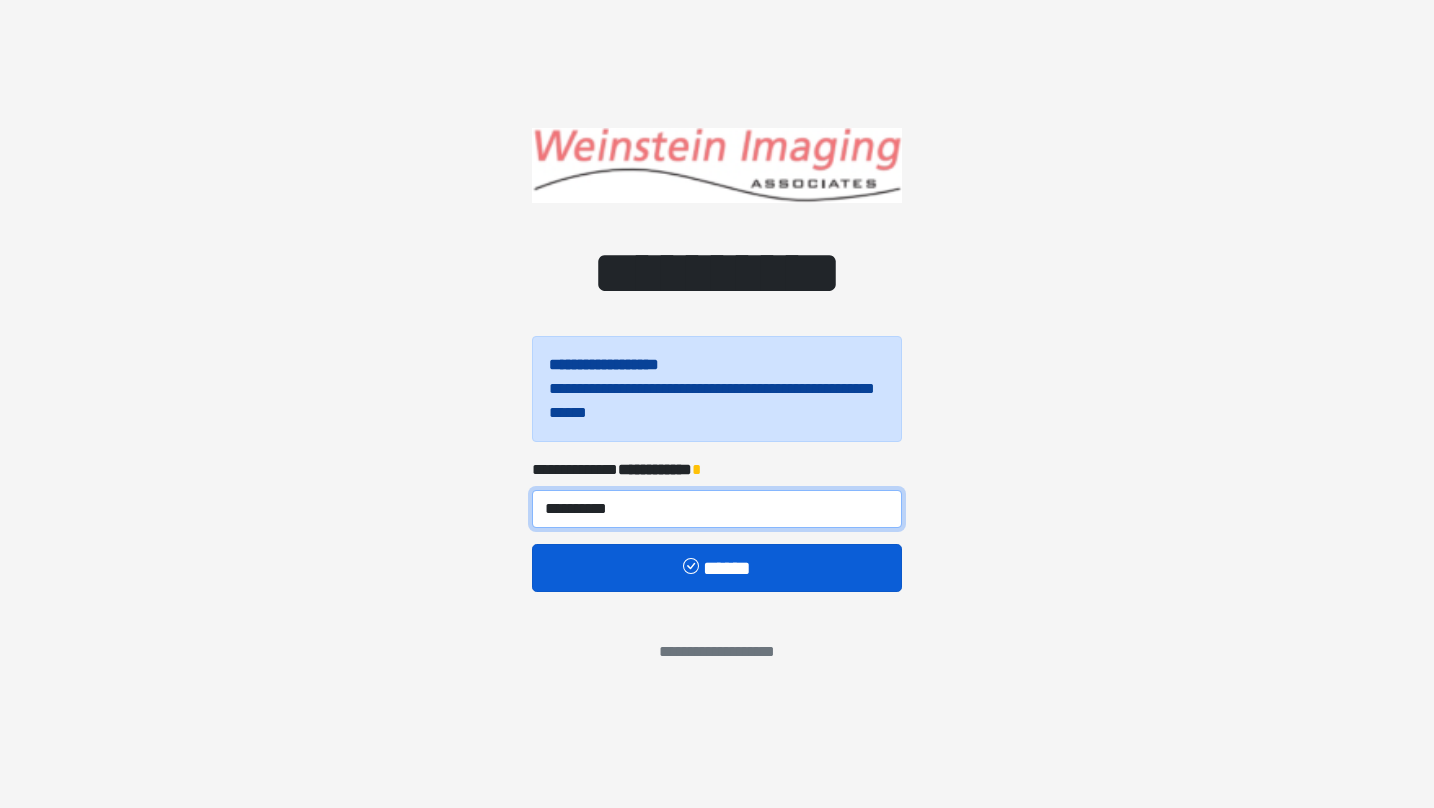 type on "**********" 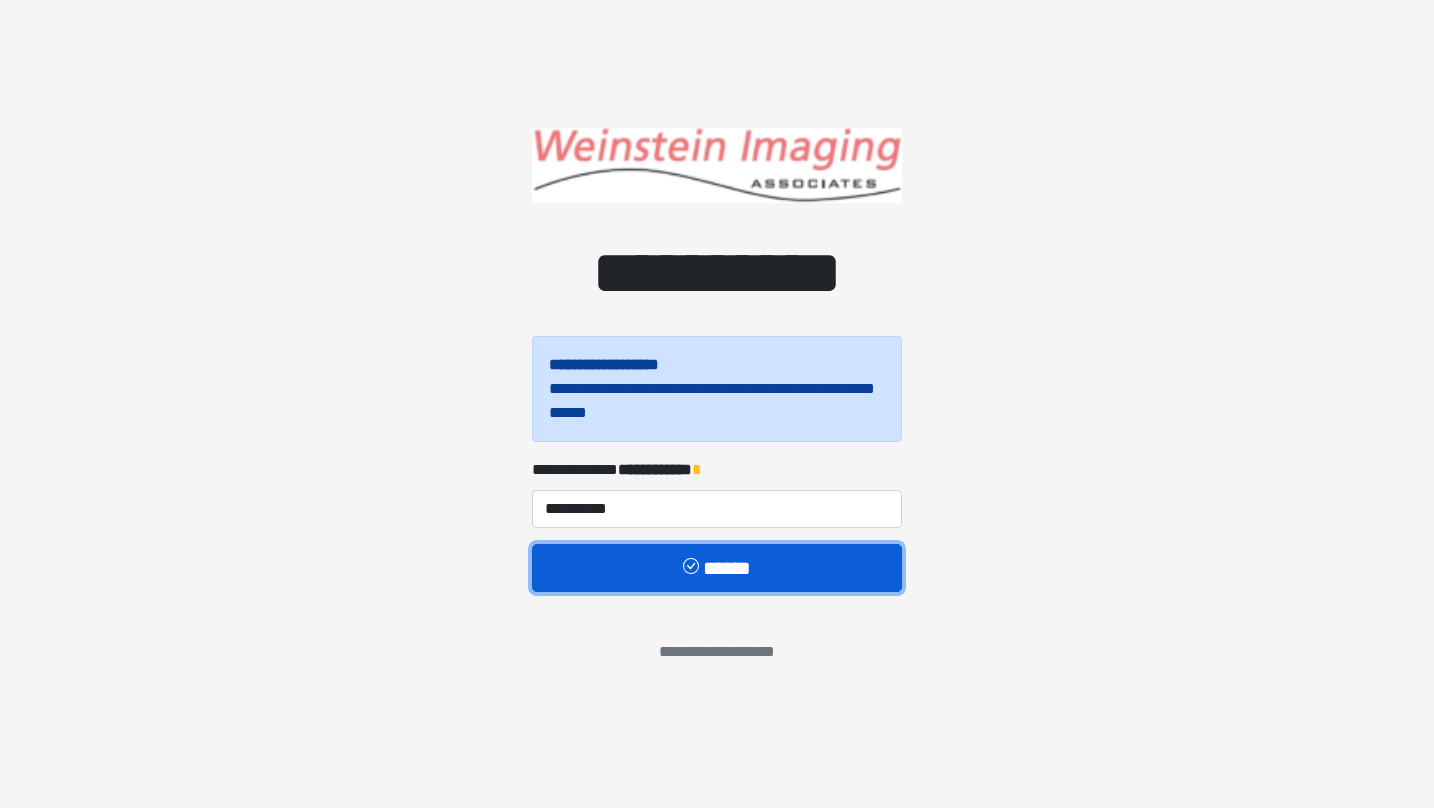 click at bounding box center [693, 568] 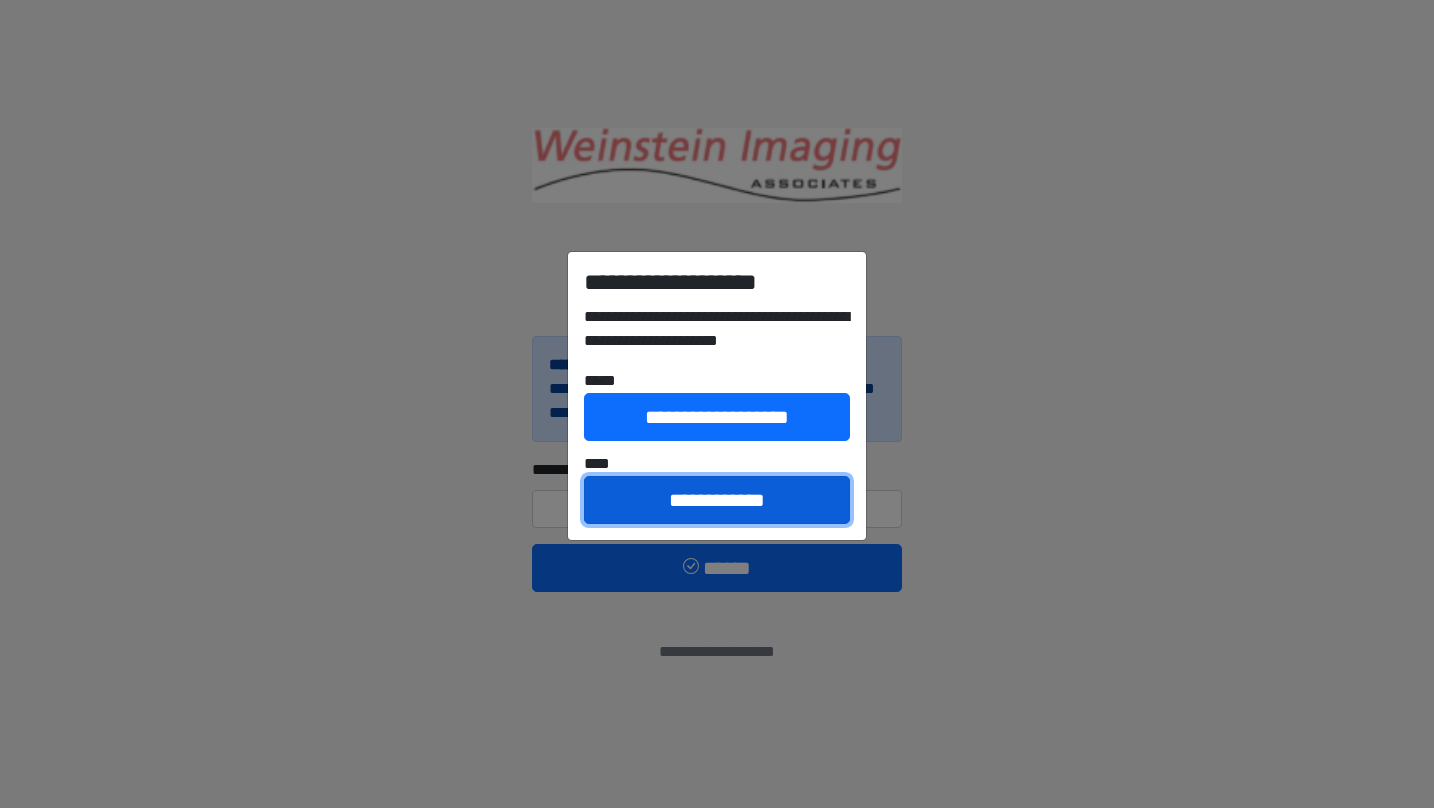 click on "**********" at bounding box center [717, 500] 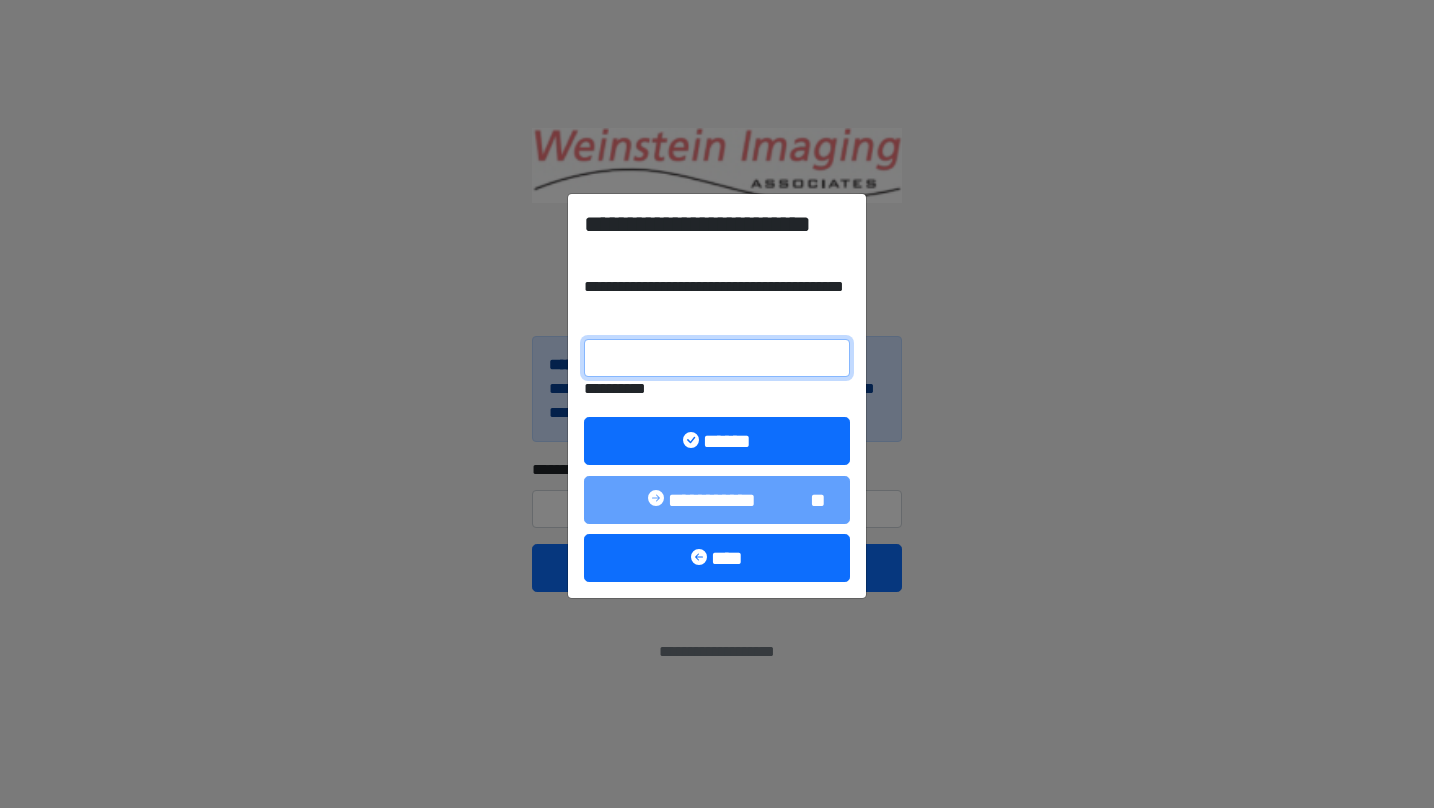 click on "**********" at bounding box center (717, 358) 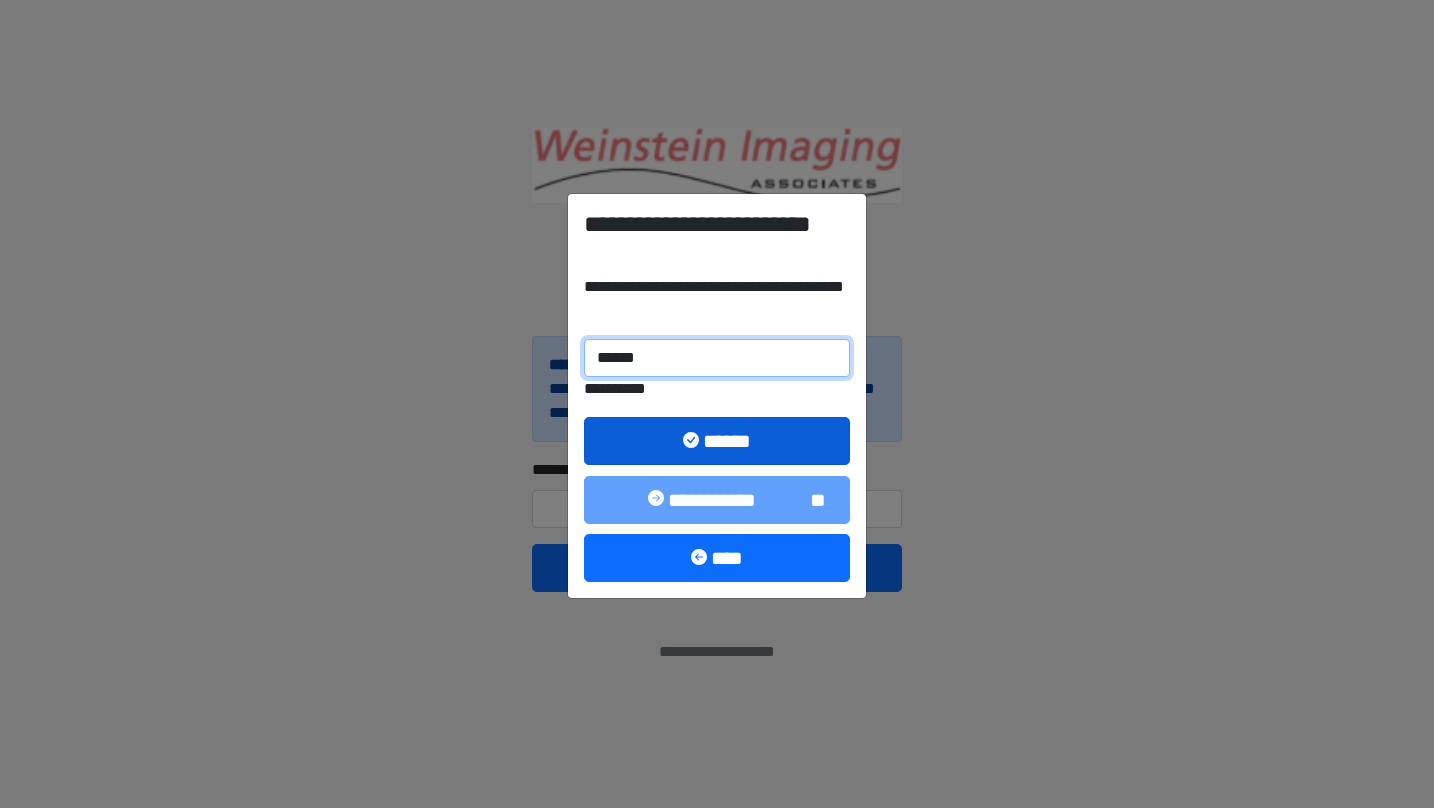 type on "******" 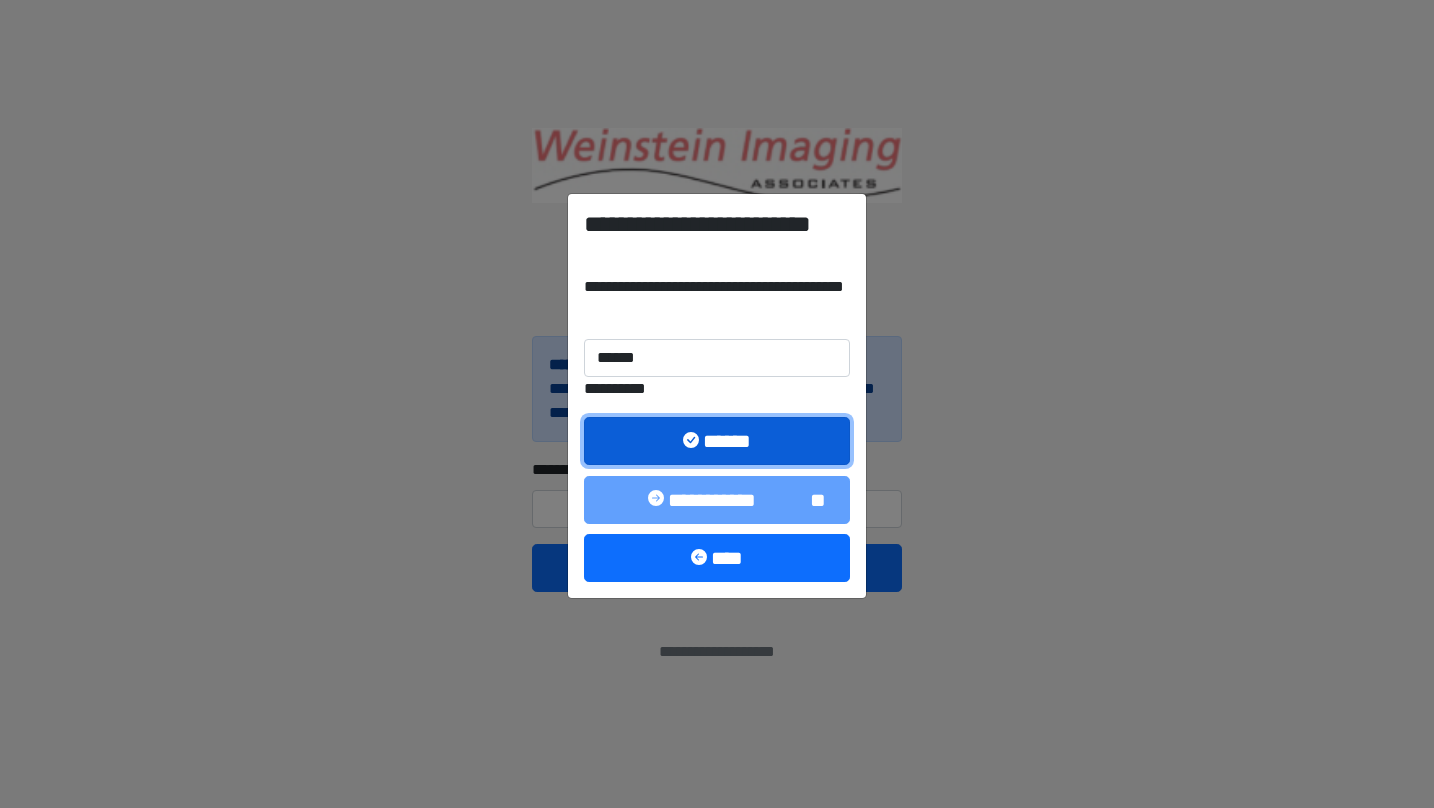 click on "******" at bounding box center (717, 441) 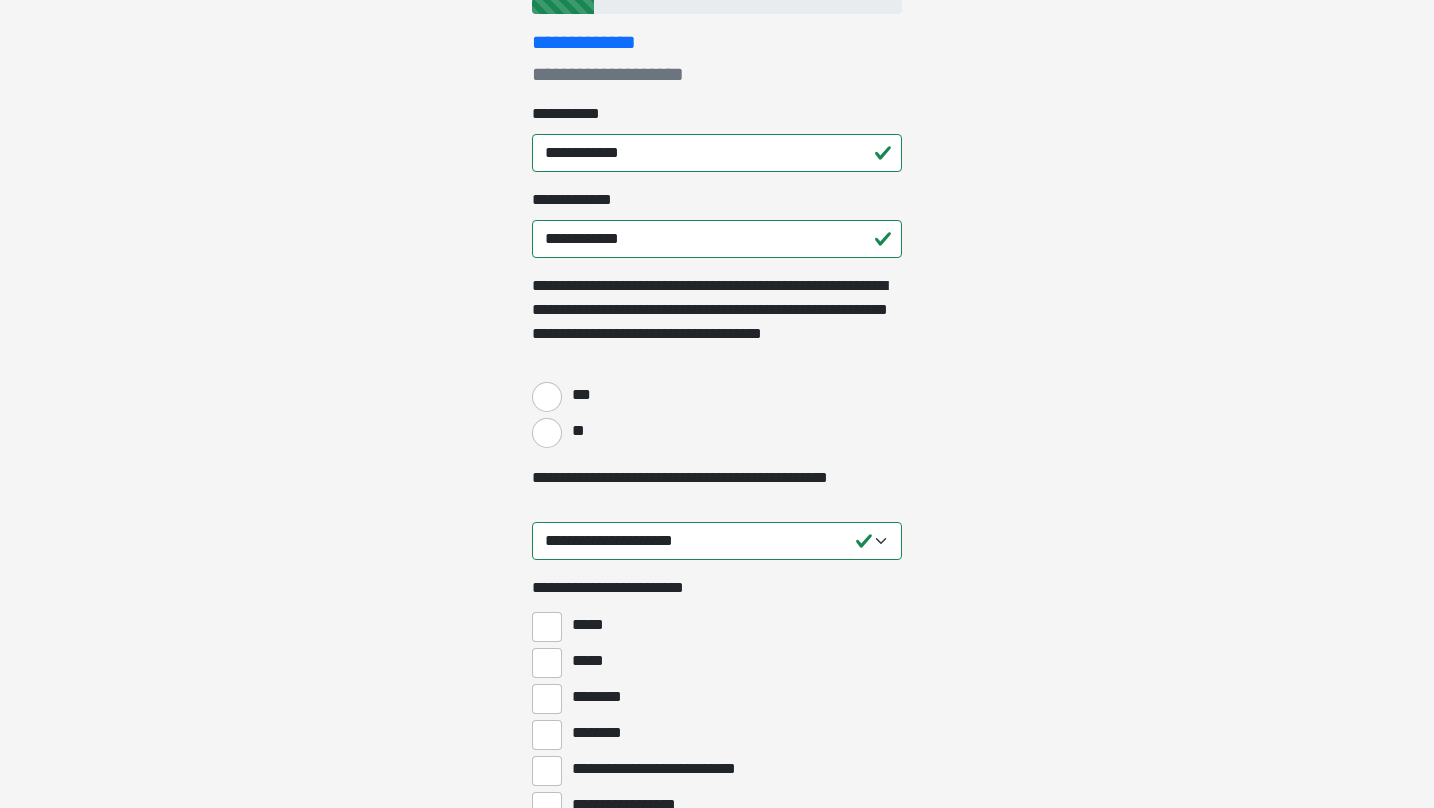 scroll, scrollTop: 274, scrollLeft: 0, axis: vertical 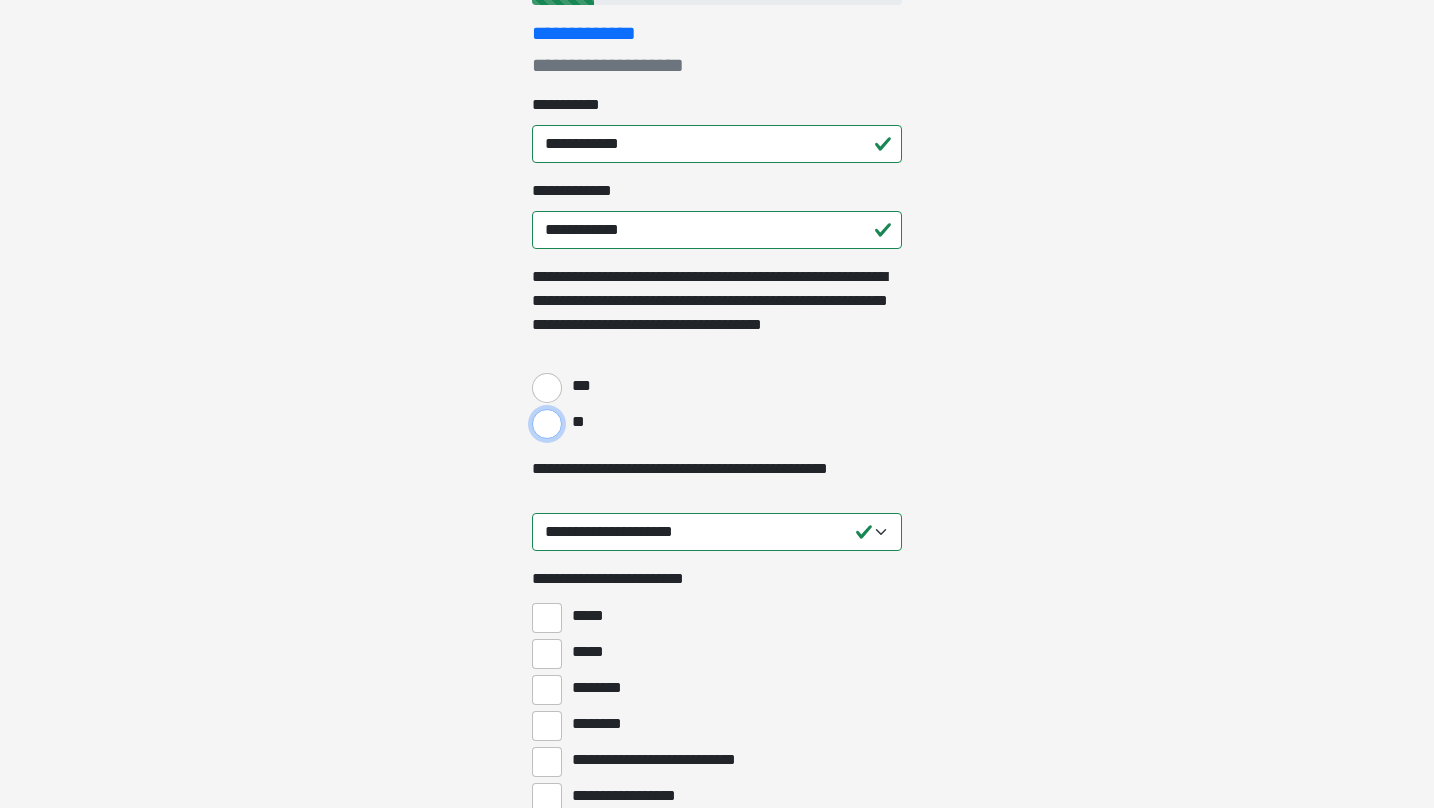 click on "**" at bounding box center (547, 424) 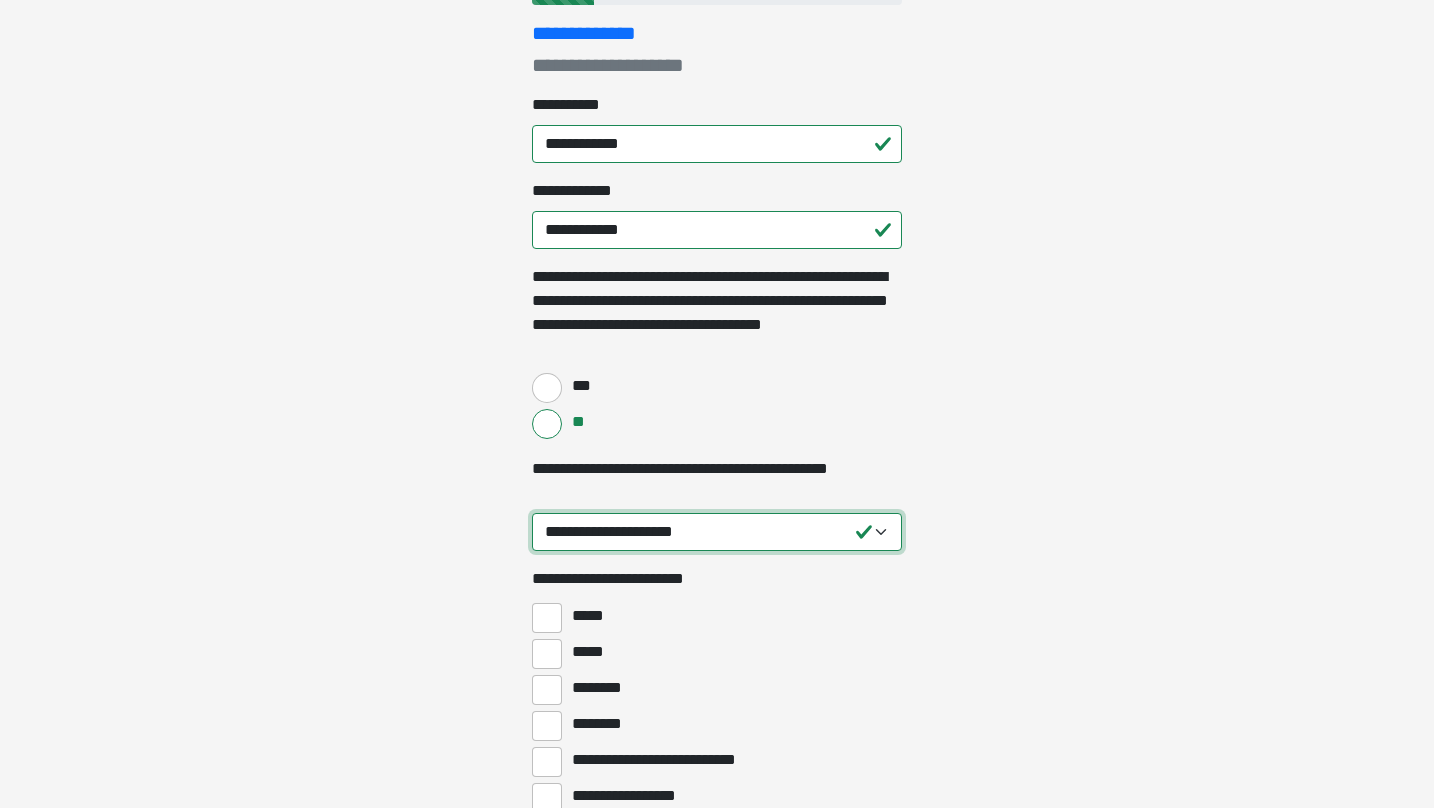 click on "**********" at bounding box center (717, 532) 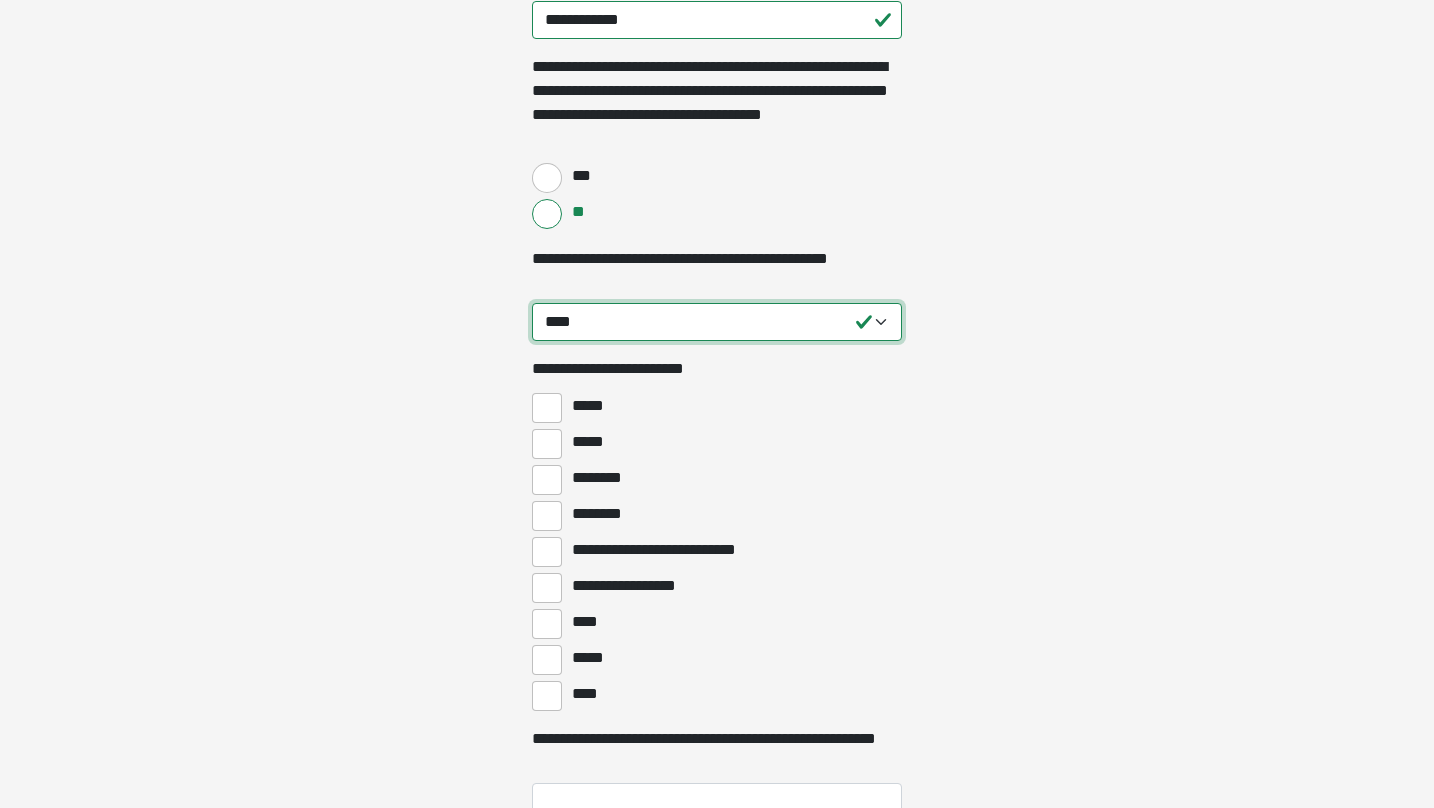 scroll, scrollTop: 575, scrollLeft: 0, axis: vertical 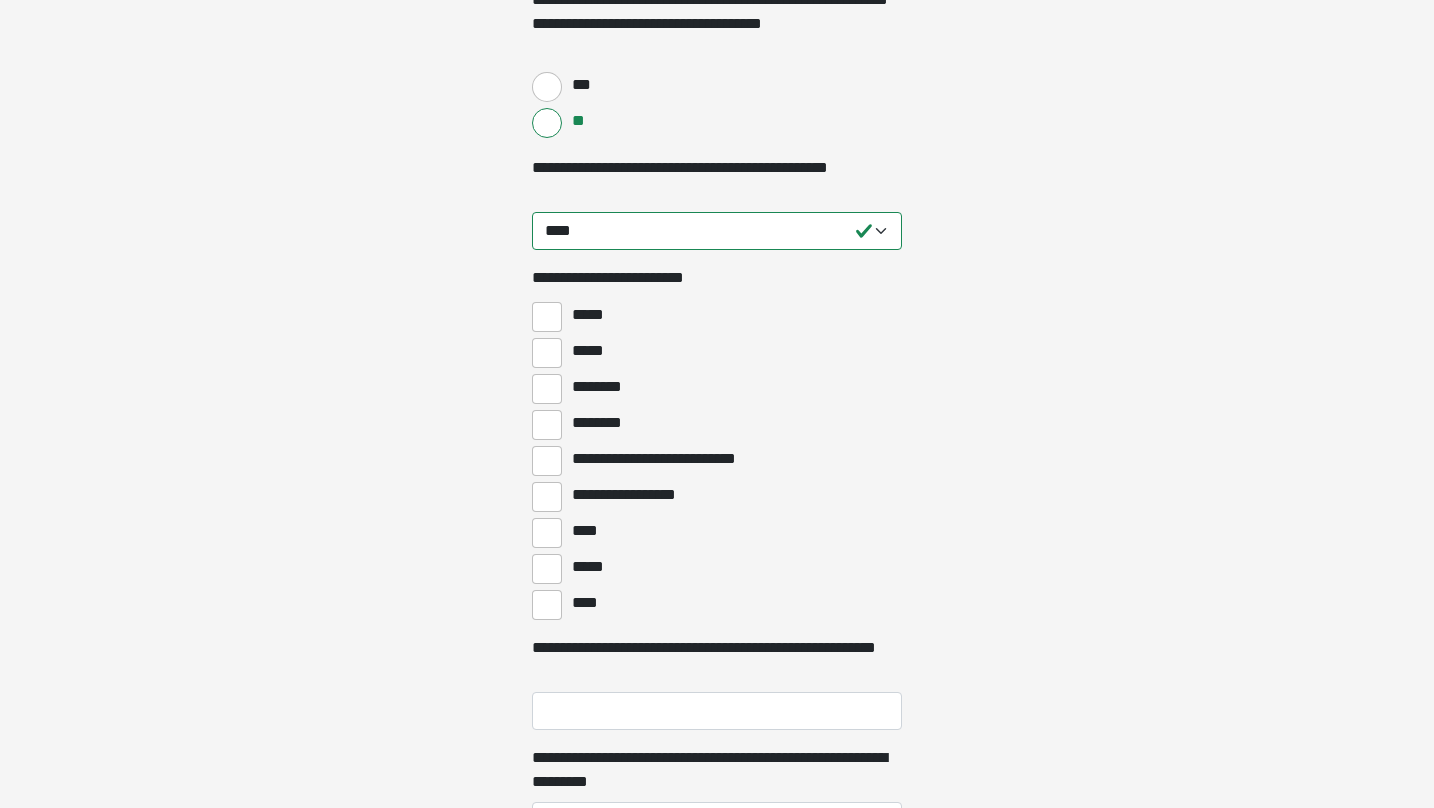 click on "*****" at bounding box center (717, 567) 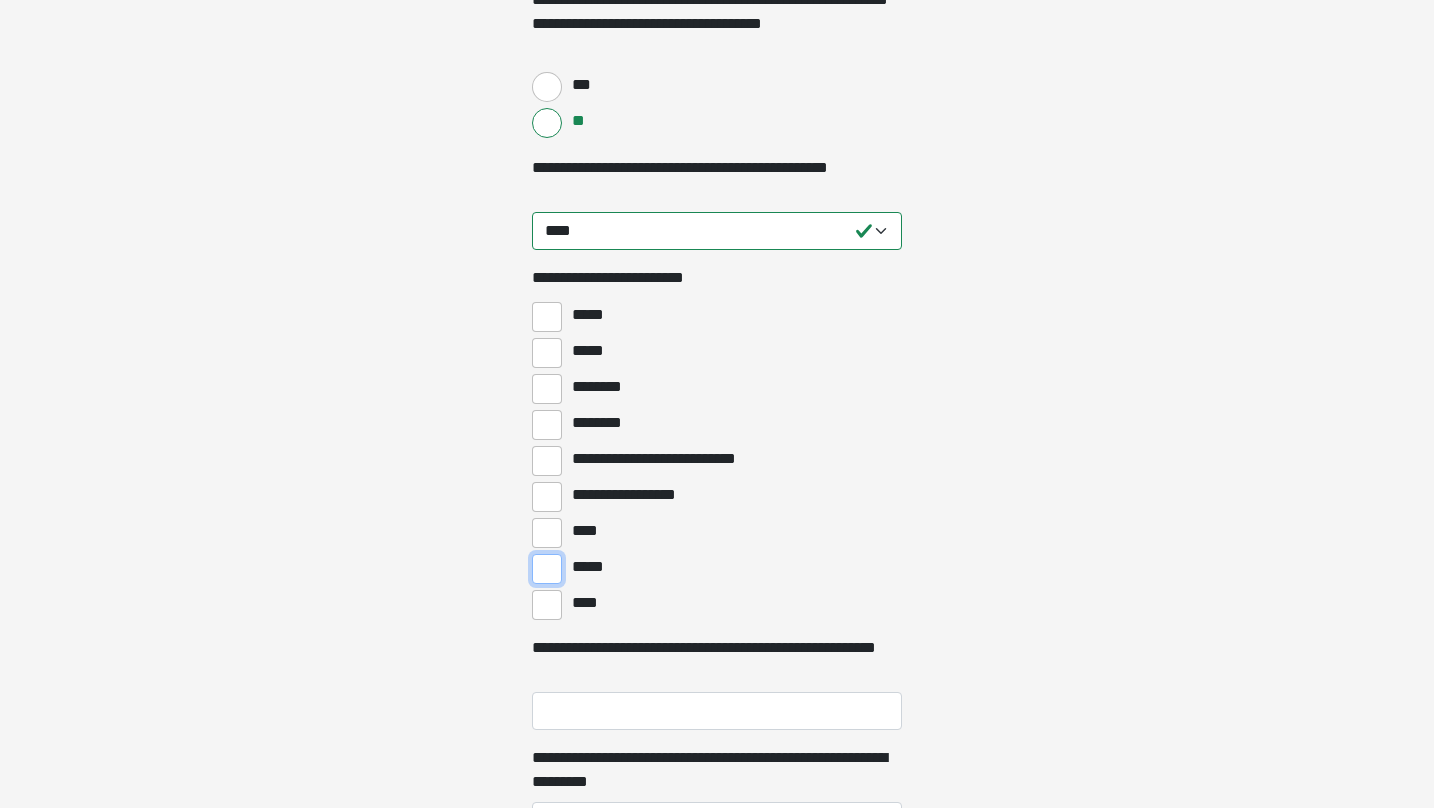 click on "*****" at bounding box center [547, 569] 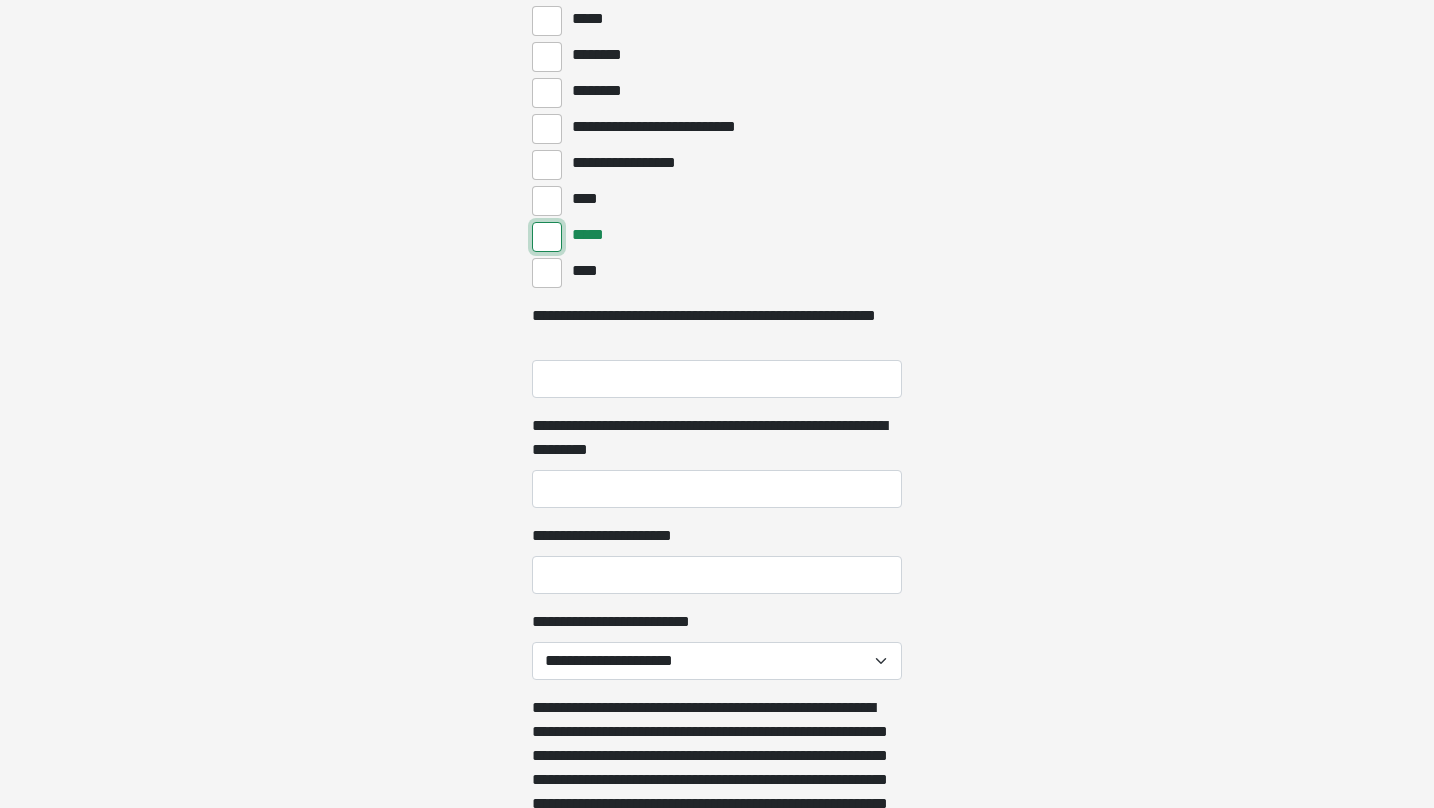 scroll, scrollTop: 909, scrollLeft: 0, axis: vertical 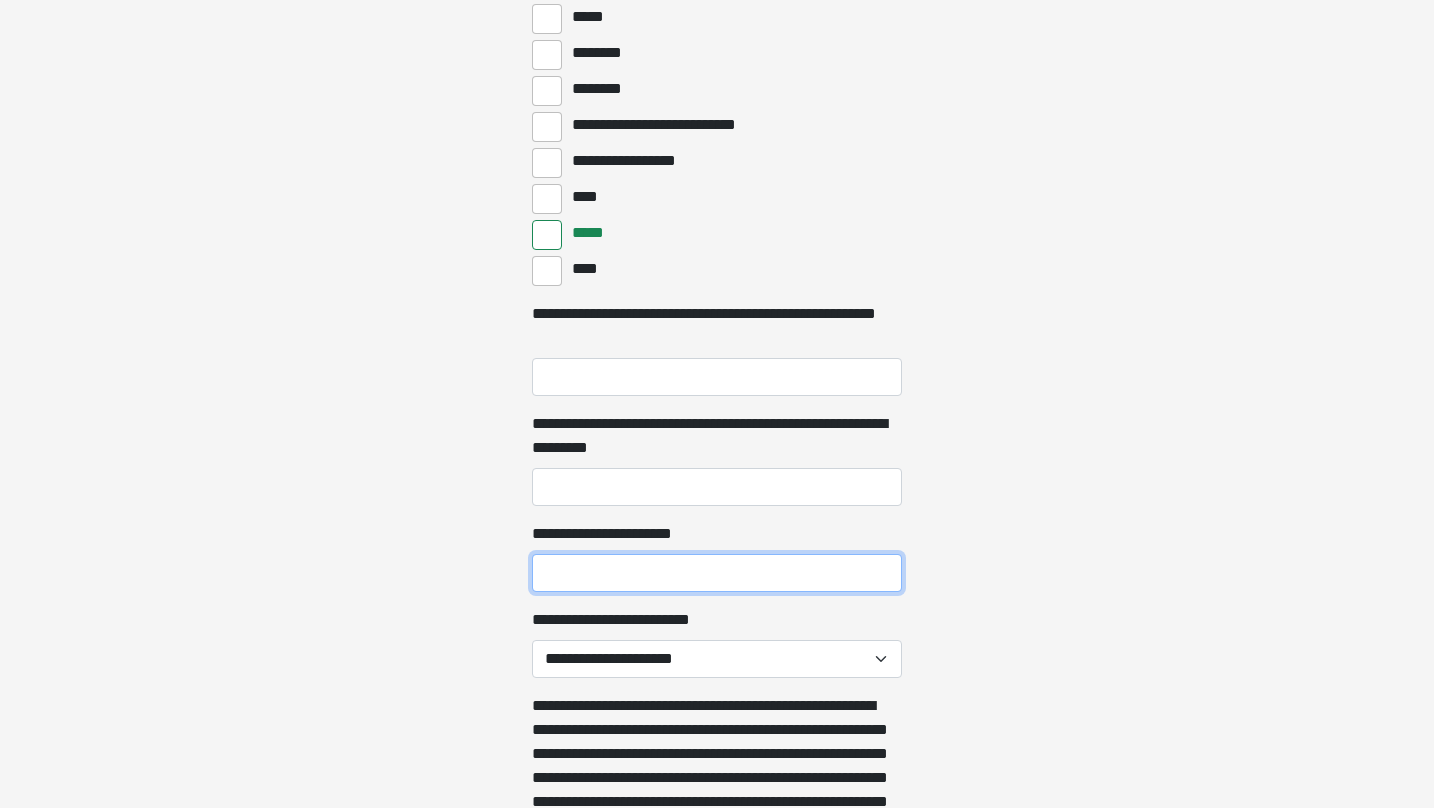 click on "**********" at bounding box center [717, 573] 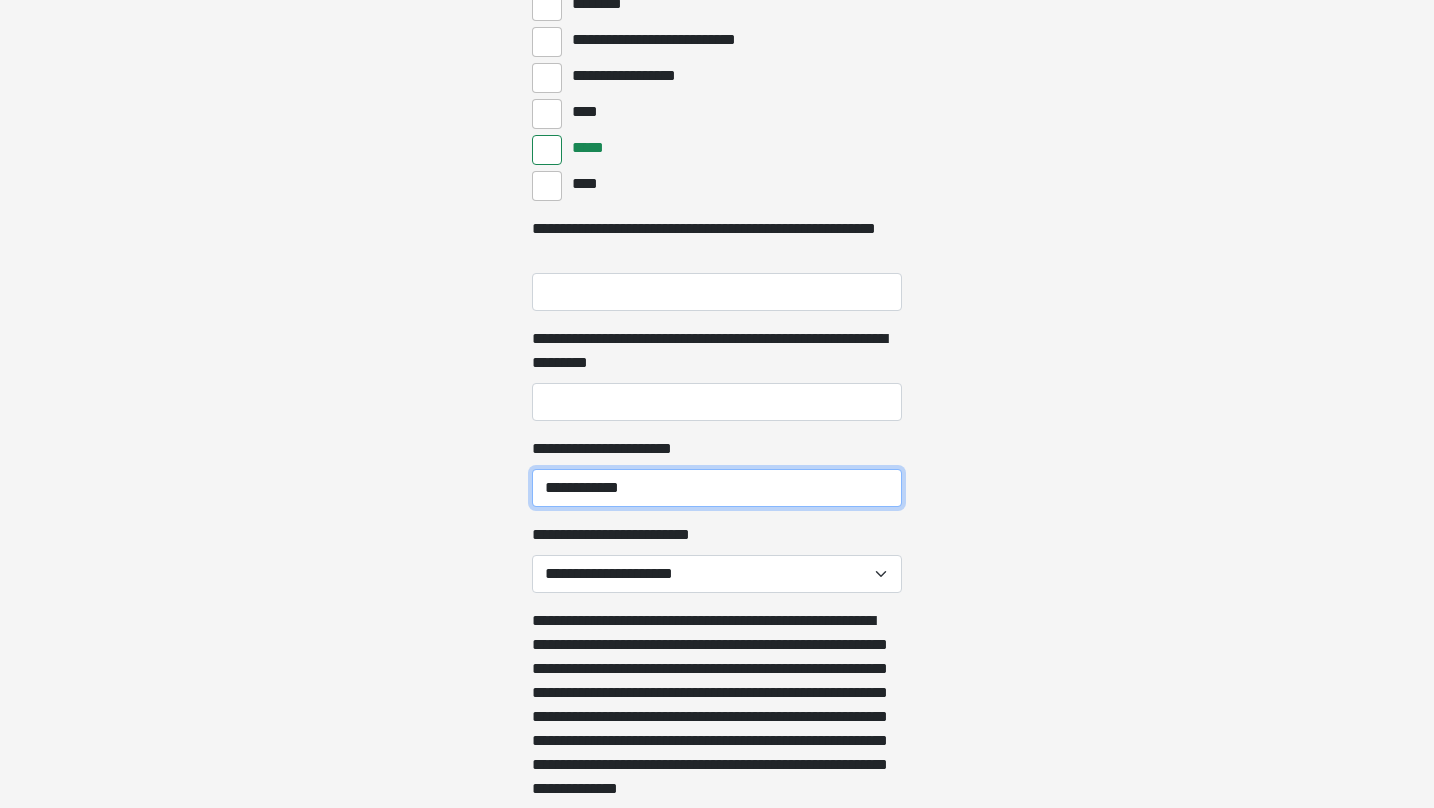 scroll, scrollTop: 997, scrollLeft: 0, axis: vertical 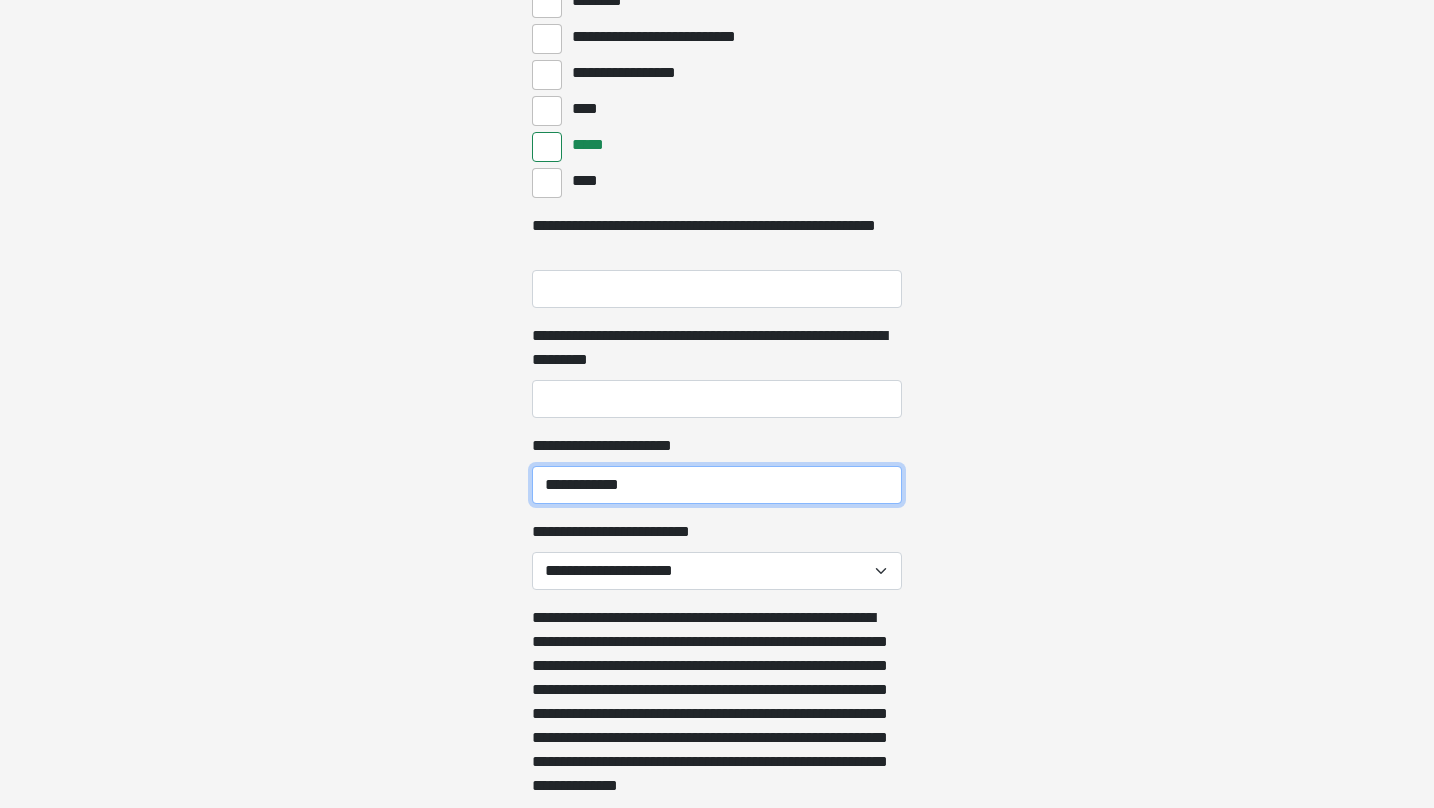 type on "**********" 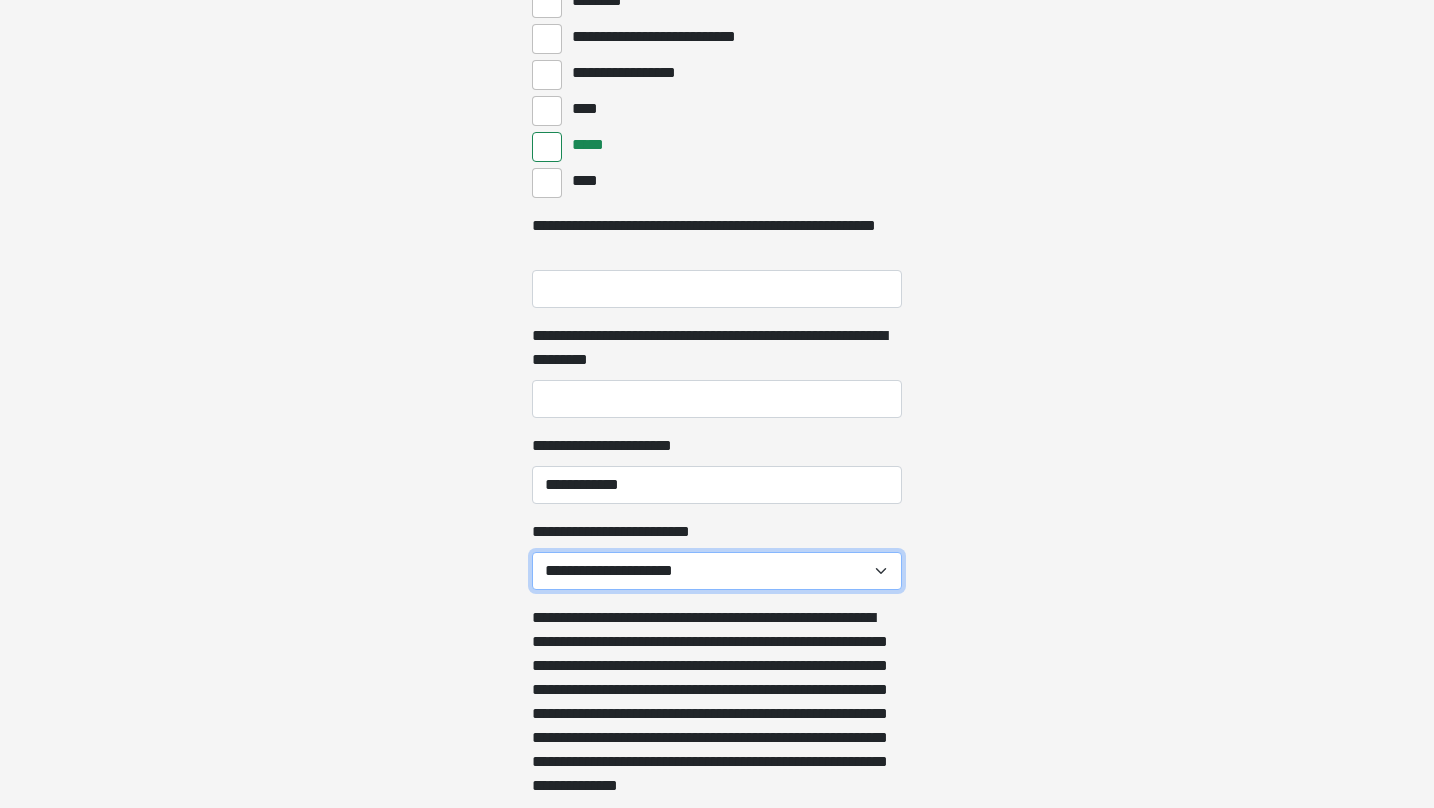 click on "**********" at bounding box center [717, 571] 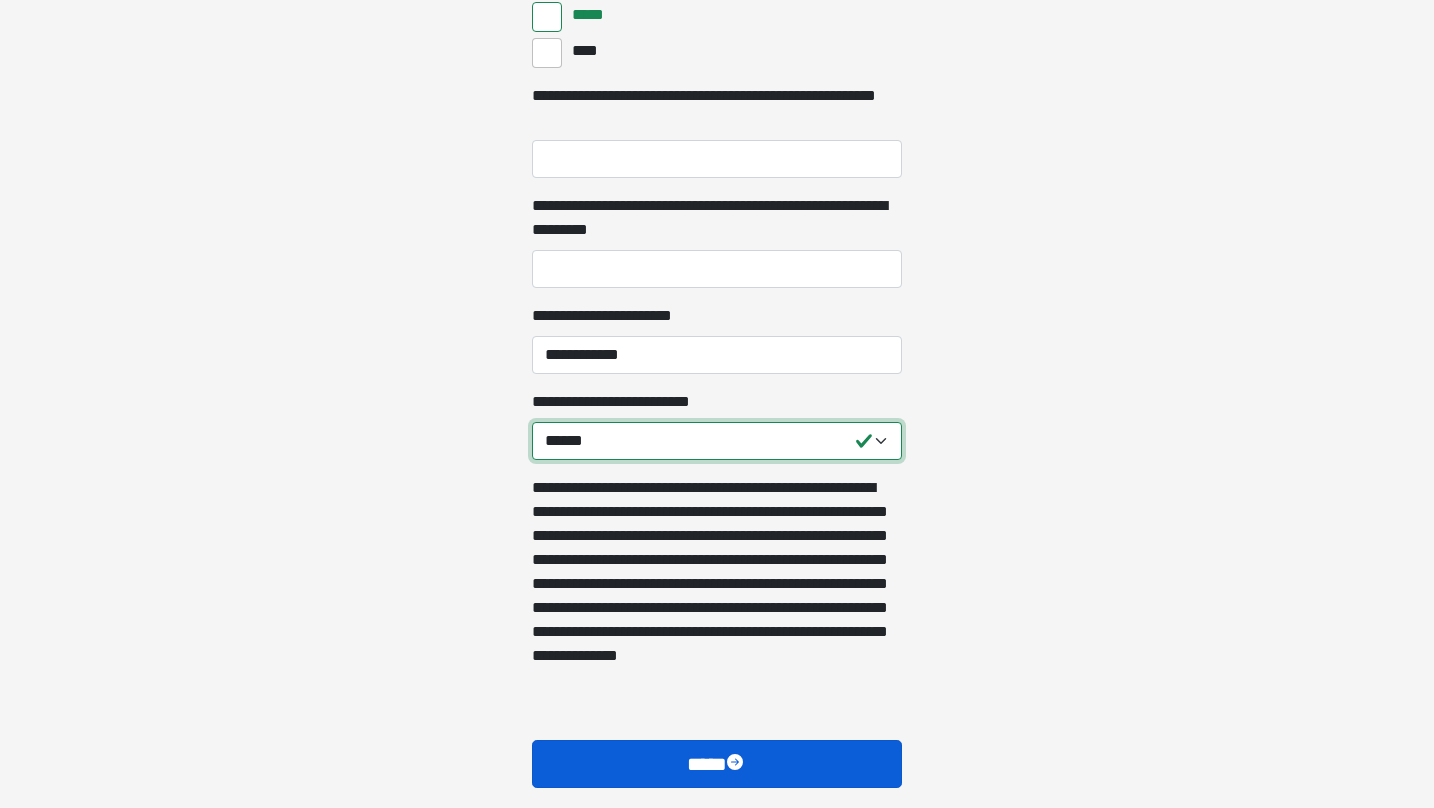 scroll, scrollTop: 1130, scrollLeft: 0, axis: vertical 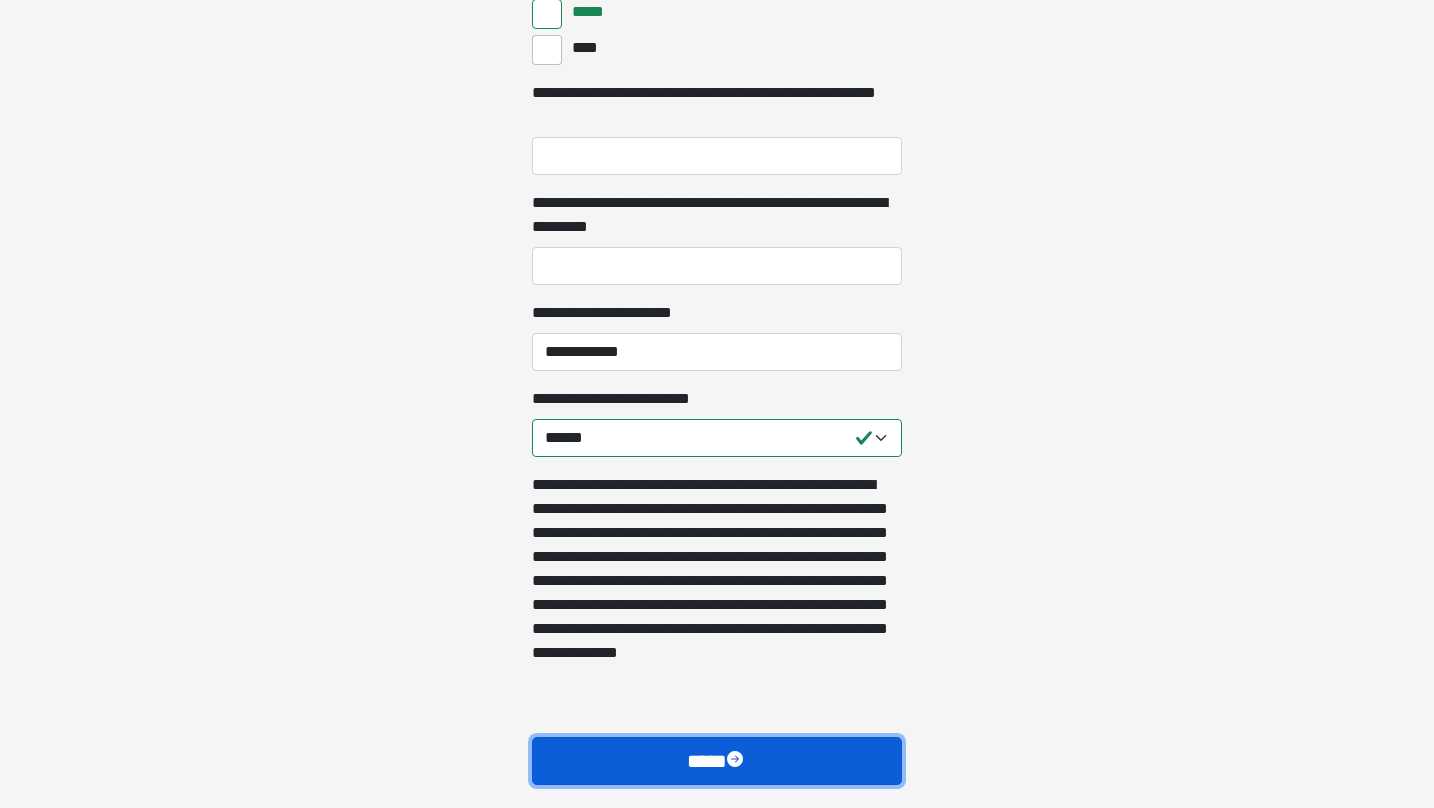 click on "****" at bounding box center [717, 761] 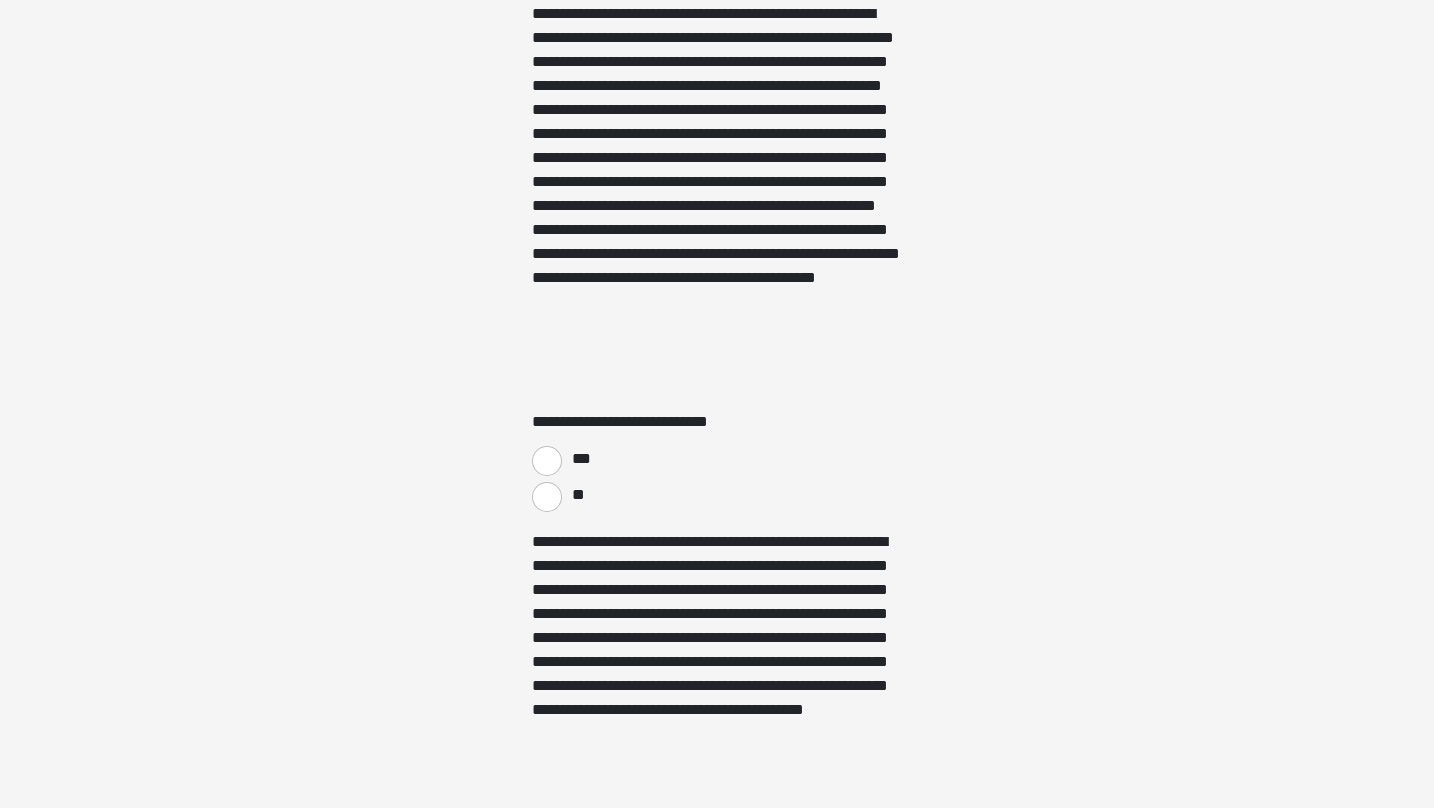 scroll, scrollTop: 3260, scrollLeft: 0, axis: vertical 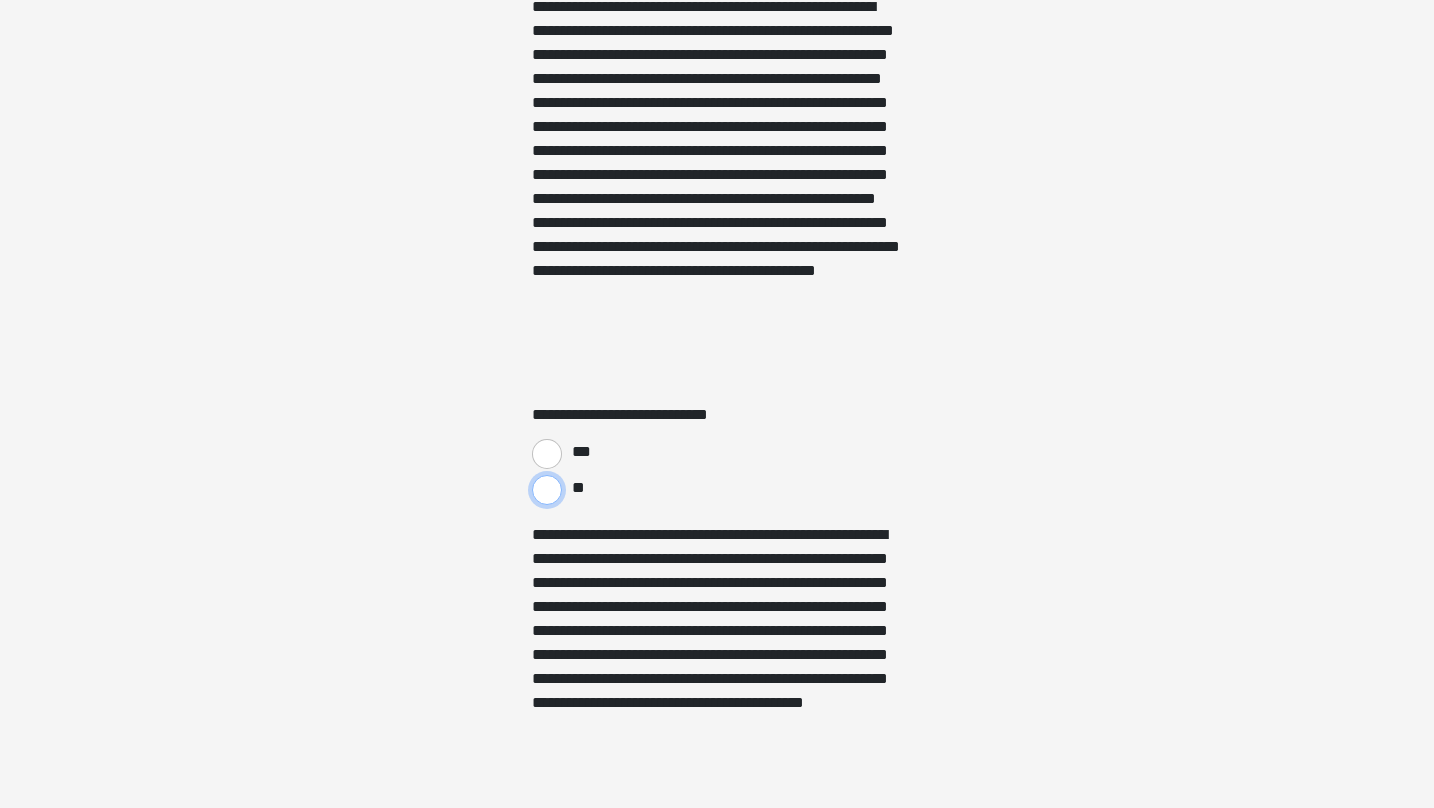 click on "**" at bounding box center (547, 490) 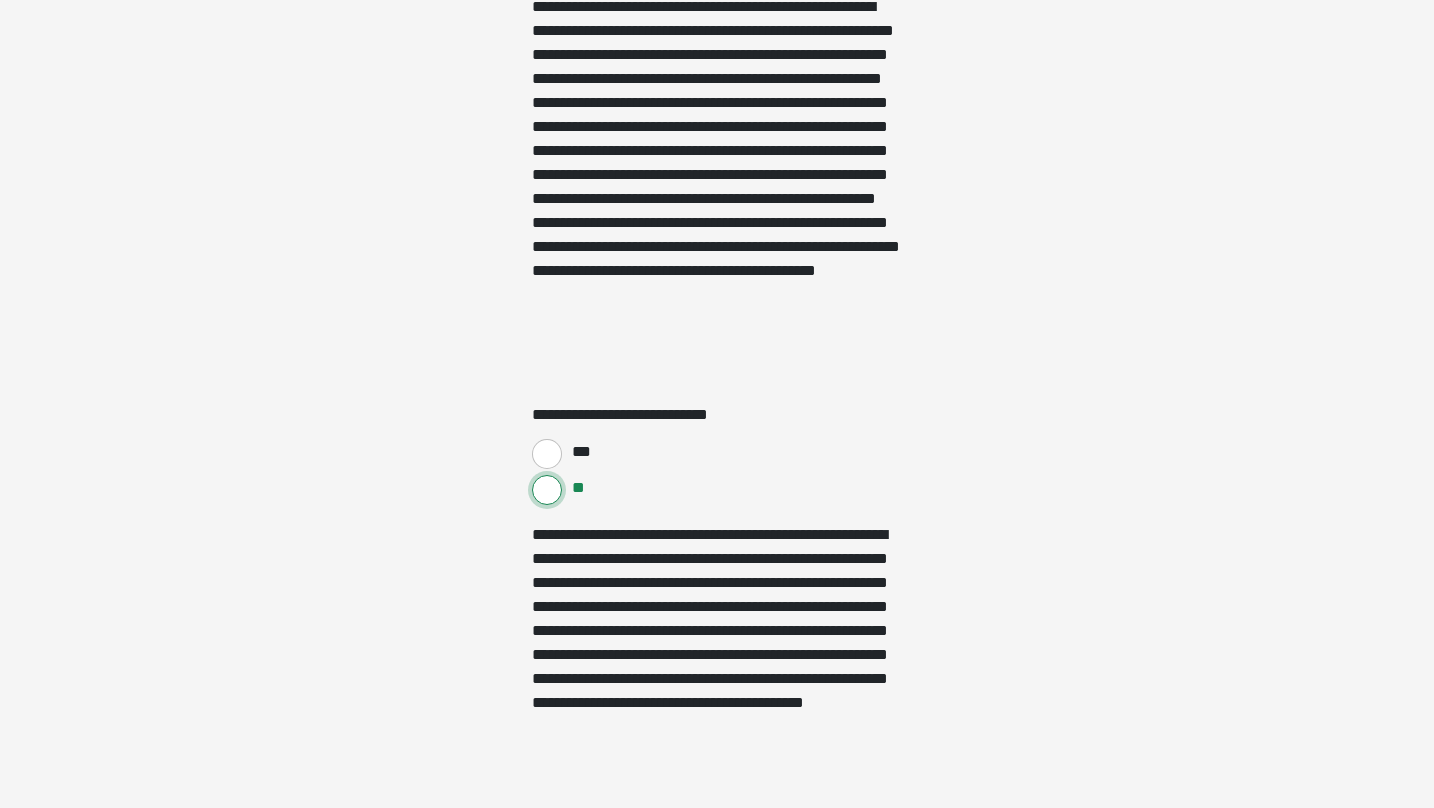 scroll, scrollTop: 3470, scrollLeft: 0, axis: vertical 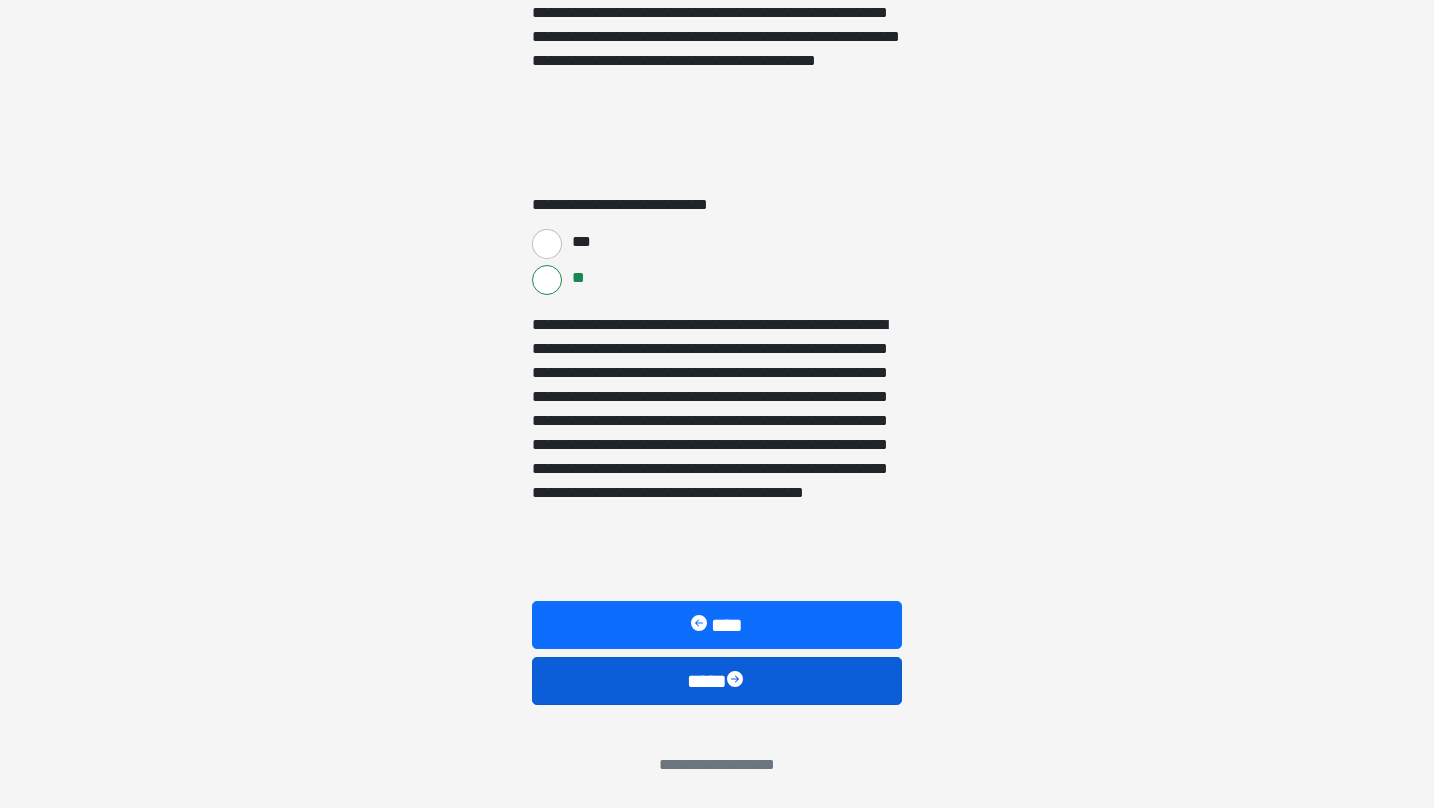 click on "****" at bounding box center [717, 681] 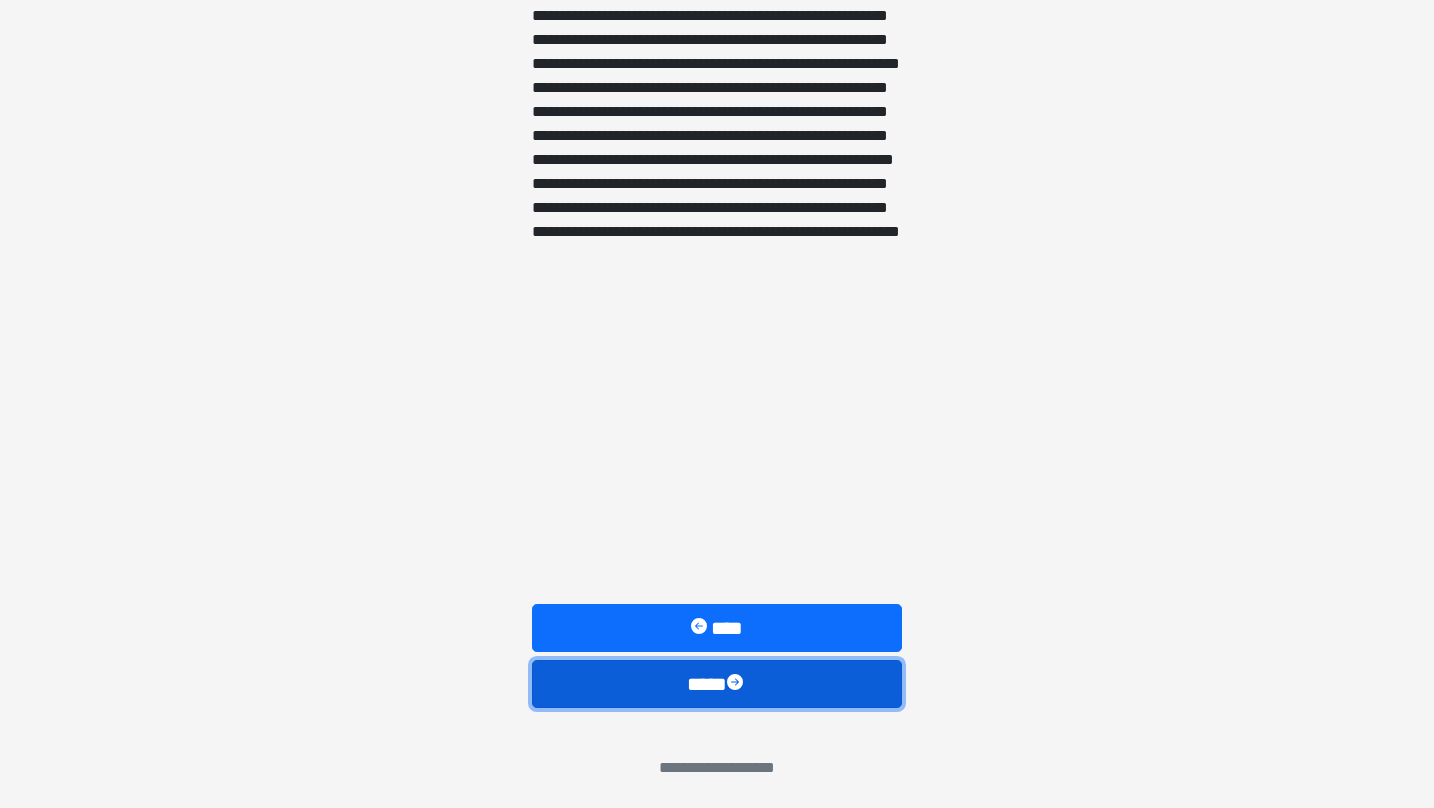 scroll, scrollTop: 1678, scrollLeft: 0, axis: vertical 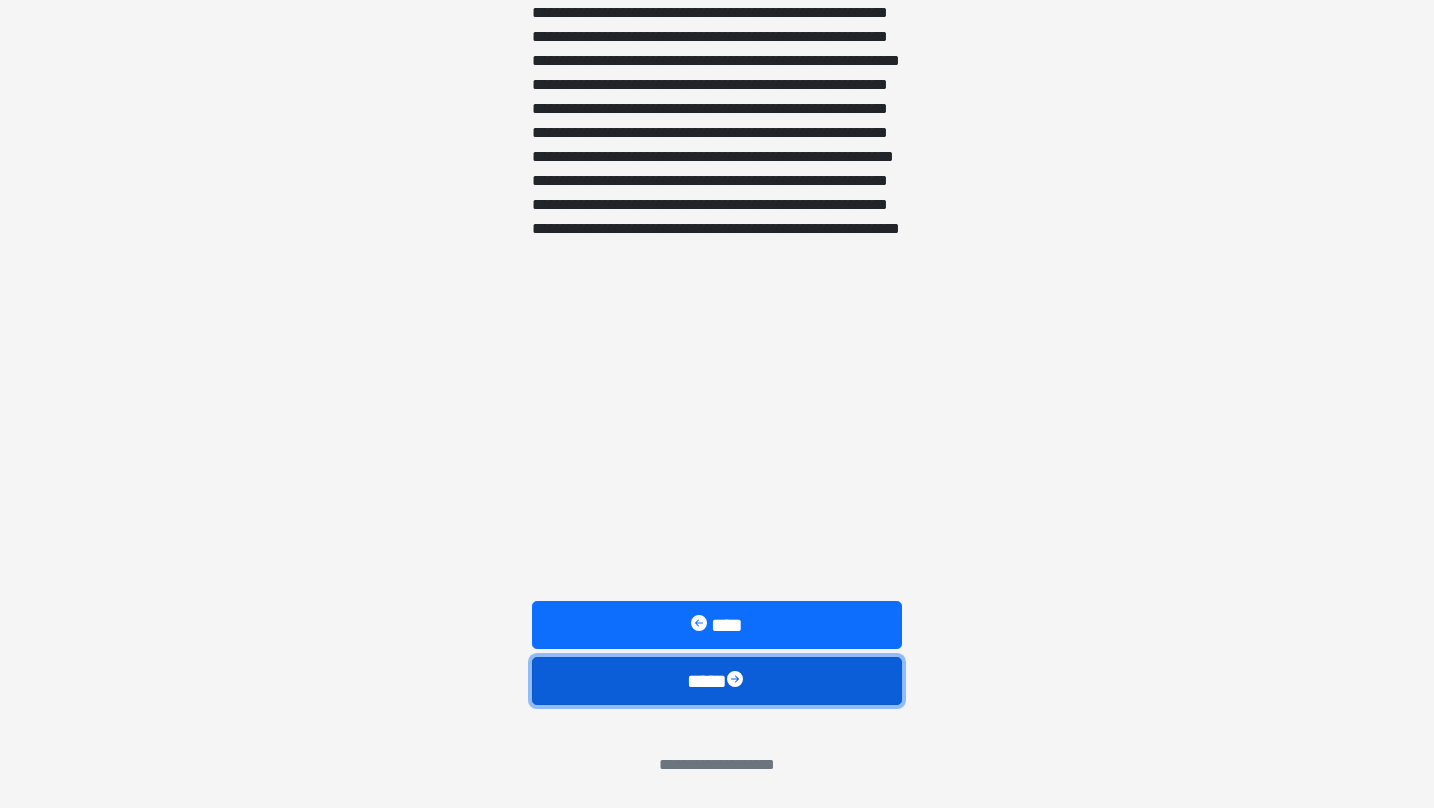 click on "****" at bounding box center (717, 681) 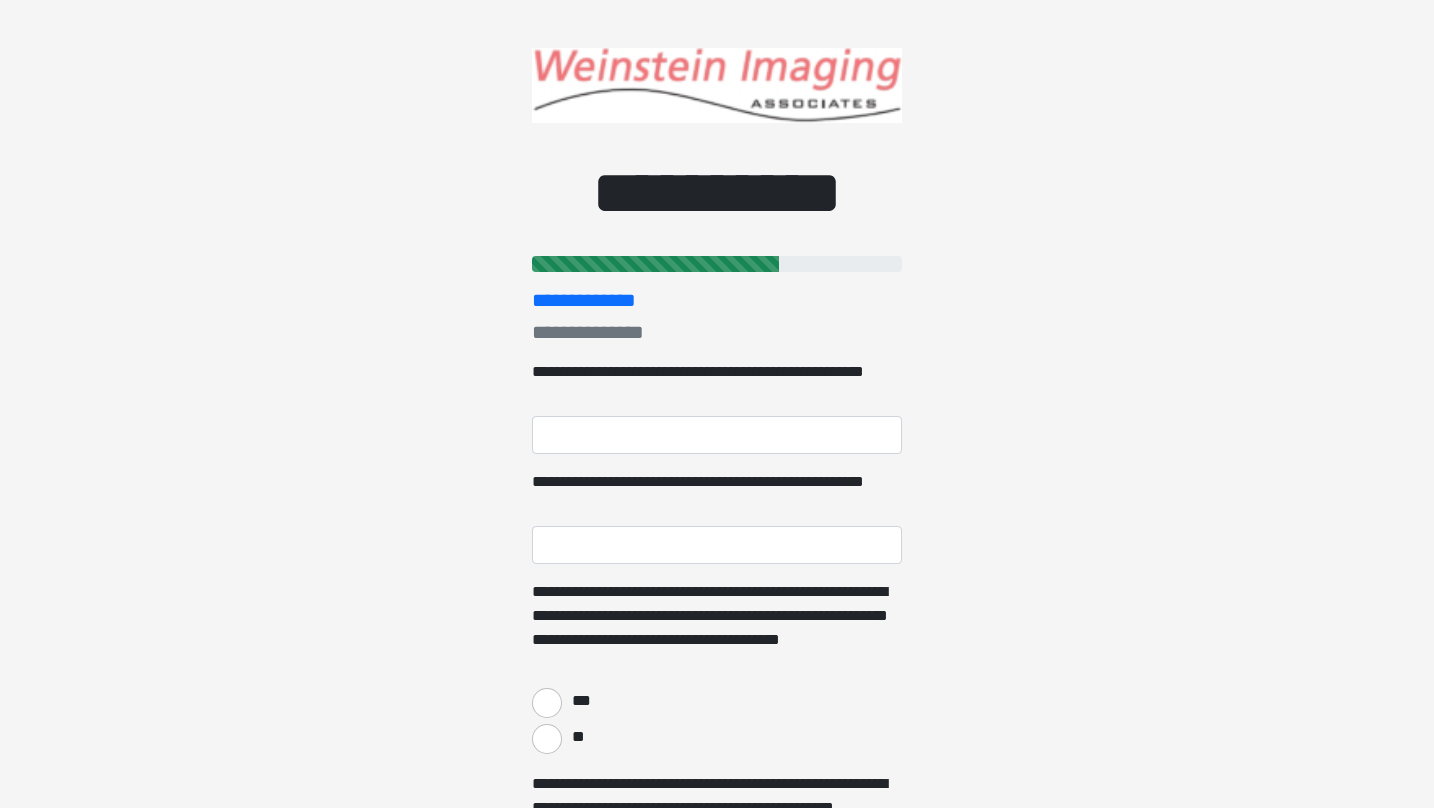 scroll, scrollTop: 0, scrollLeft: 0, axis: both 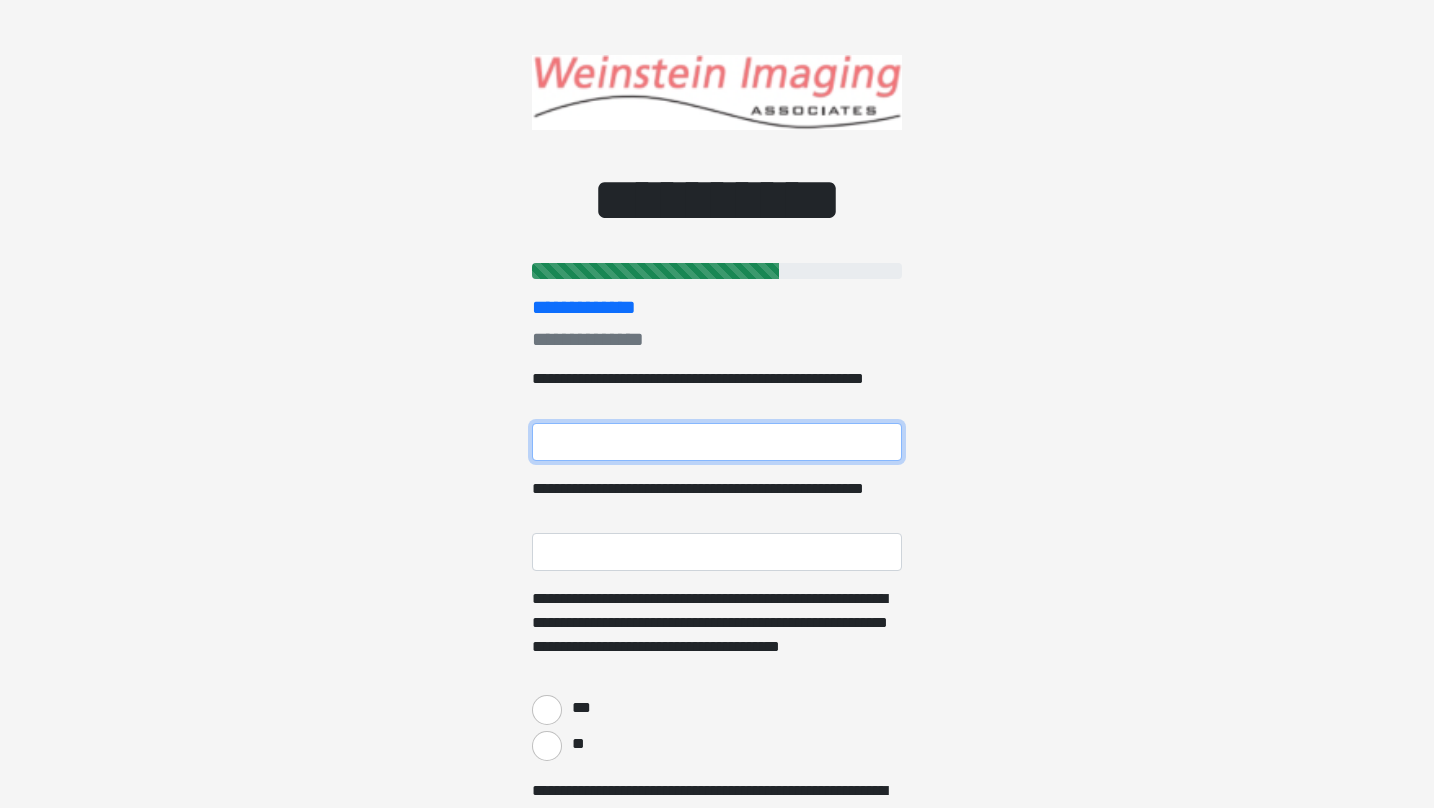 click on "**********" at bounding box center [717, 442] 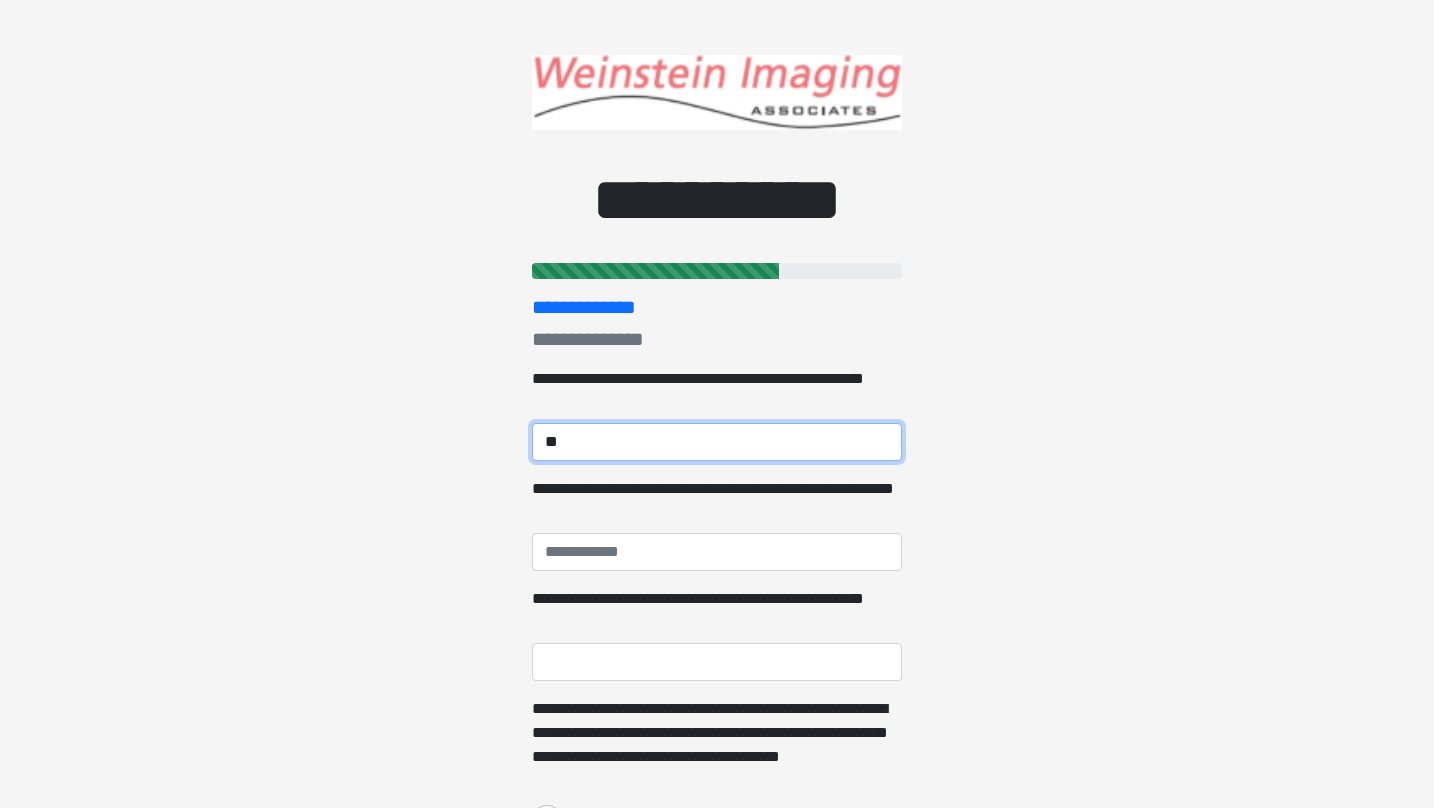 type on "*" 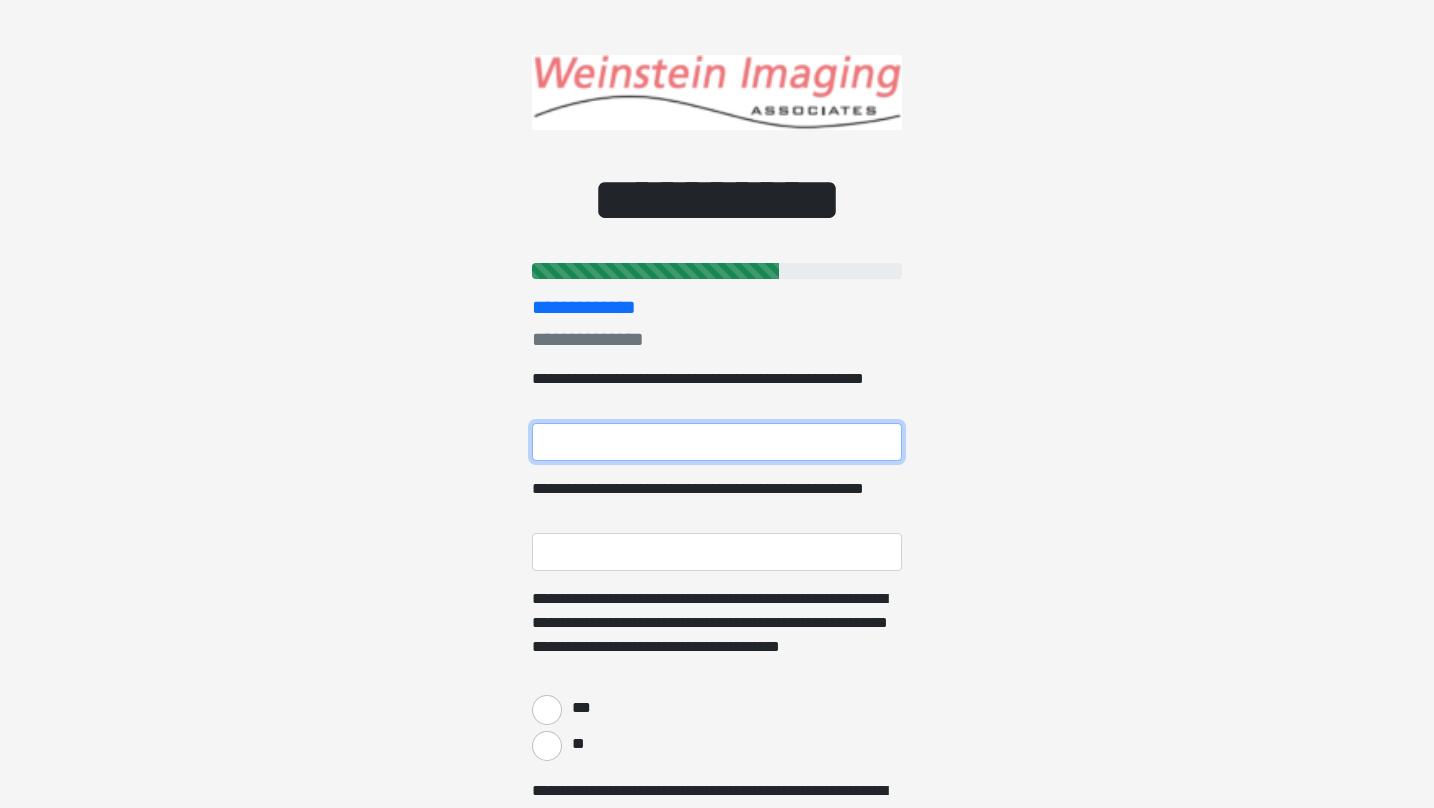 click on "**********" at bounding box center (717, 442) 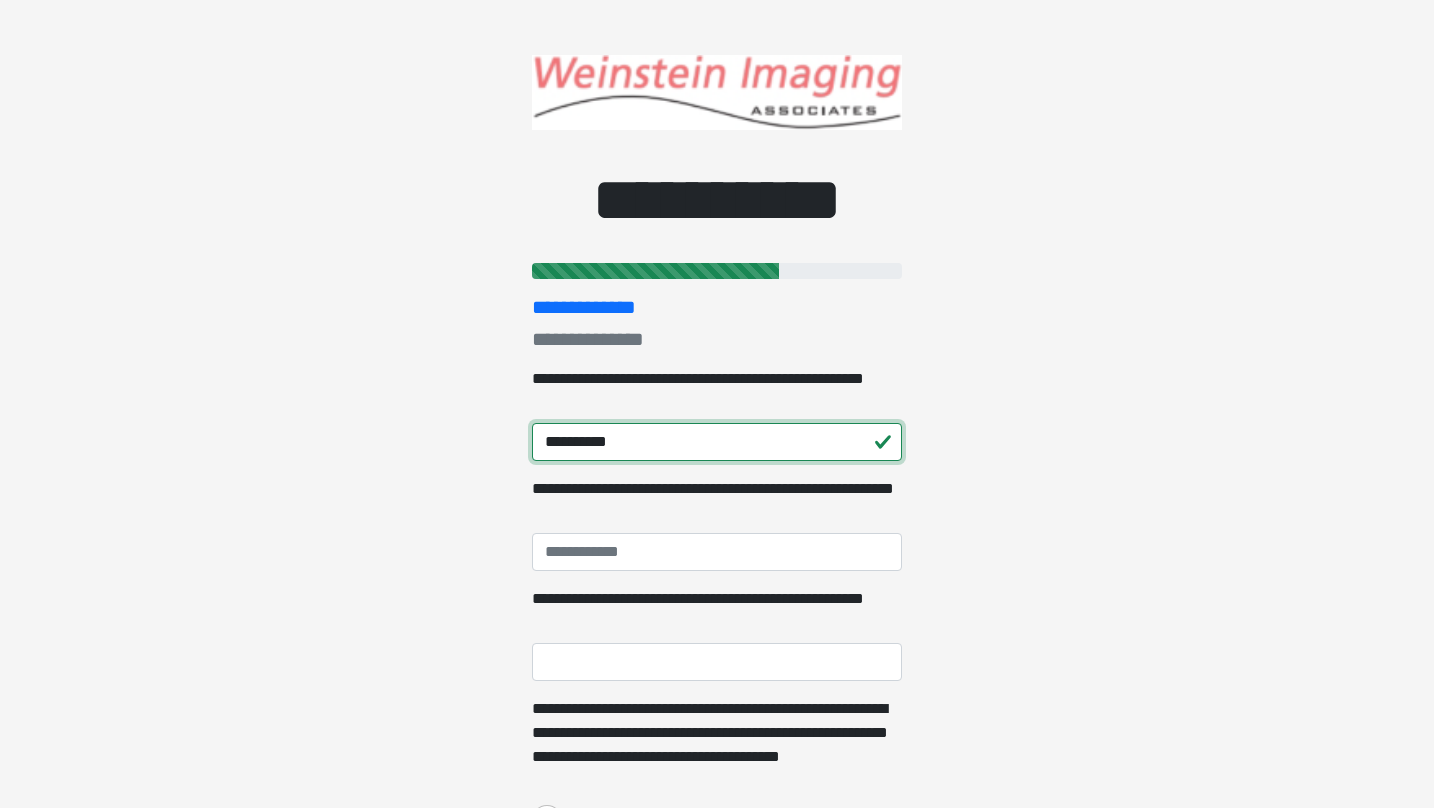 click on "**********" at bounding box center (717, 442) 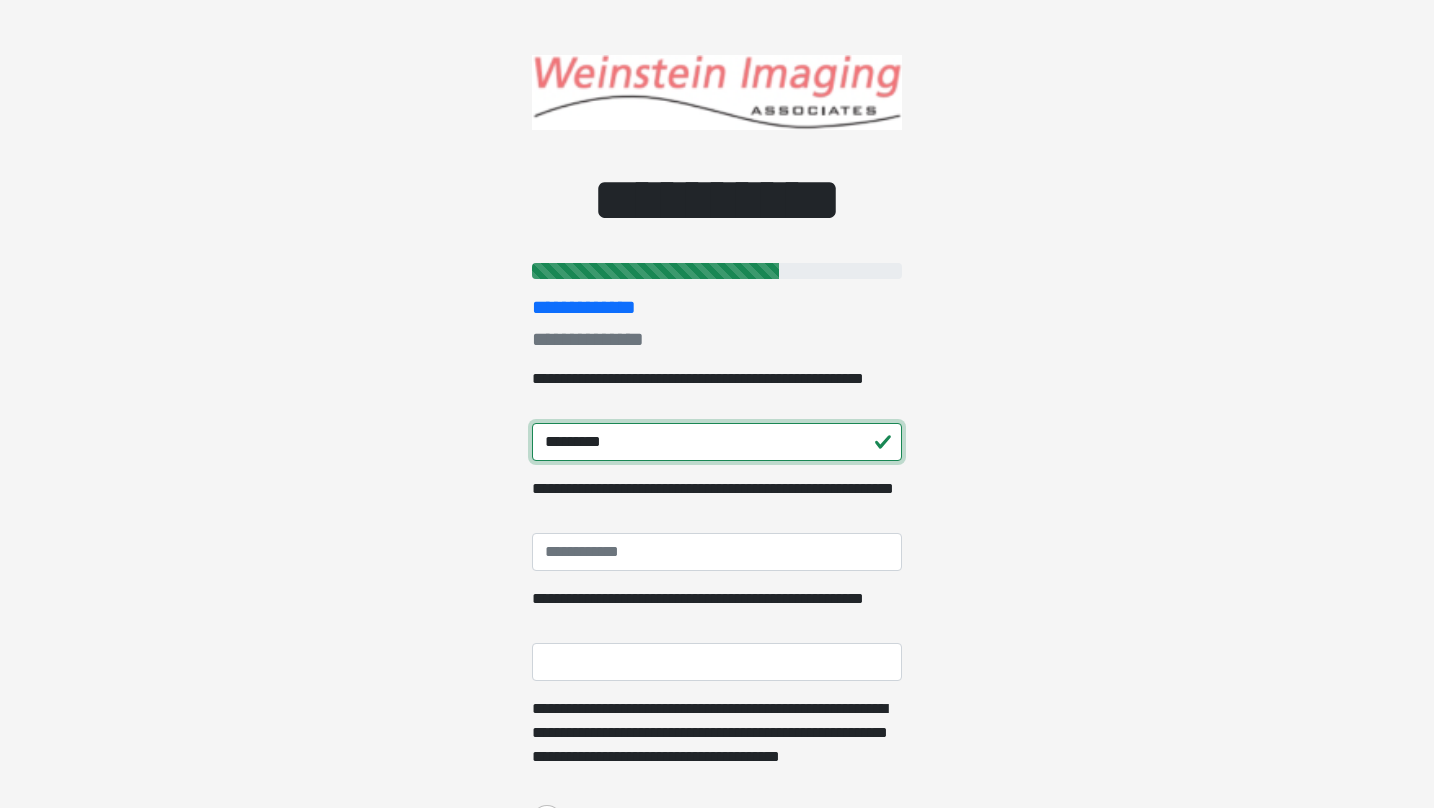 type on "*********" 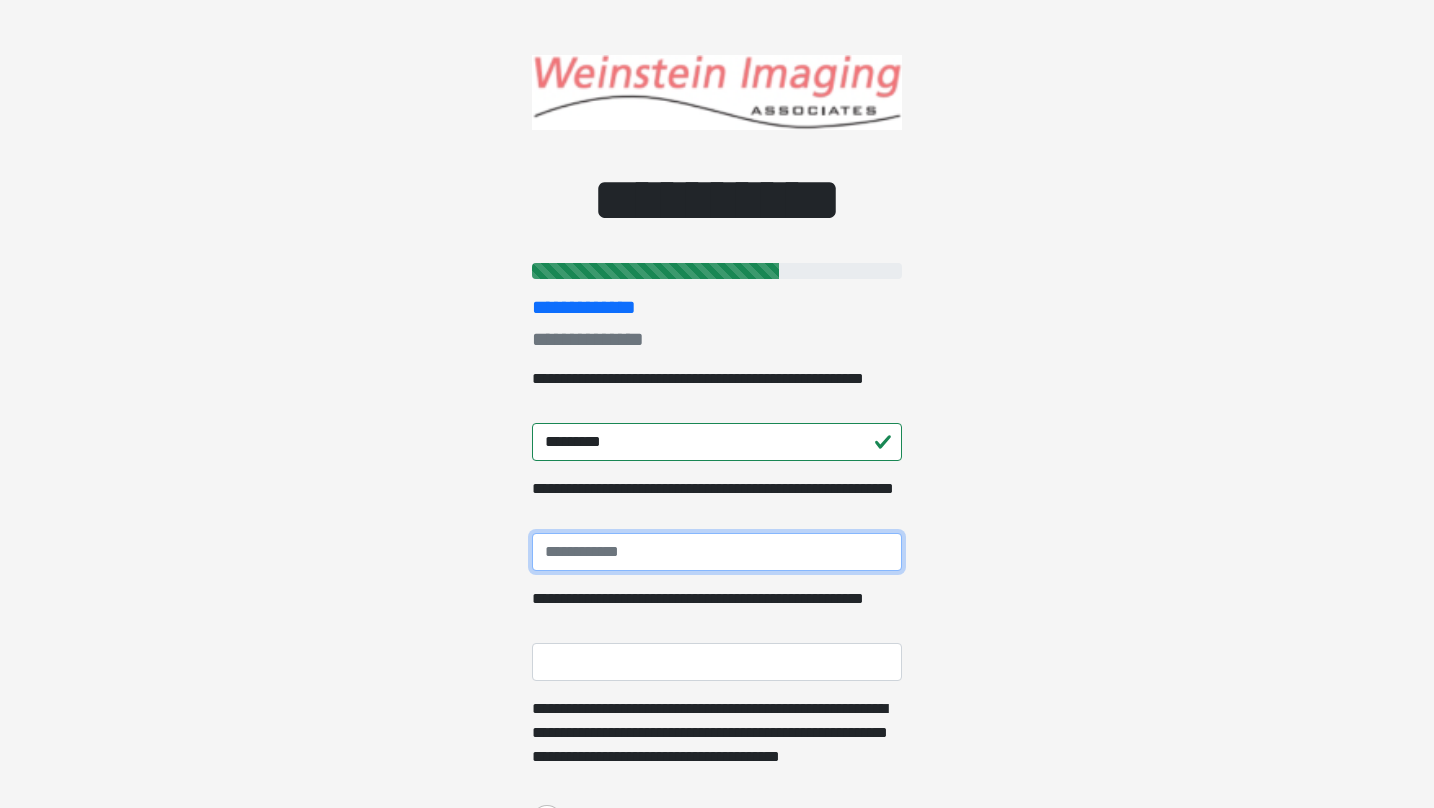 click on "**********" at bounding box center [717, 552] 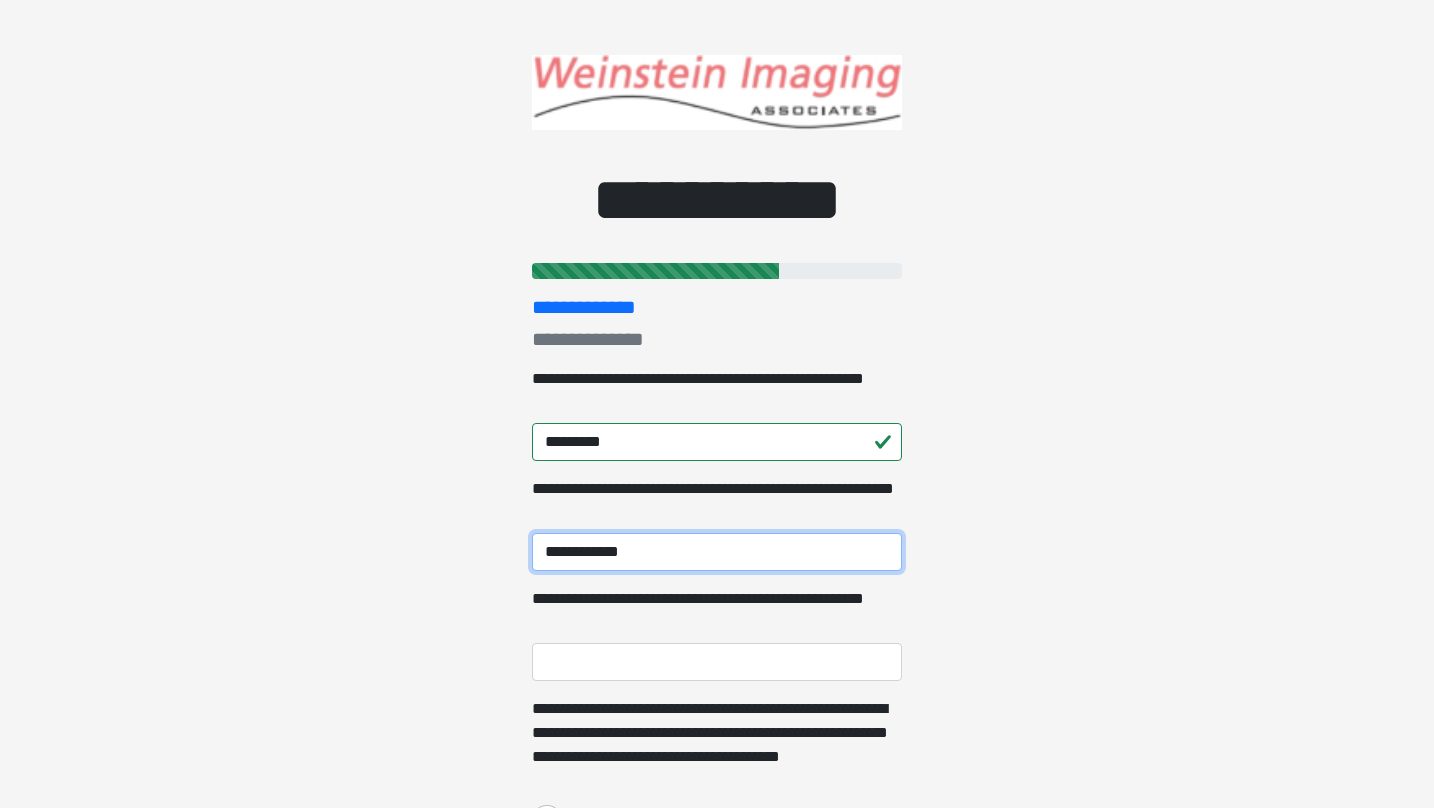 type on "**********" 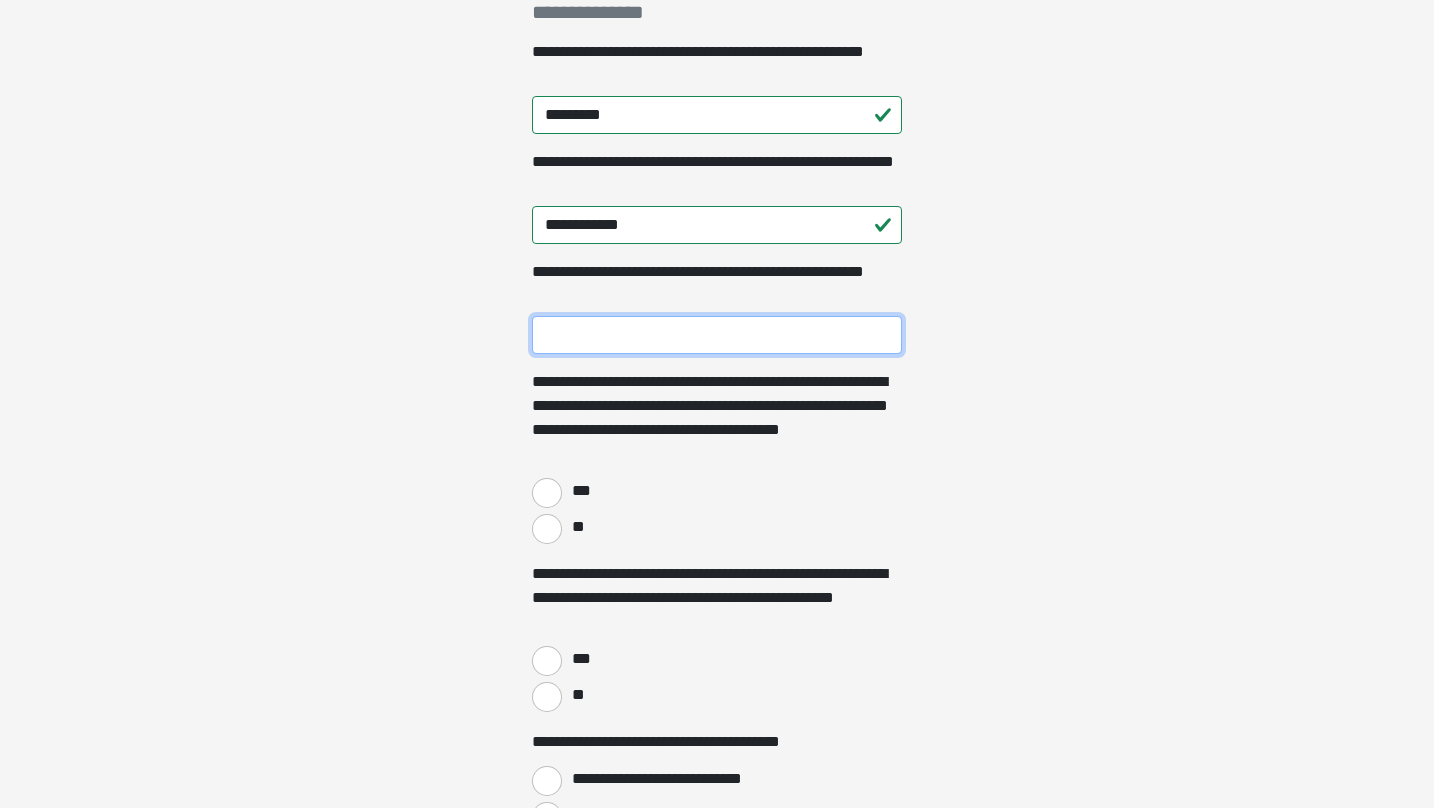 scroll, scrollTop: 328, scrollLeft: 0, axis: vertical 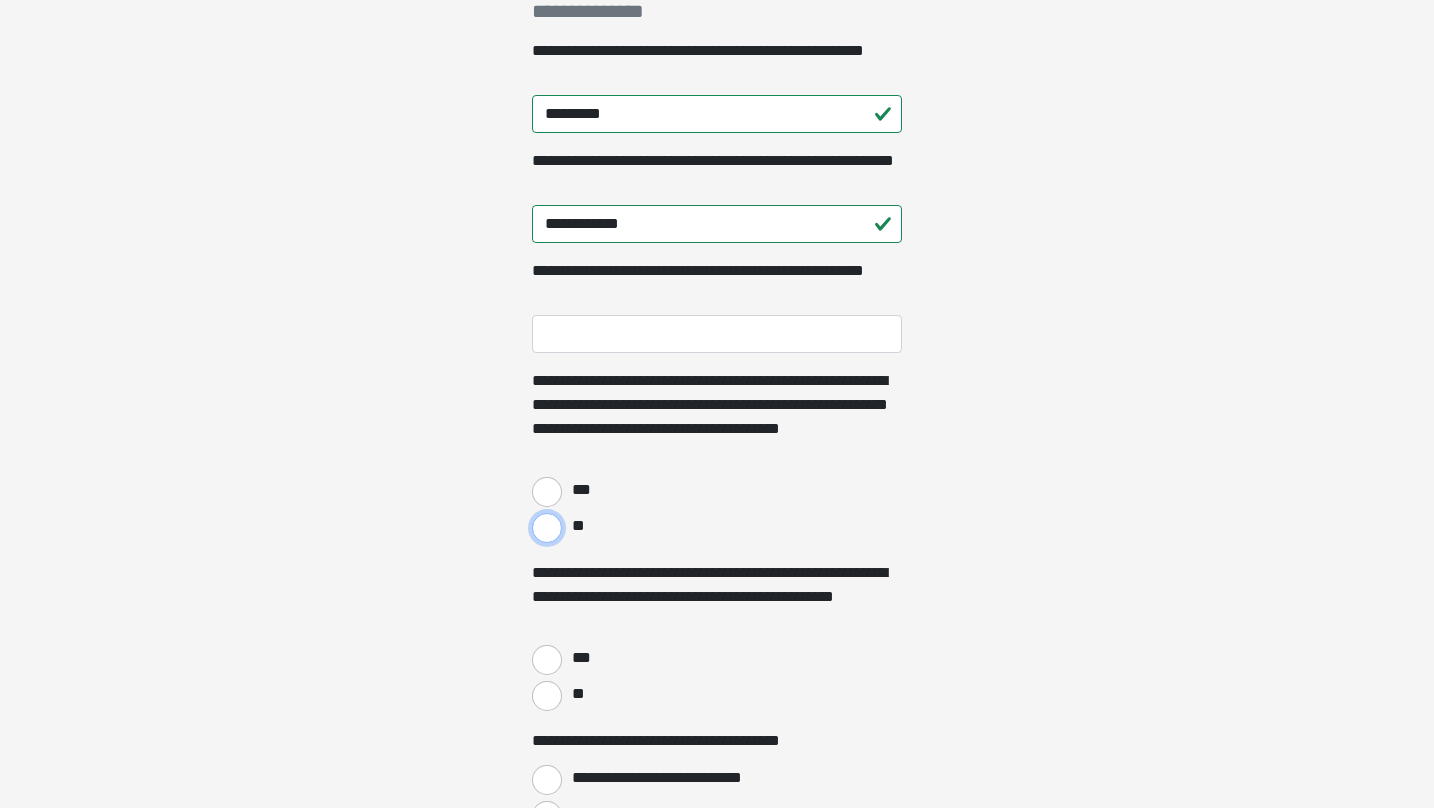 click on "**" at bounding box center [547, 528] 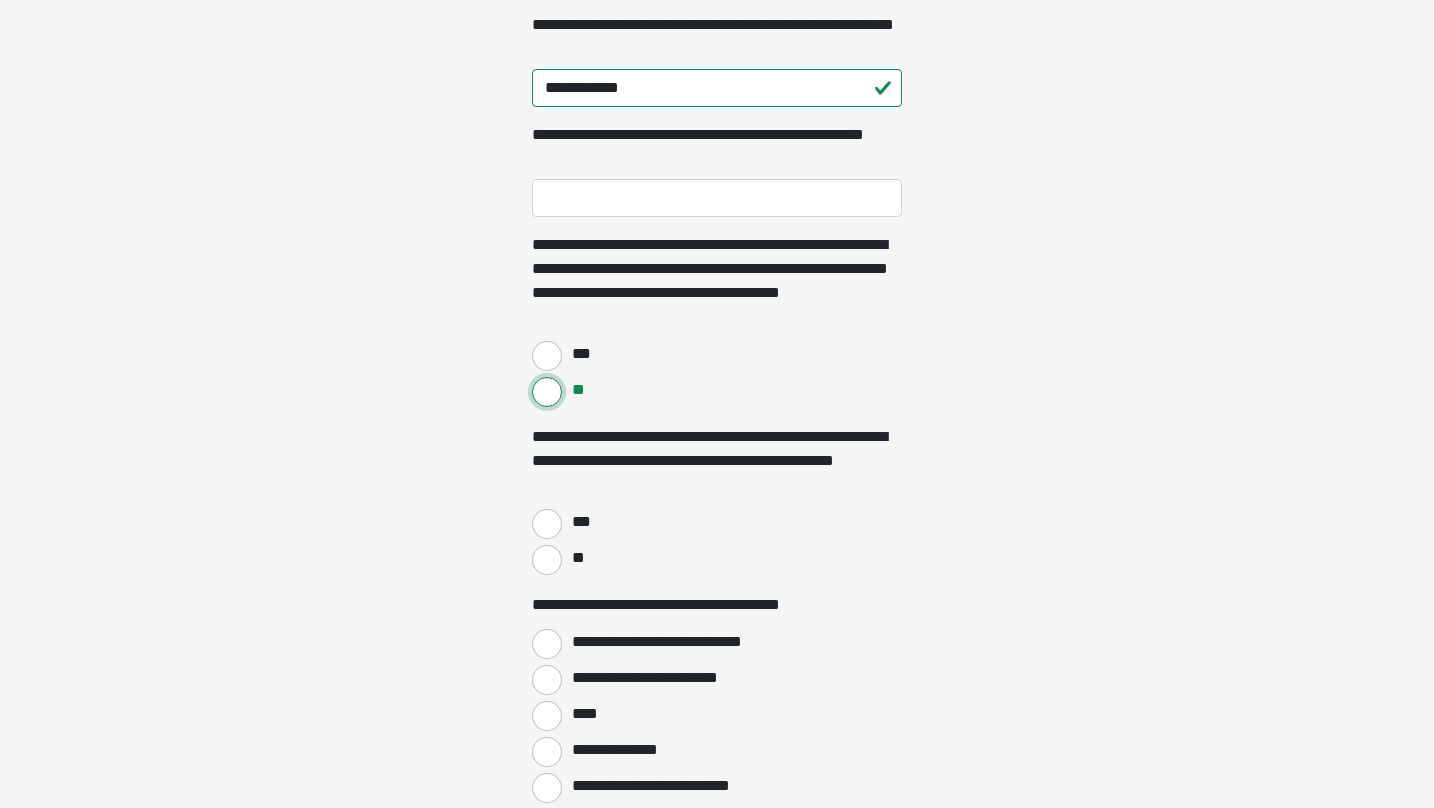 scroll, scrollTop: 499, scrollLeft: 0, axis: vertical 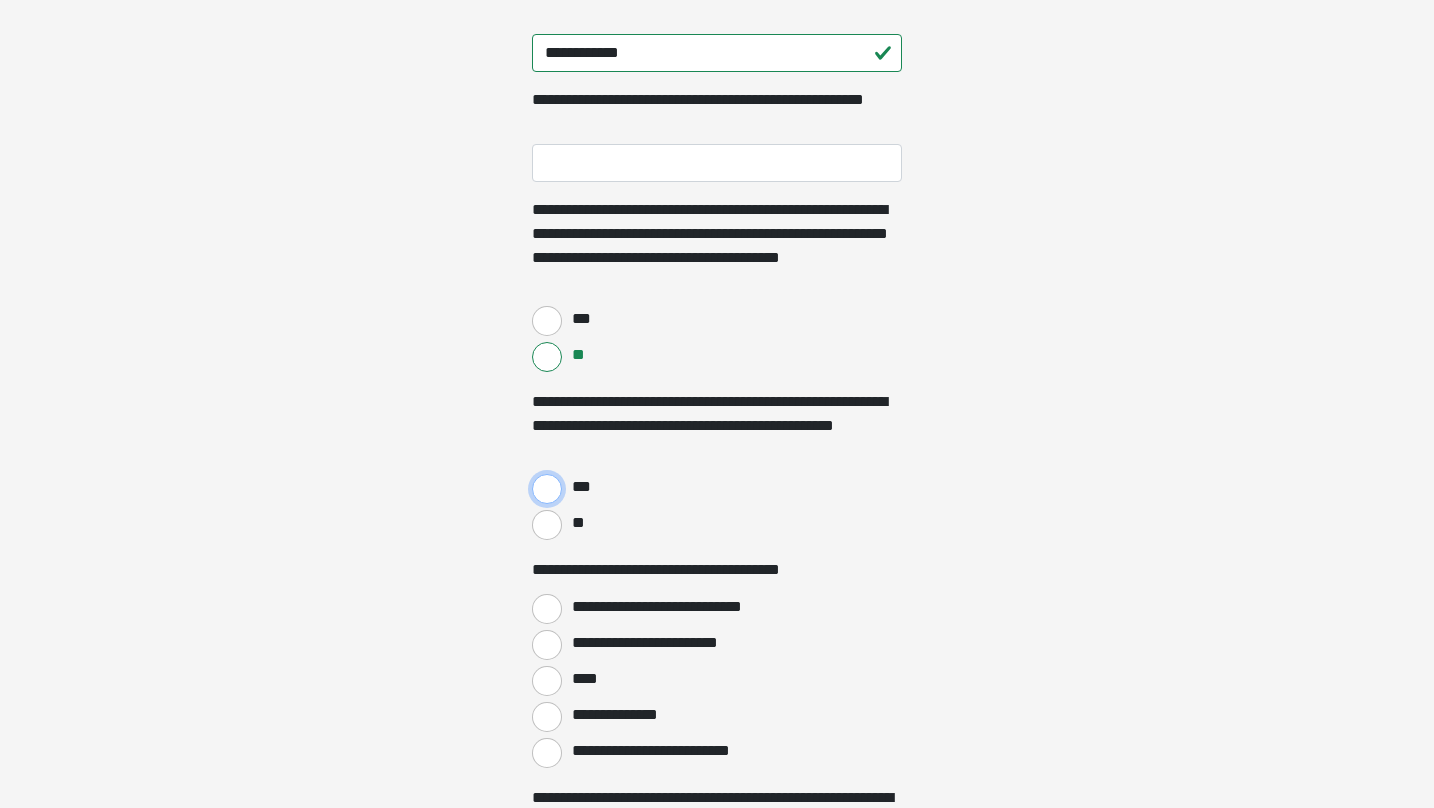 click on "***" at bounding box center (547, 489) 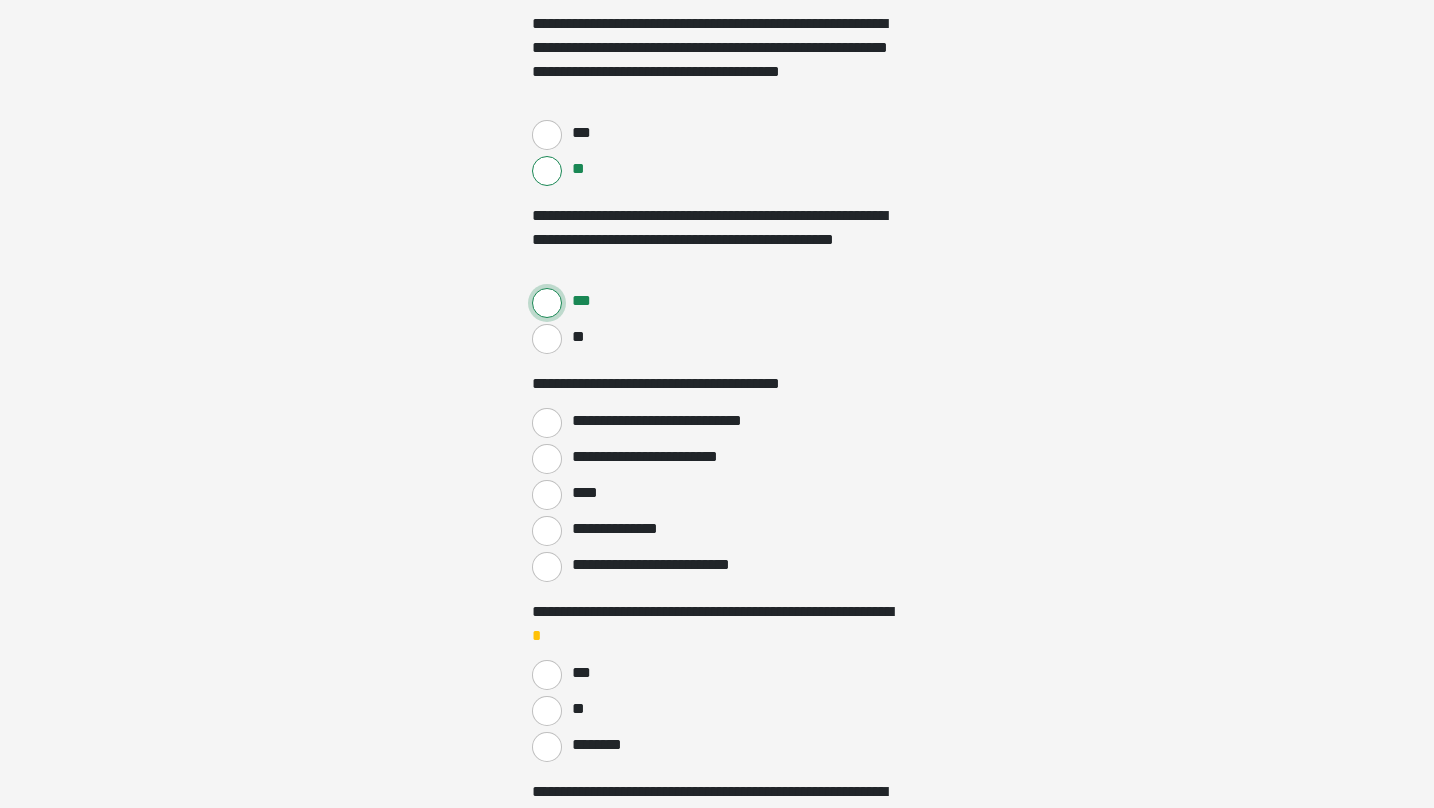 scroll, scrollTop: 726, scrollLeft: 0, axis: vertical 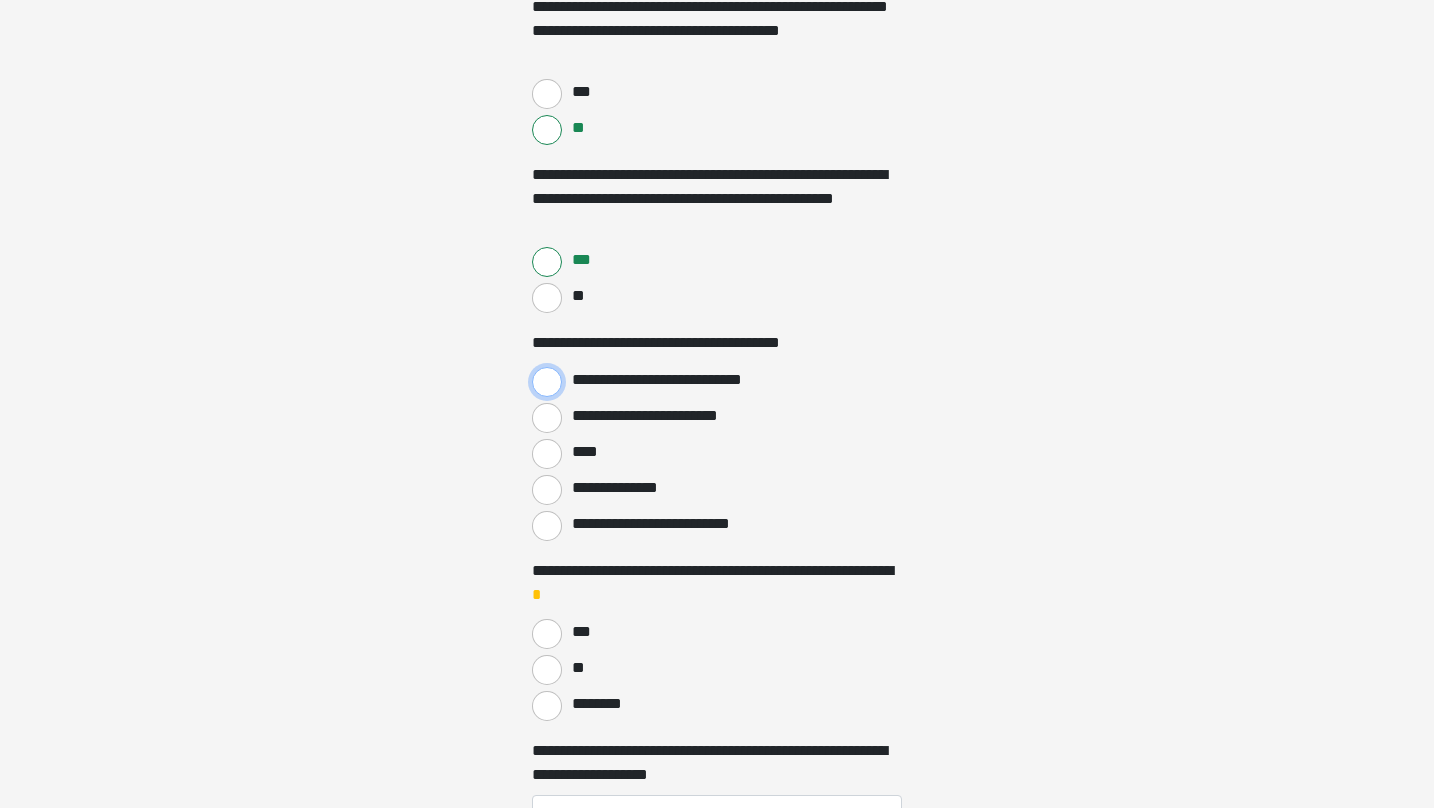 click on "**********" at bounding box center [547, 382] 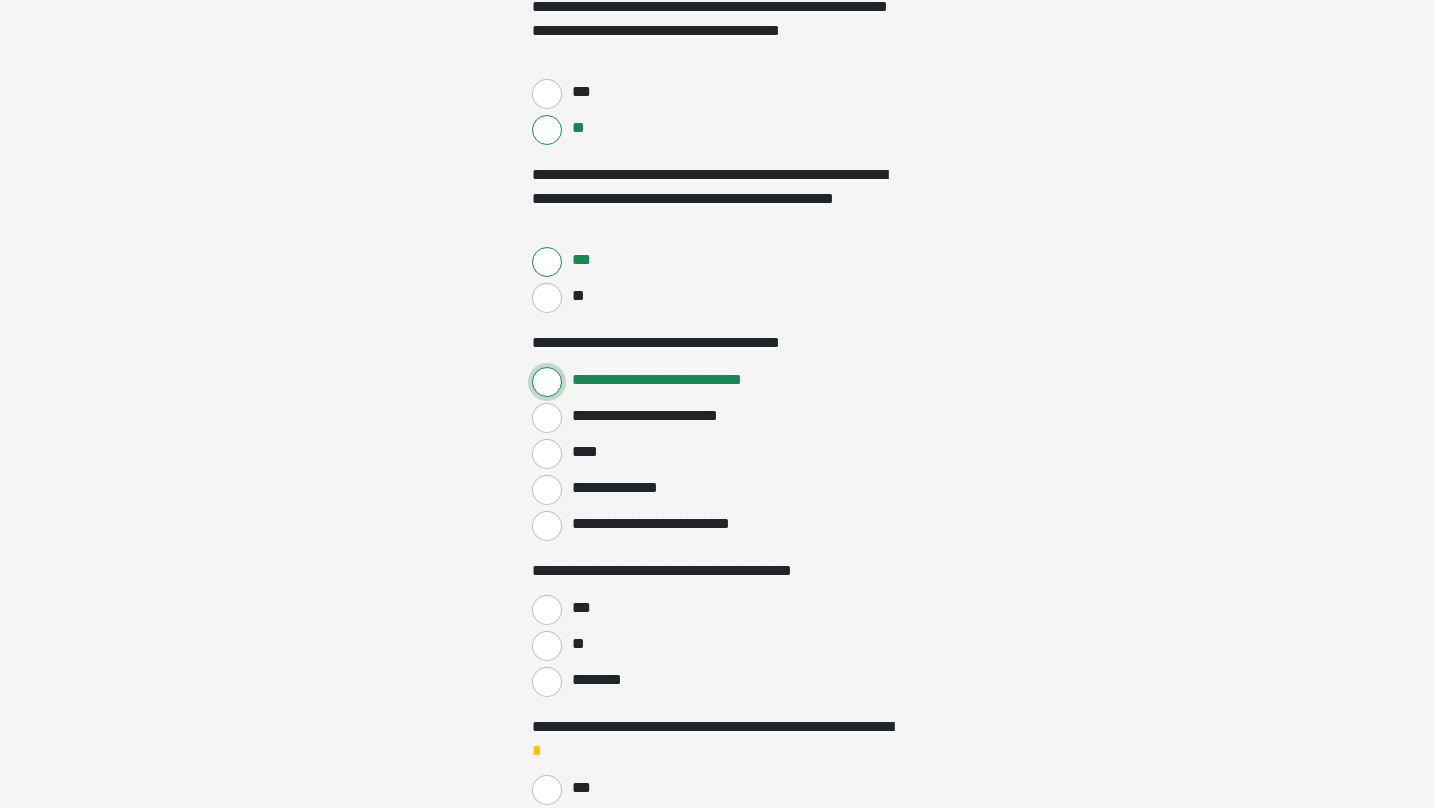 scroll, scrollTop: 932, scrollLeft: 0, axis: vertical 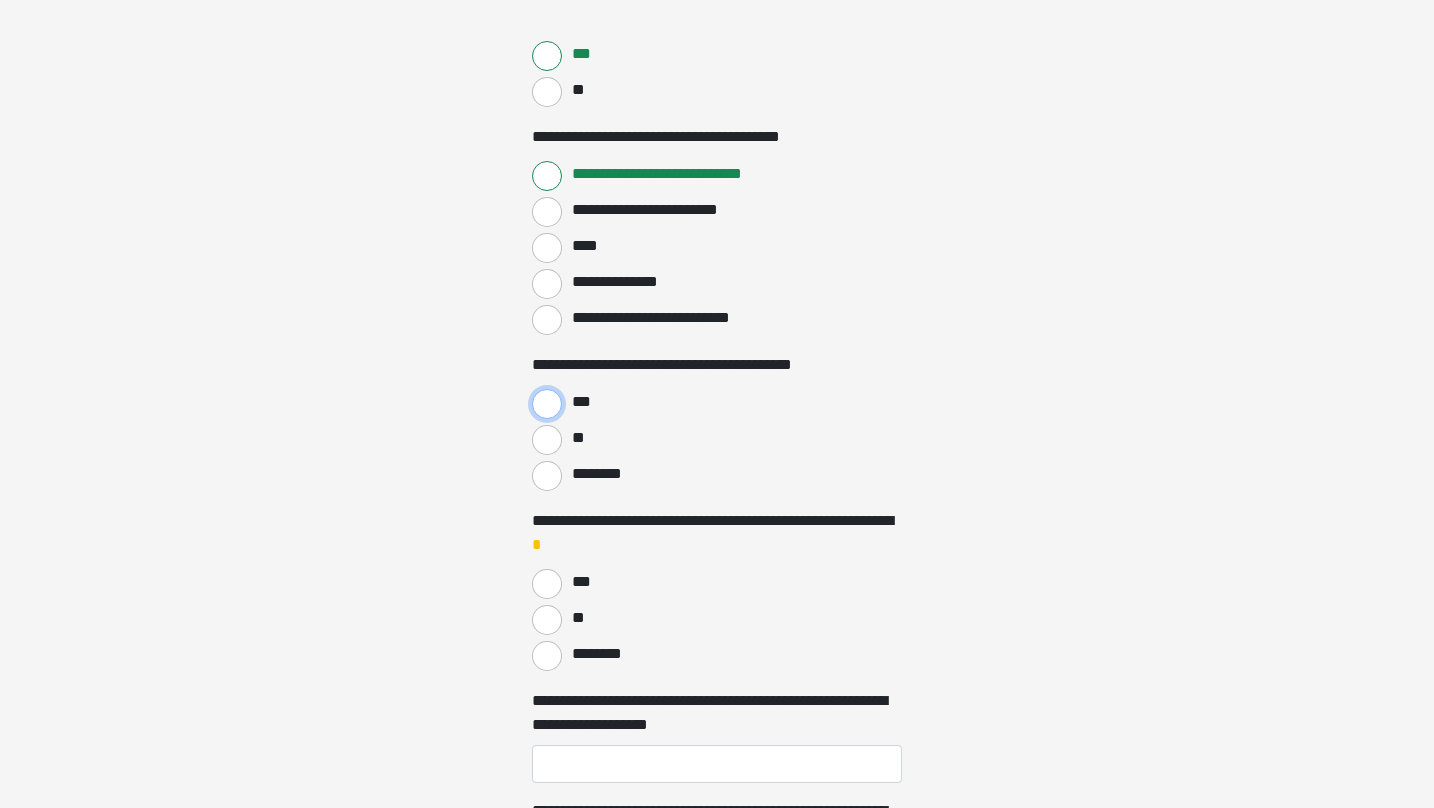 click on "***" at bounding box center [547, 404] 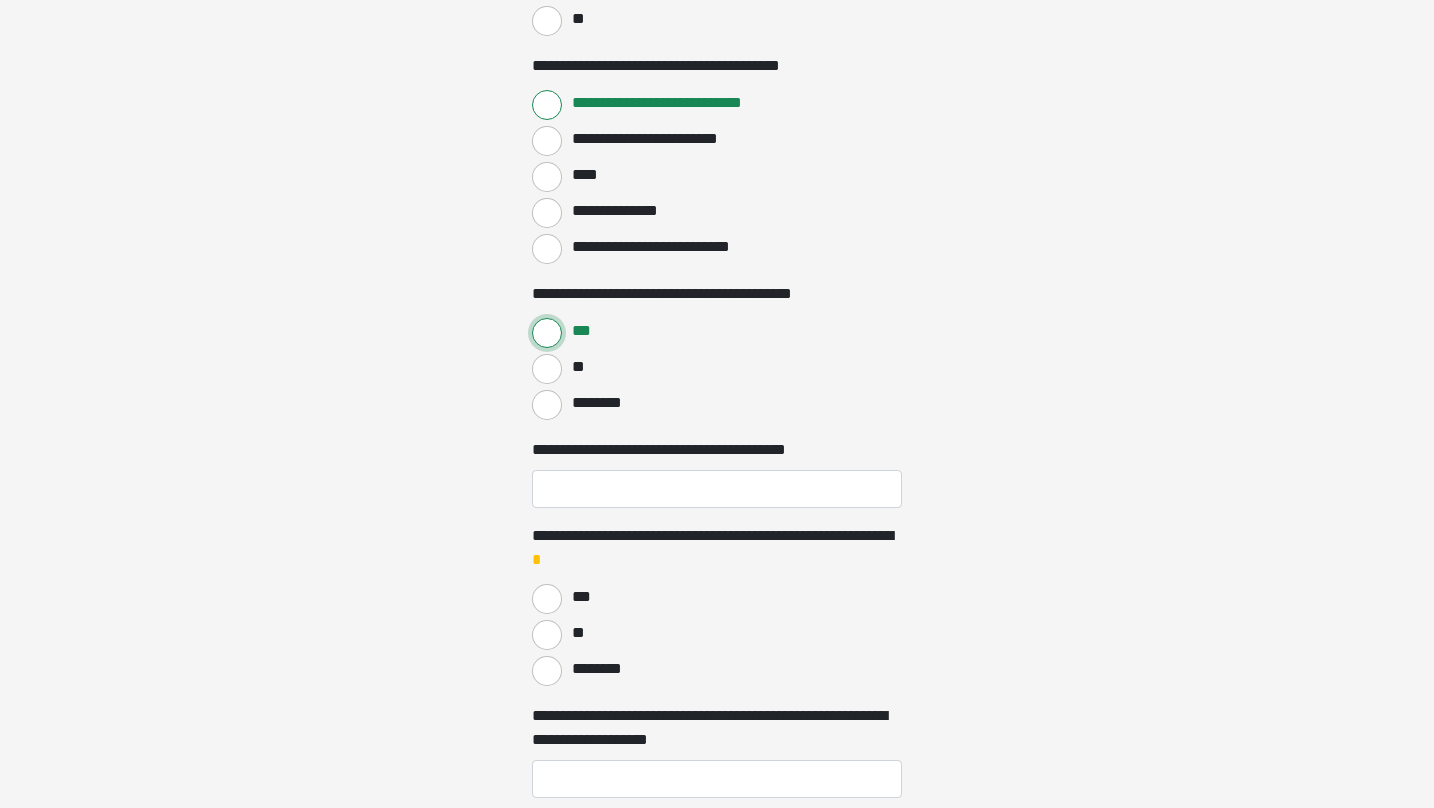 scroll, scrollTop: 1031, scrollLeft: 0, axis: vertical 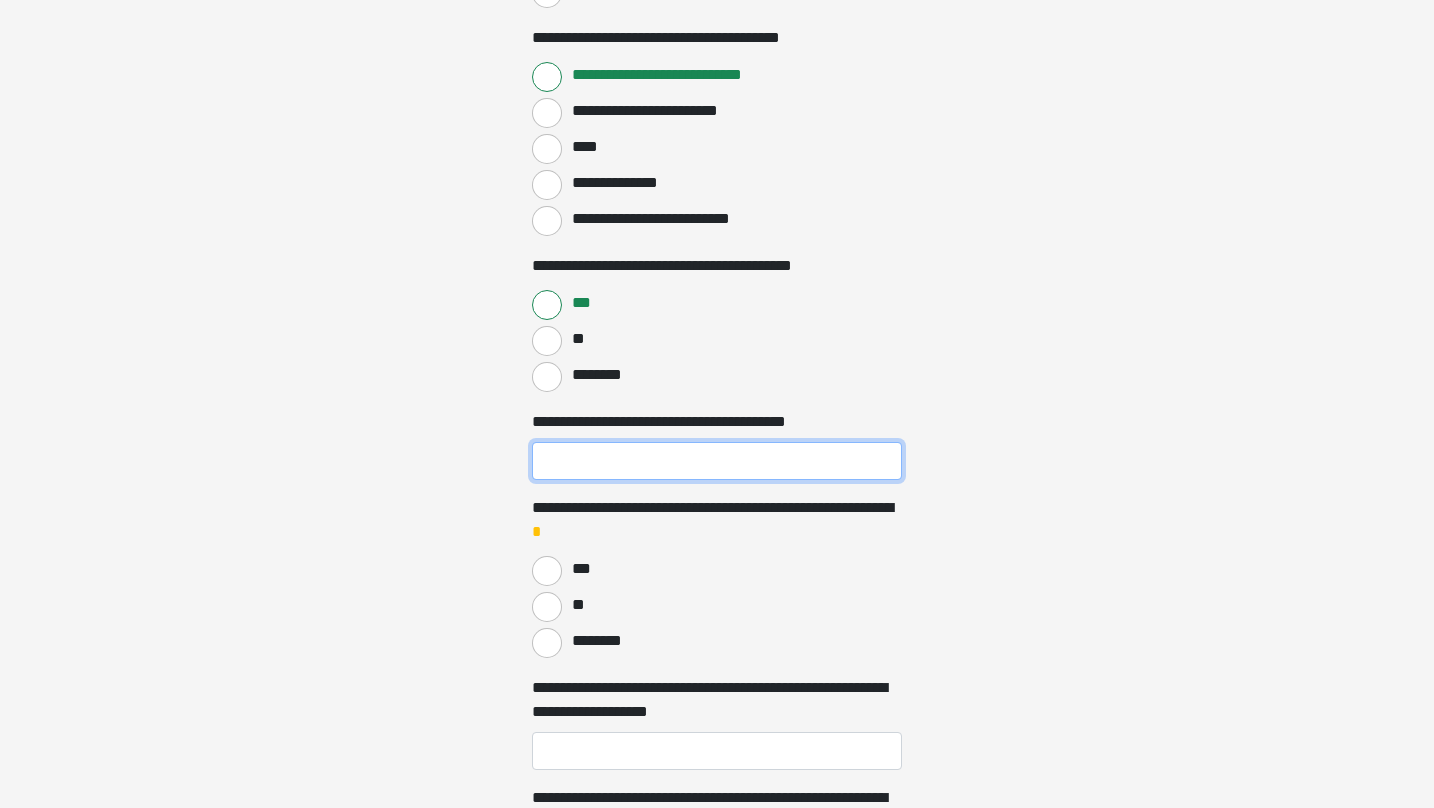 click on "**********" at bounding box center (717, 461) 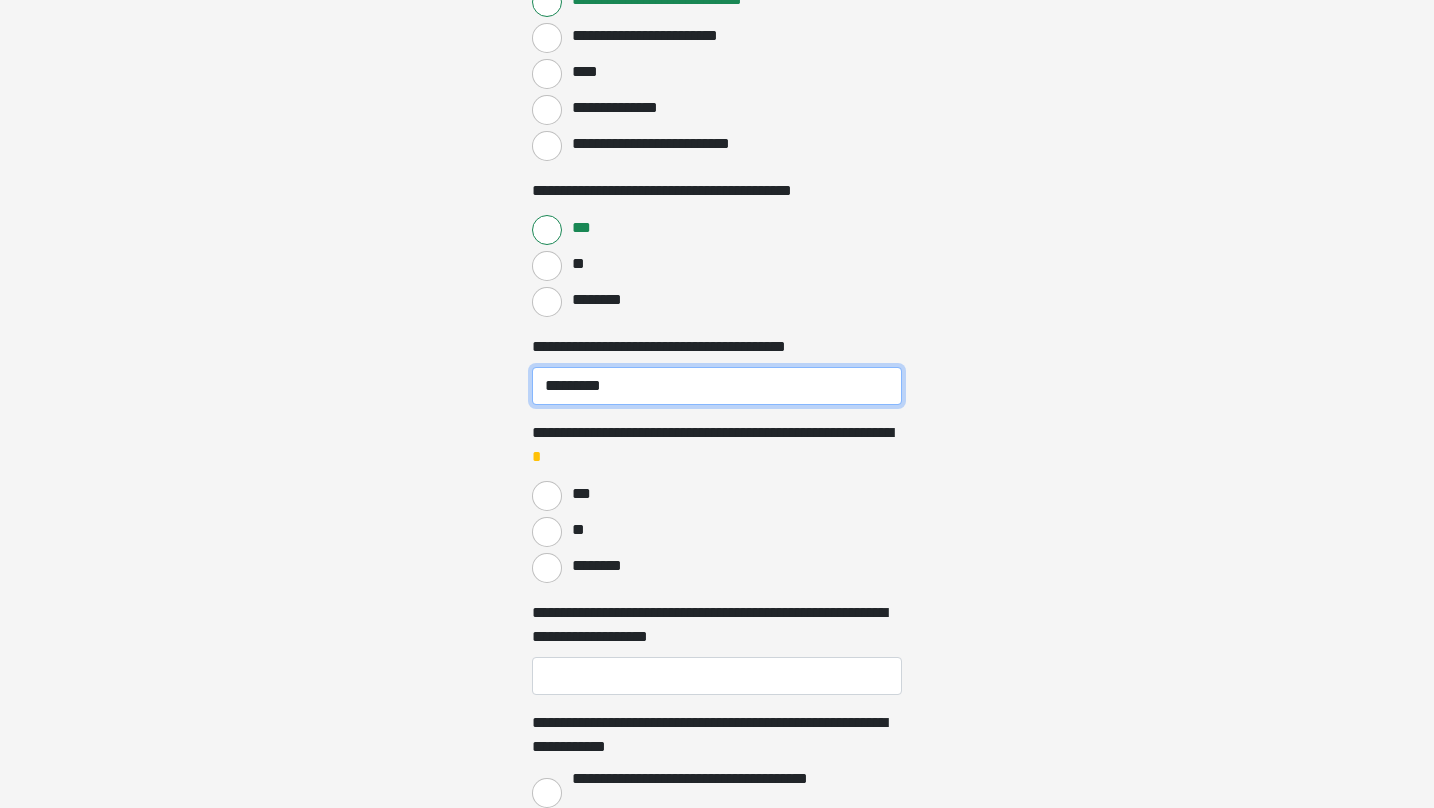 scroll, scrollTop: 1118, scrollLeft: 0, axis: vertical 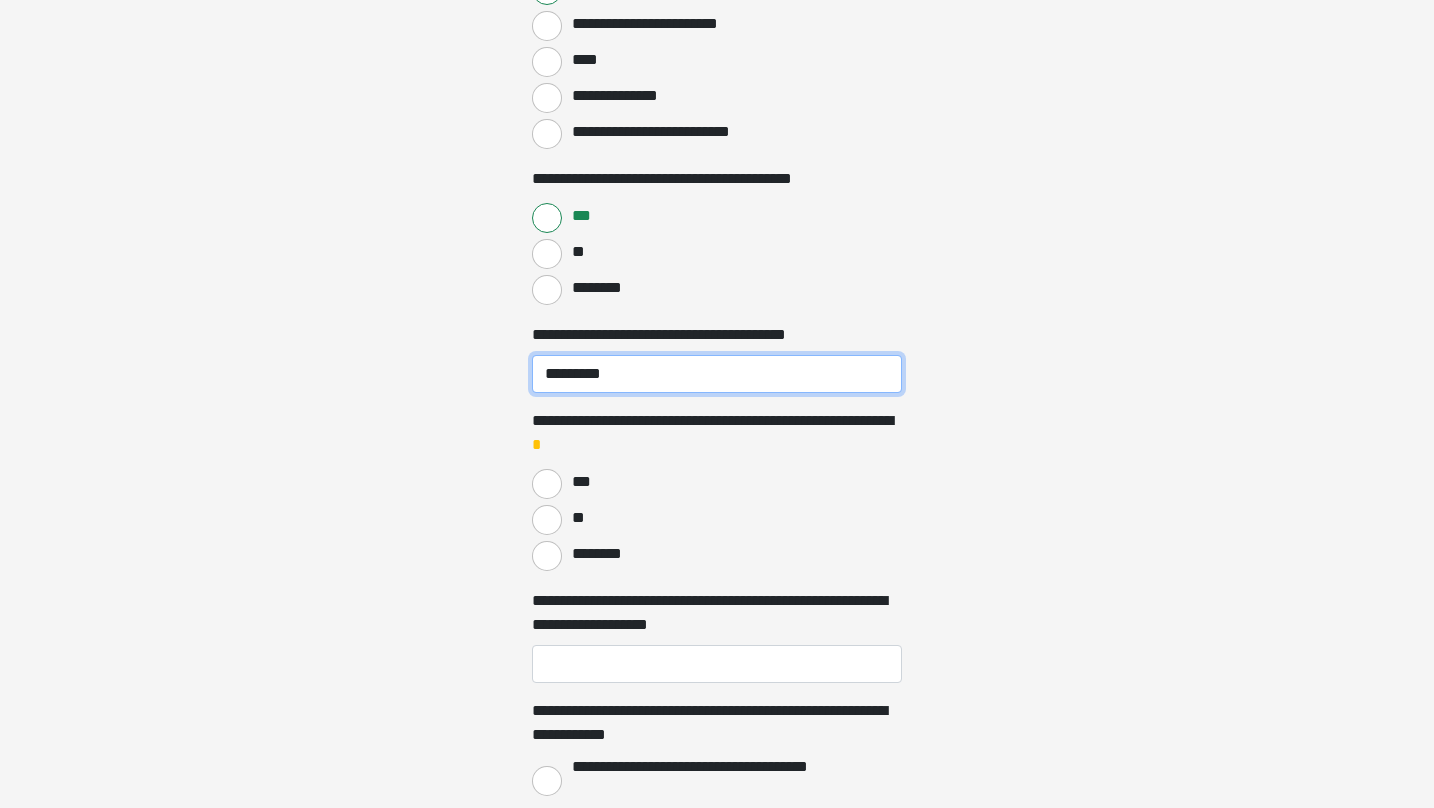 type on "*********" 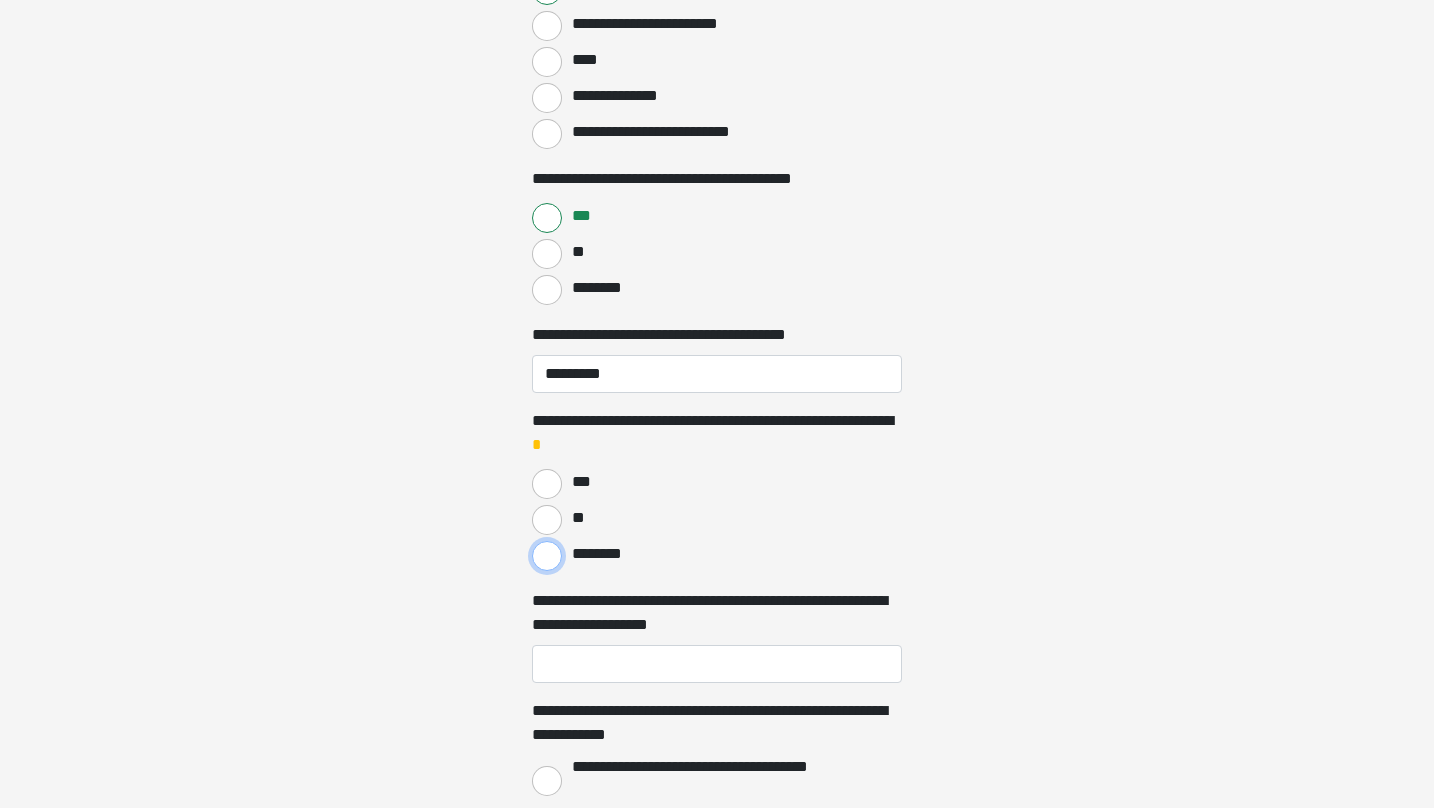 click on "********" at bounding box center [547, 556] 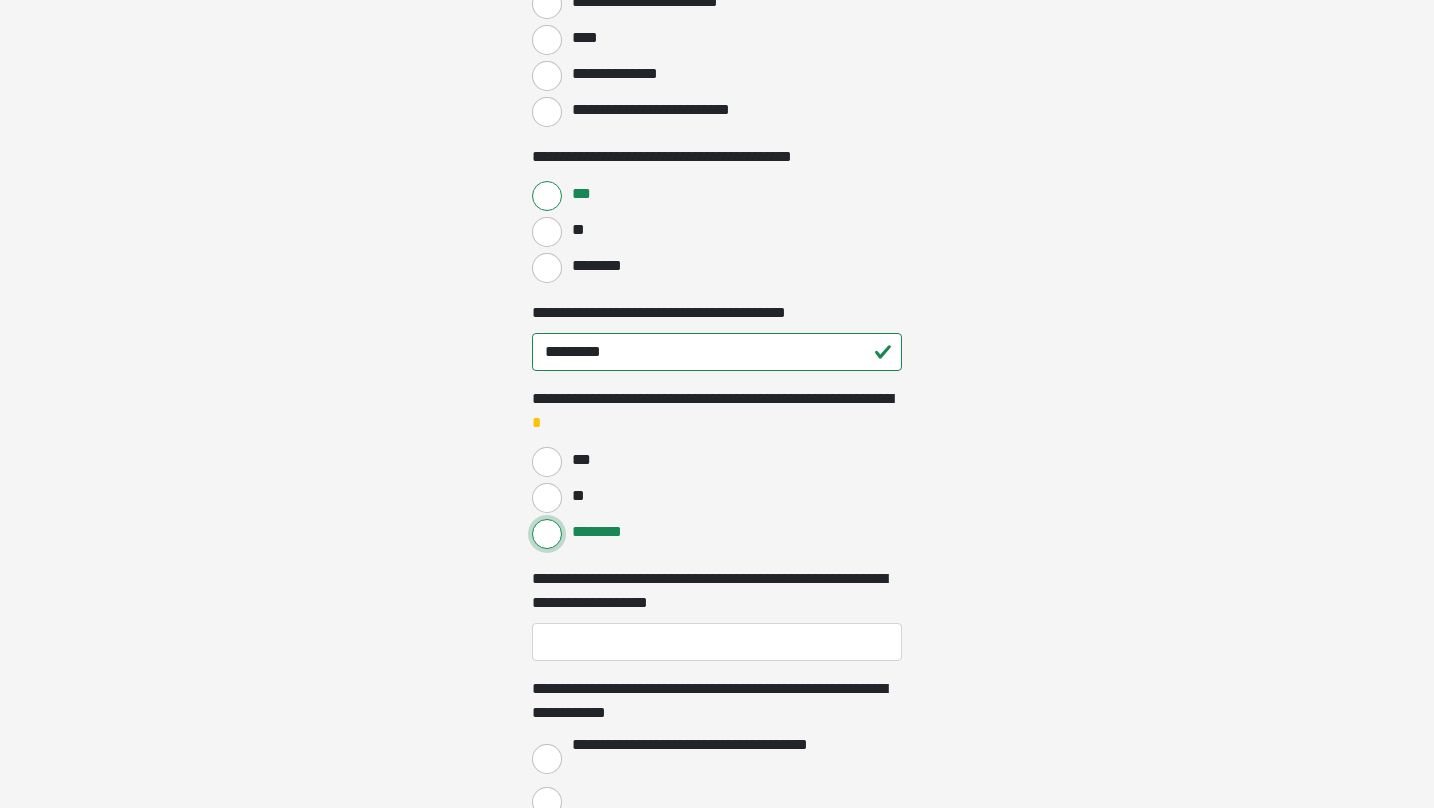 scroll, scrollTop: 1143, scrollLeft: 0, axis: vertical 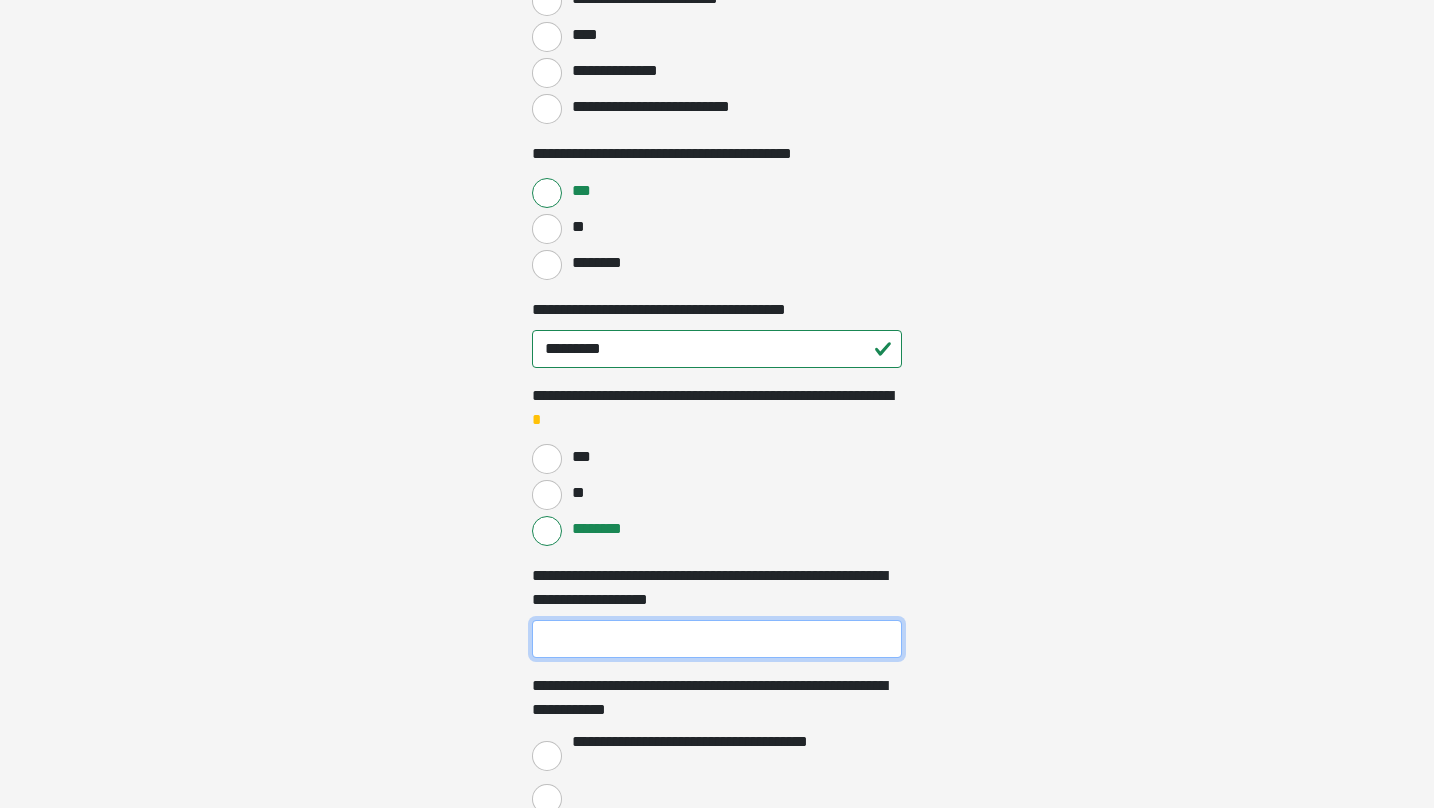 click on "**********" at bounding box center (717, 639) 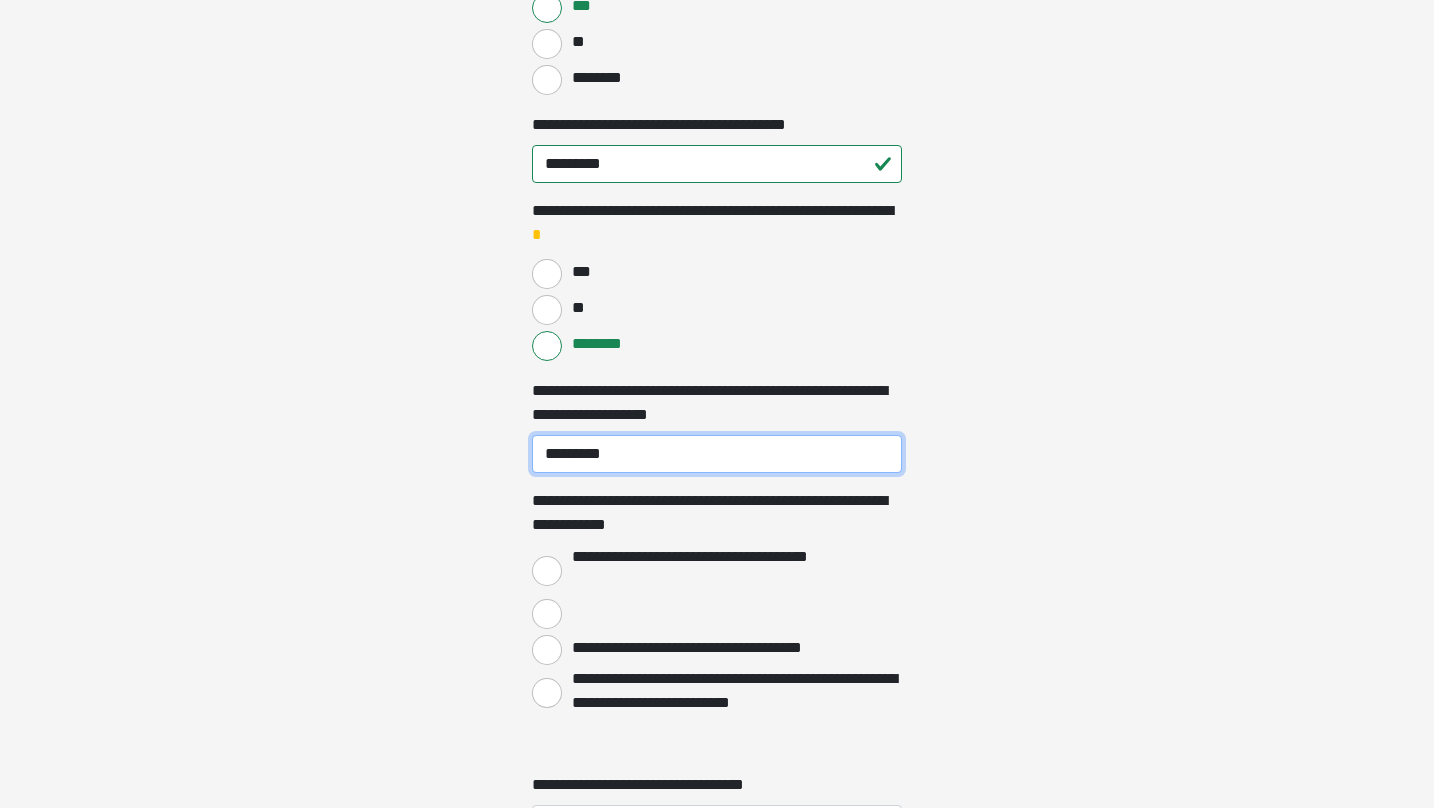 scroll, scrollTop: 1337, scrollLeft: 0, axis: vertical 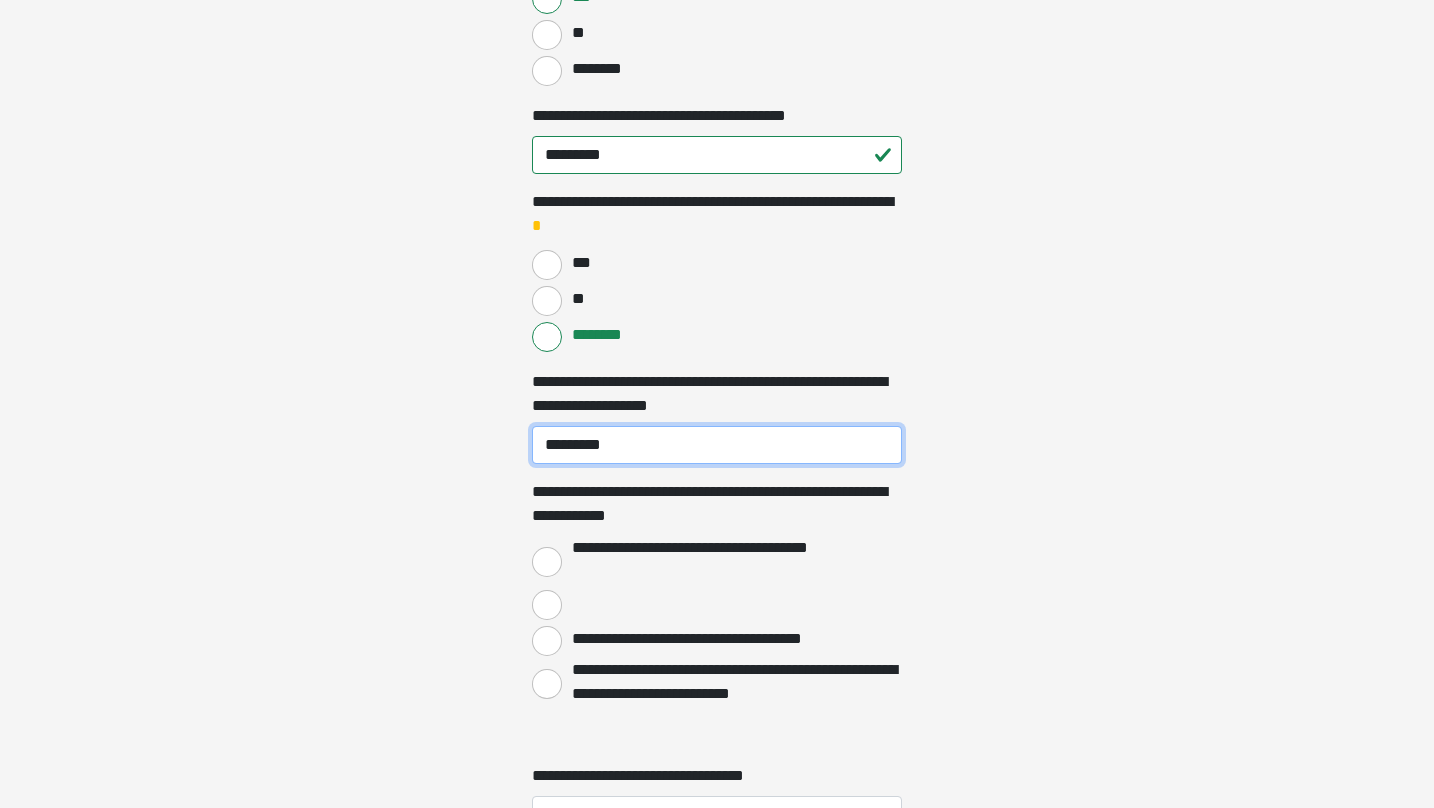type on "*********" 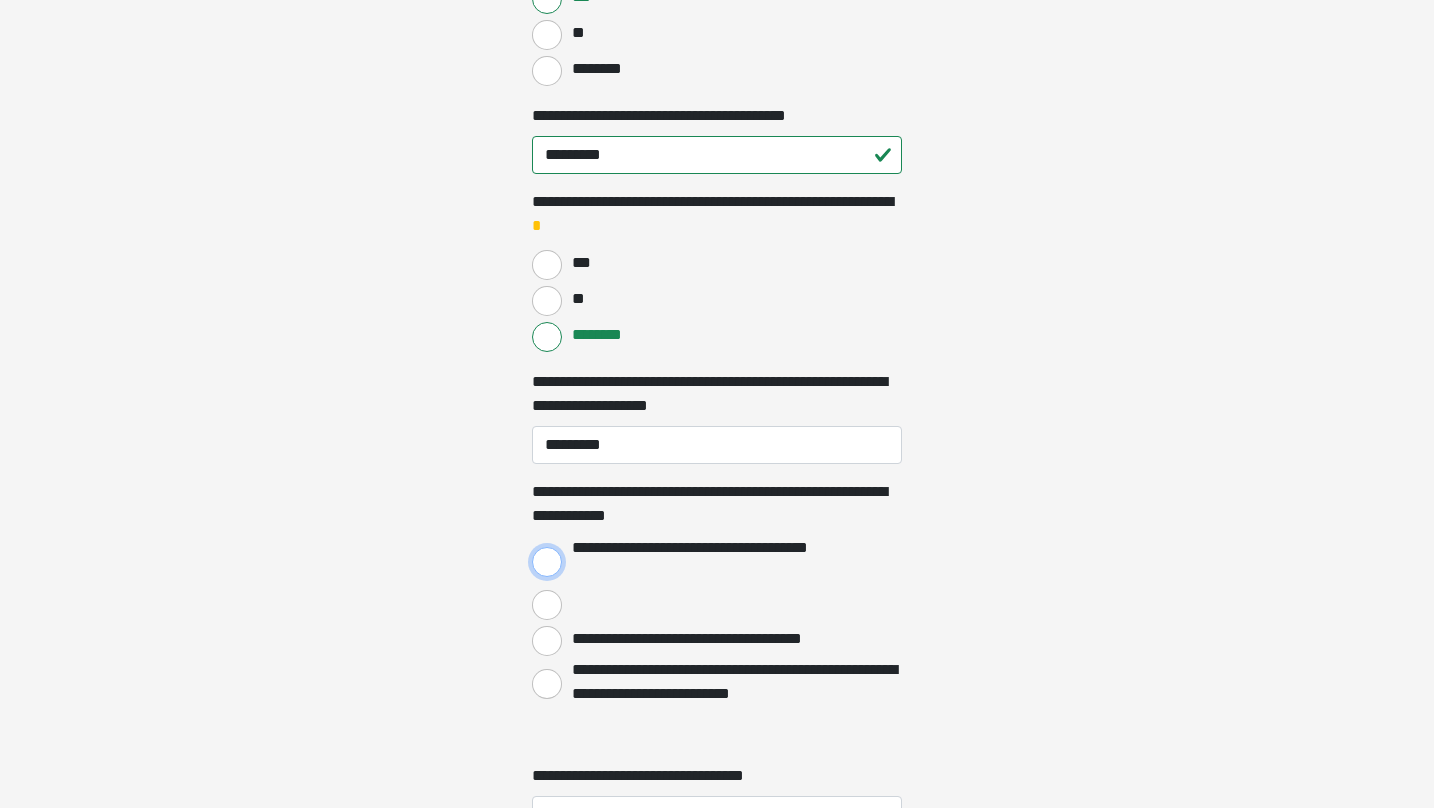 click on "**********" at bounding box center (547, 562) 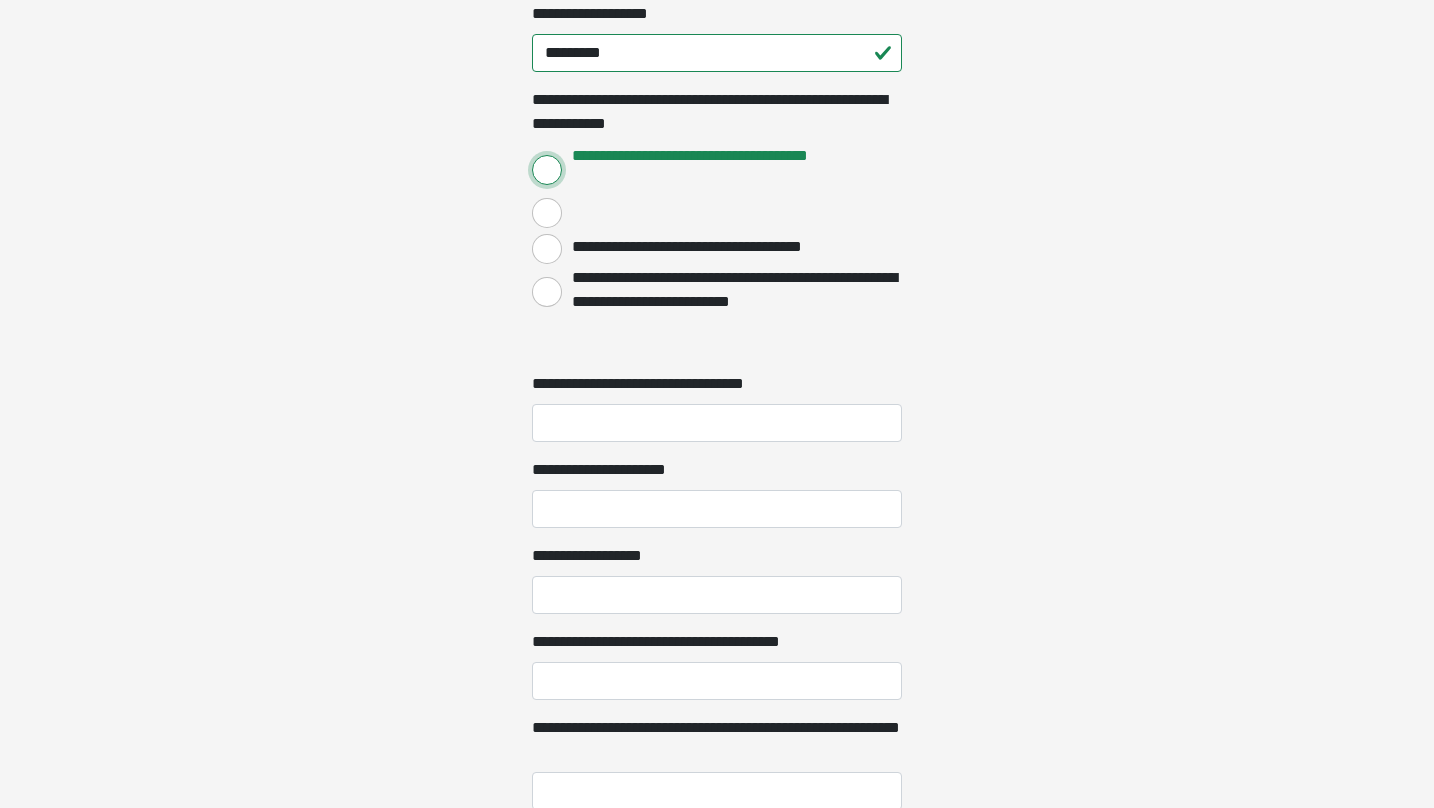 scroll, scrollTop: 1734, scrollLeft: 0, axis: vertical 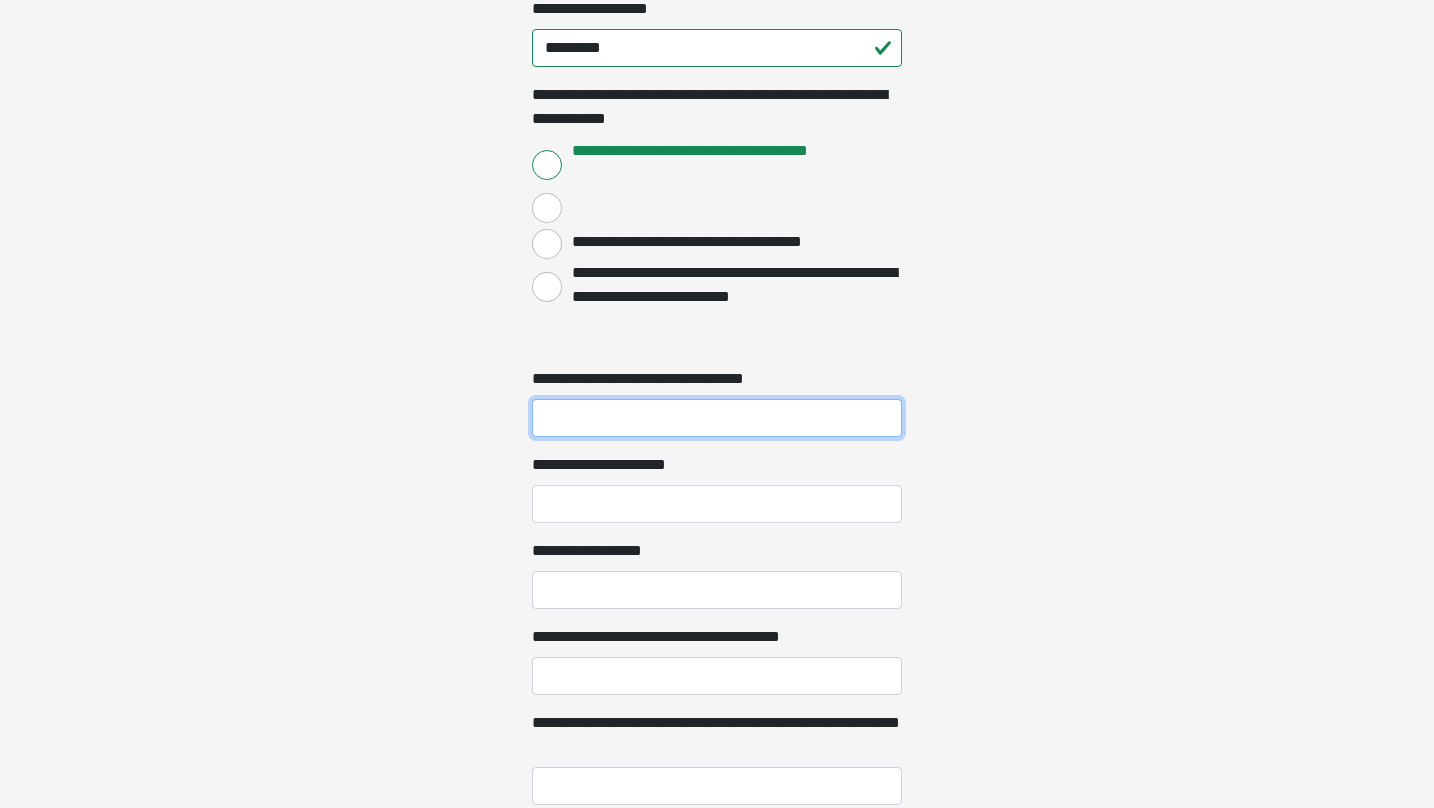 click on "**********" at bounding box center (717, 418) 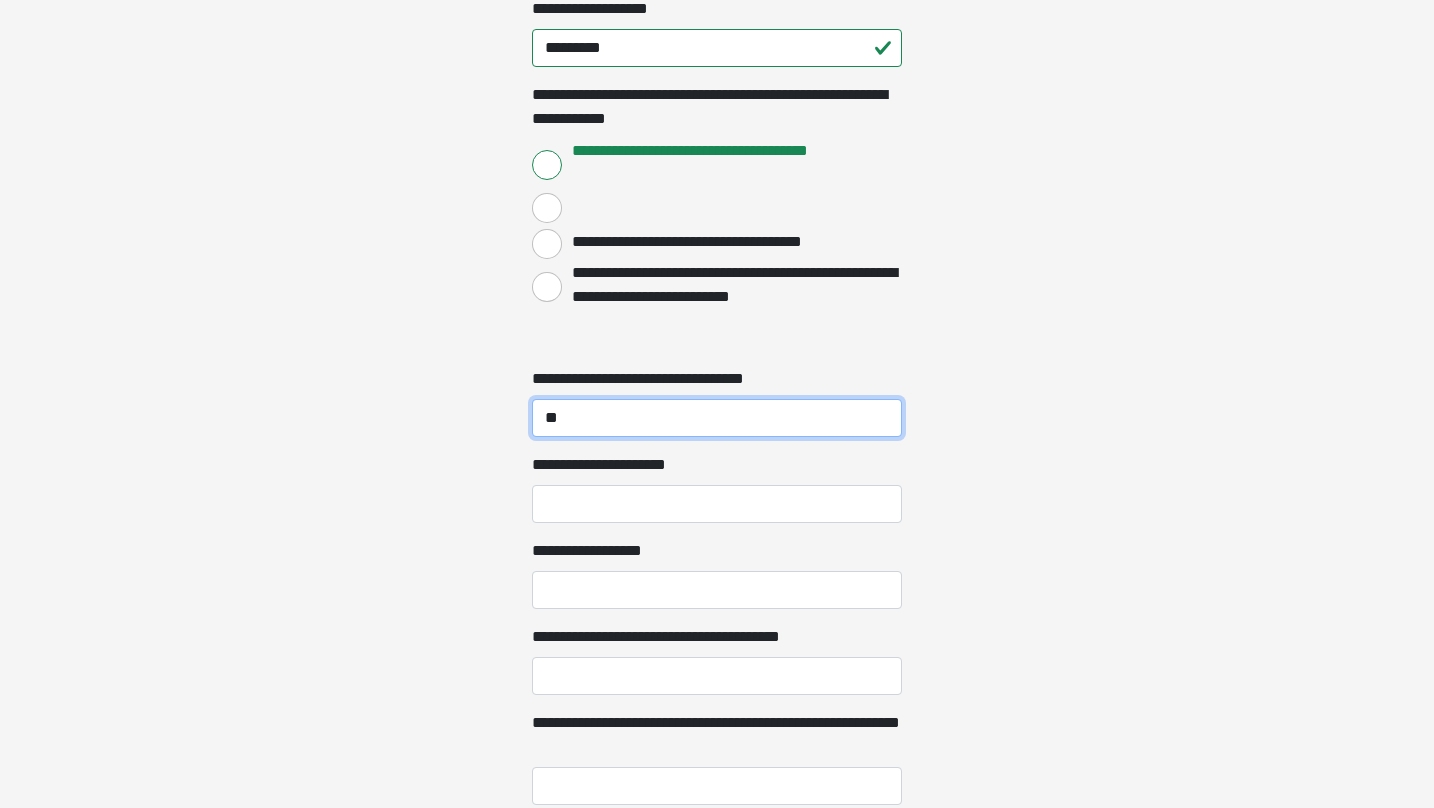 type on "**" 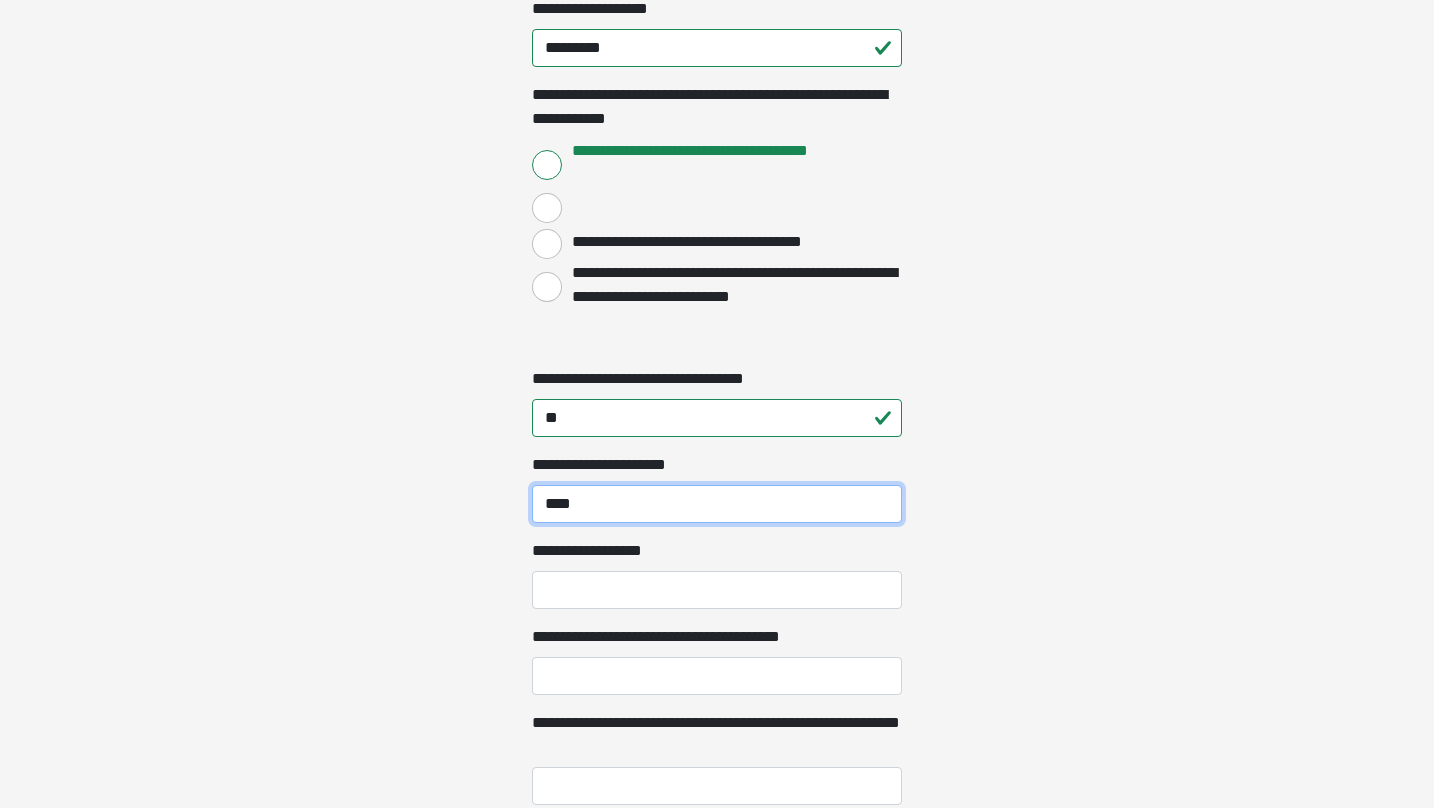type on "****" 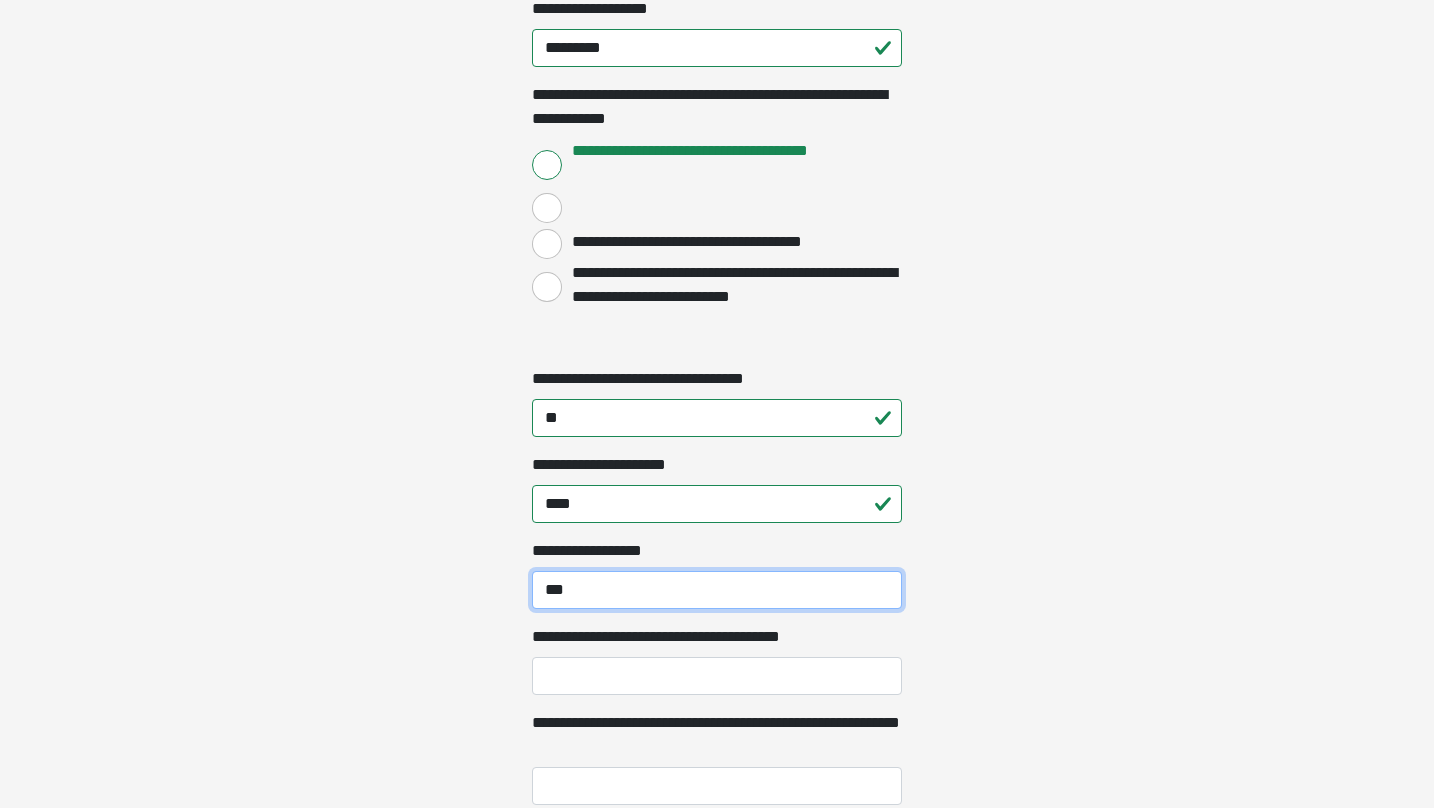 type on "***" 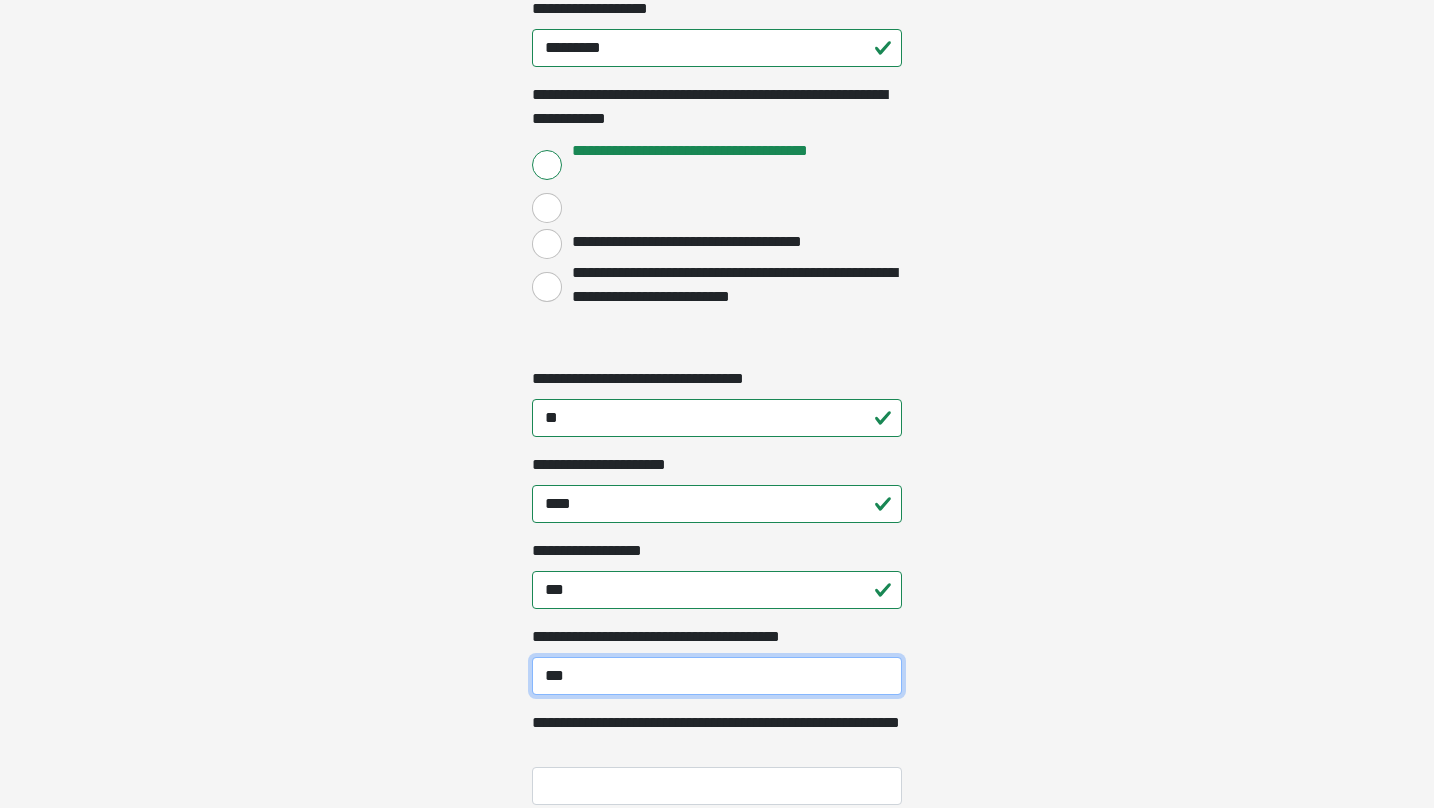 type on "***" 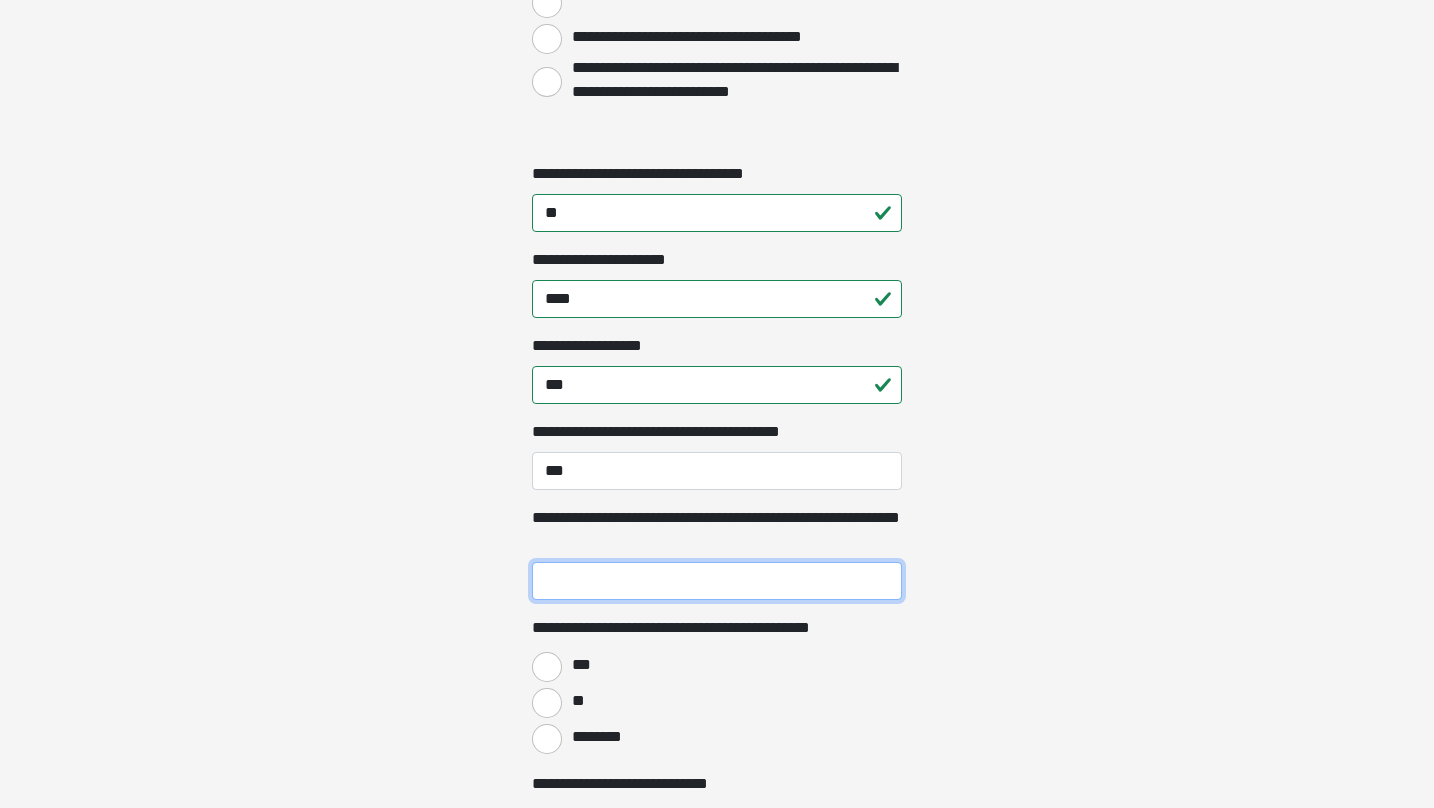 scroll, scrollTop: 1946, scrollLeft: 0, axis: vertical 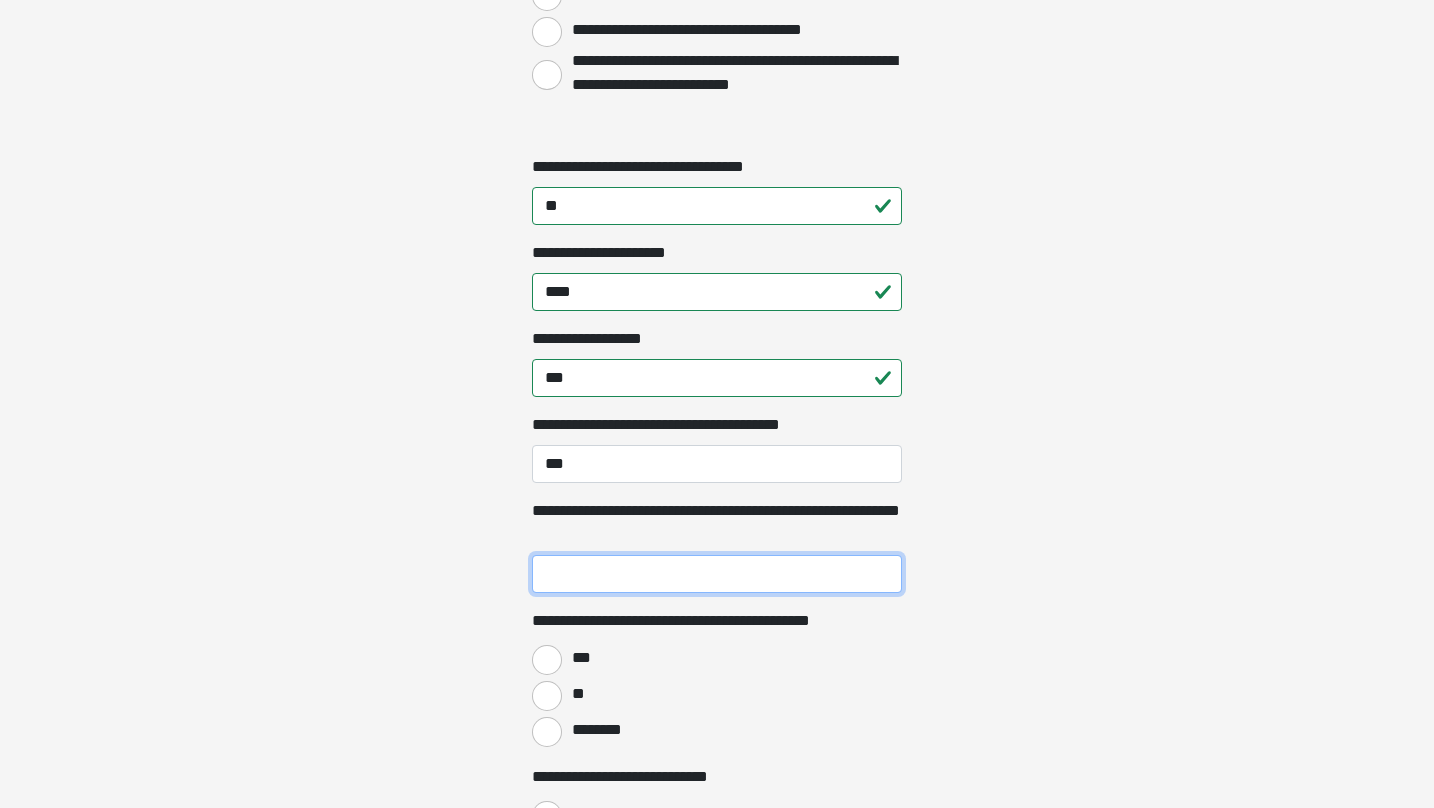 click on "**********" at bounding box center [717, 574] 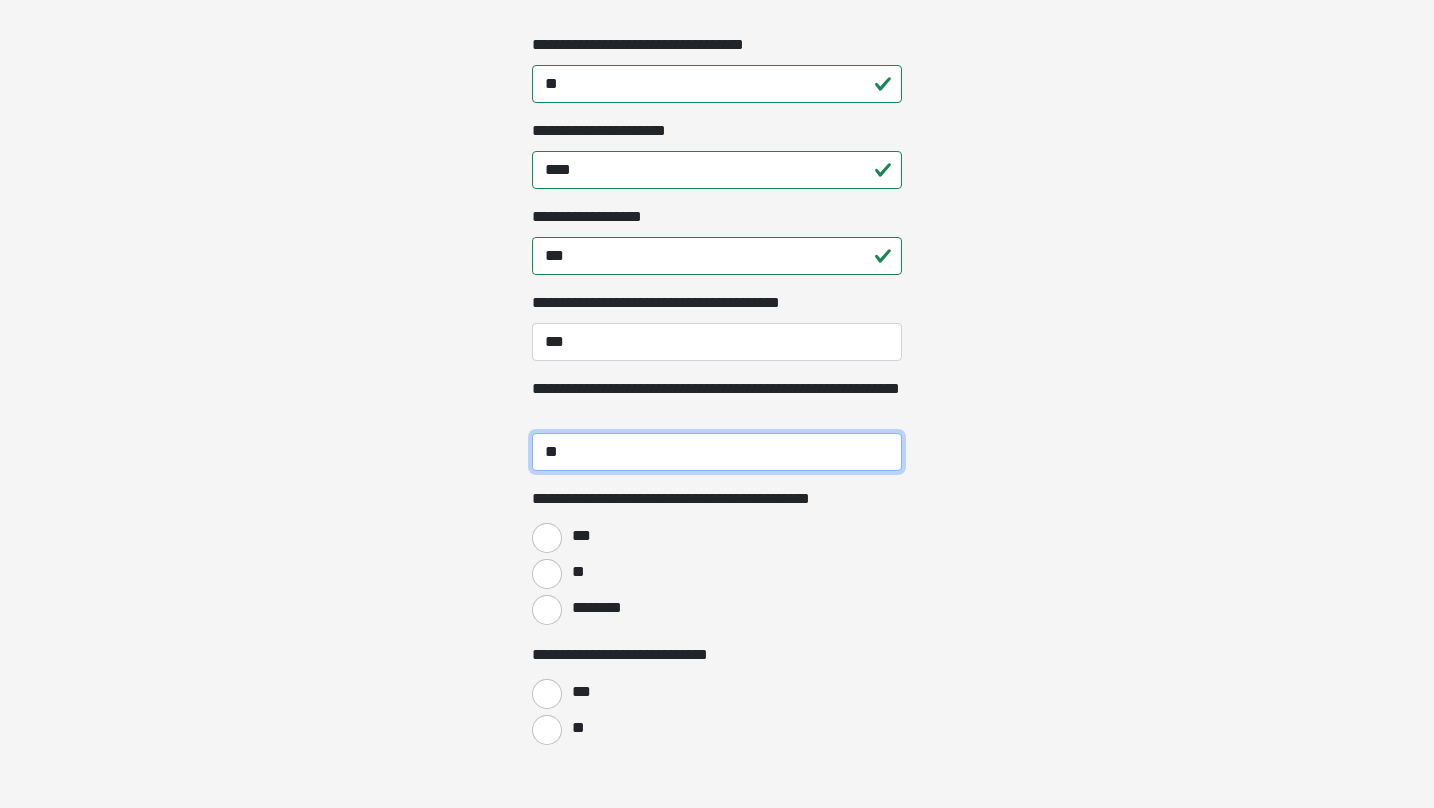 scroll, scrollTop: 2070, scrollLeft: 0, axis: vertical 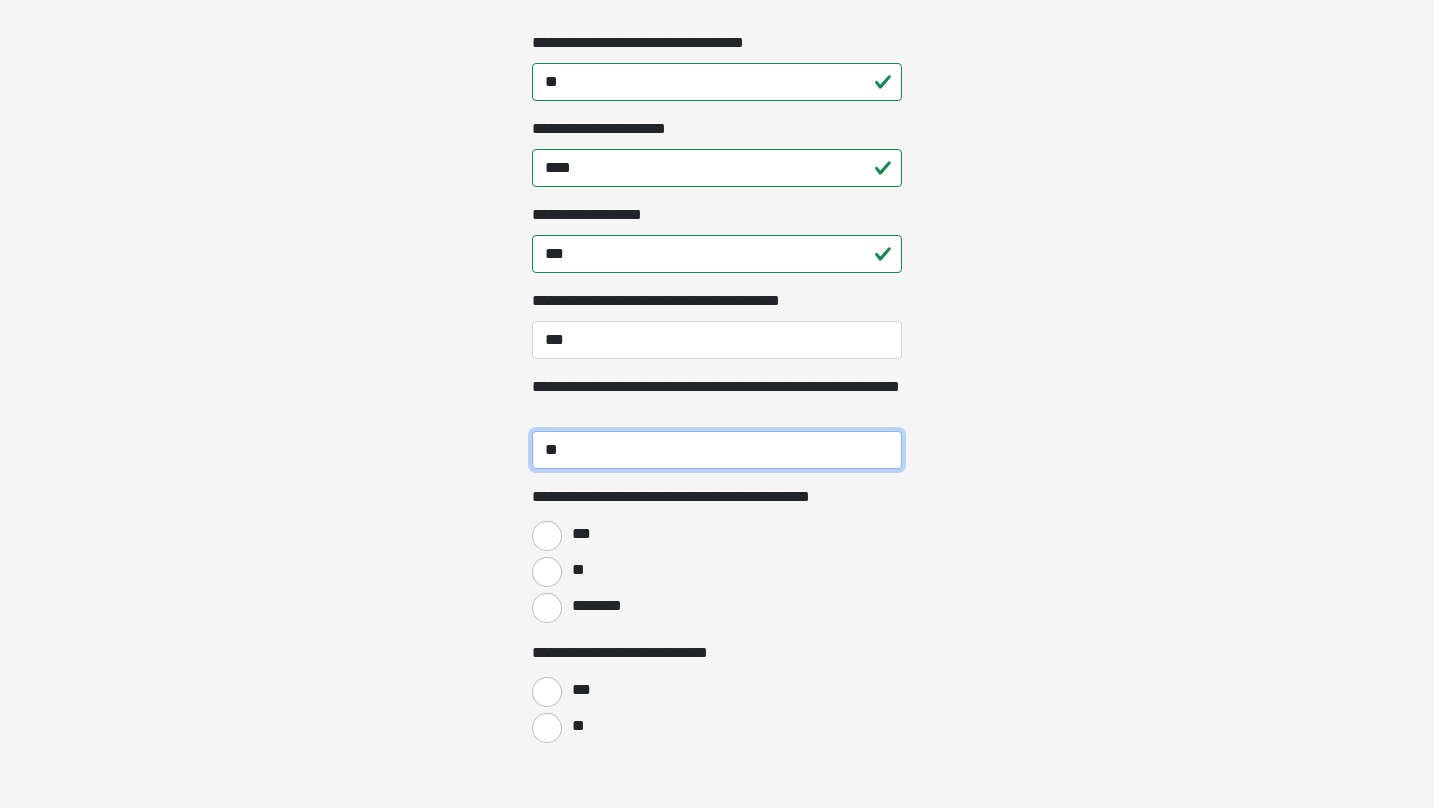 type on "**" 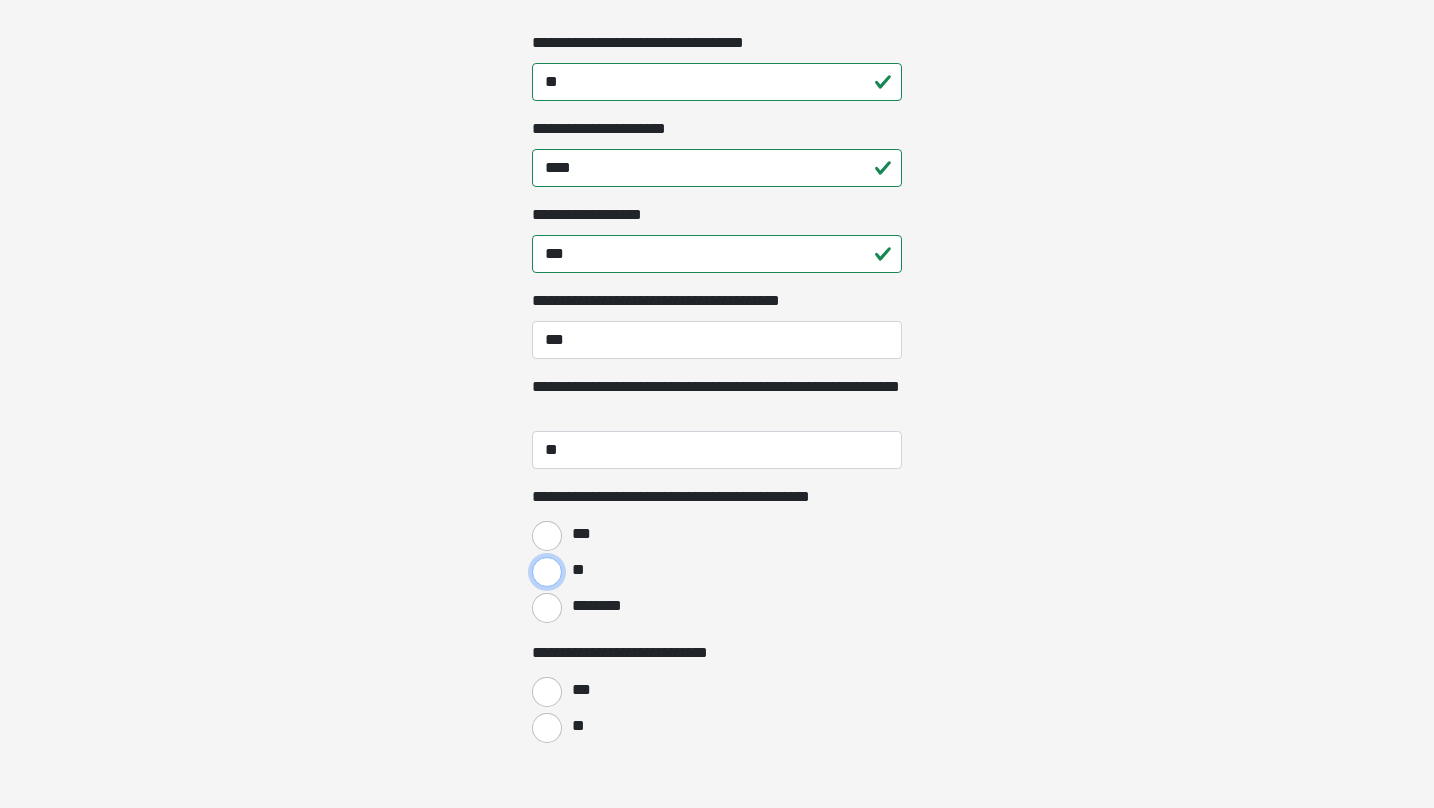 click on "**" at bounding box center [547, 572] 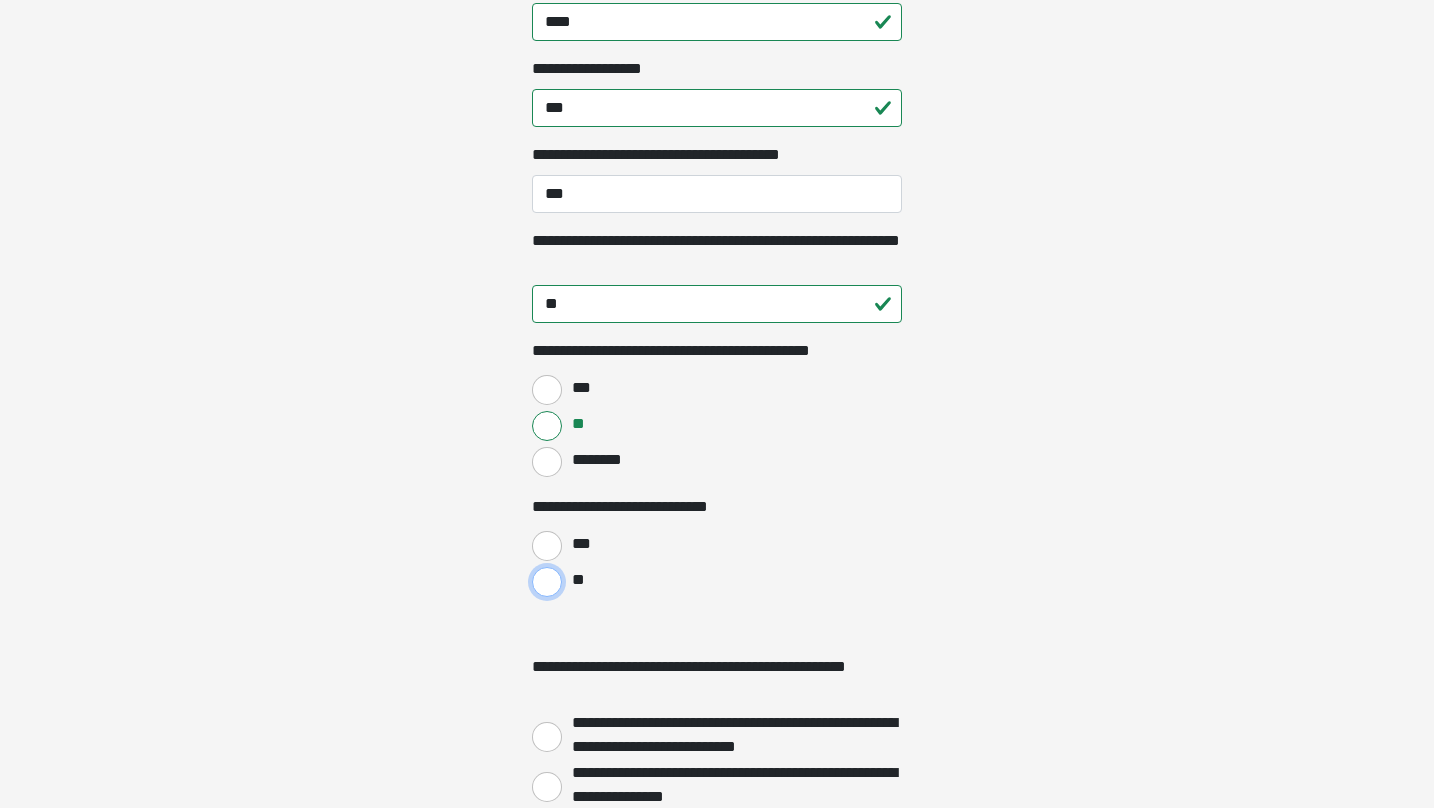 click on "**" at bounding box center [547, 582] 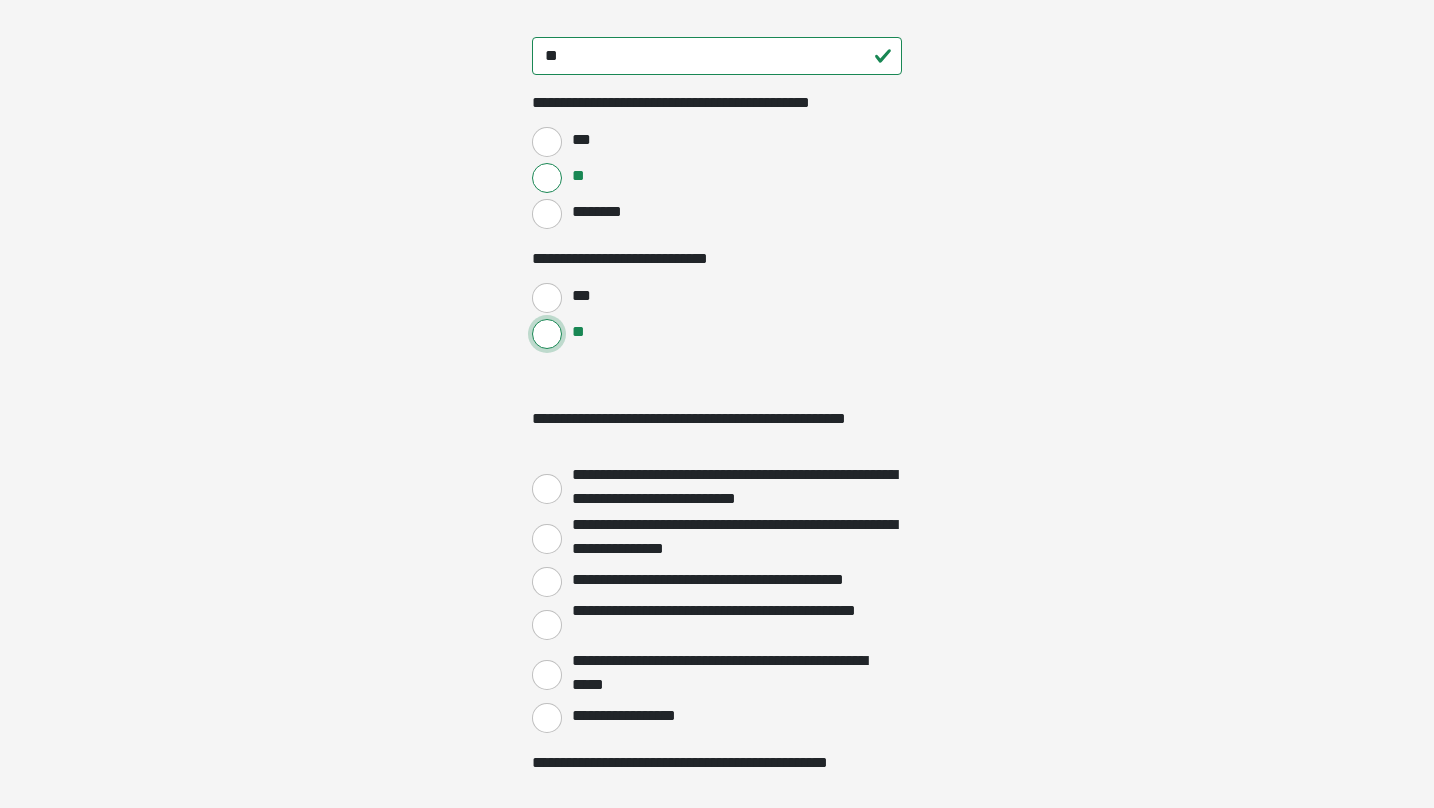 scroll, scrollTop: 2477, scrollLeft: 0, axis: vertical 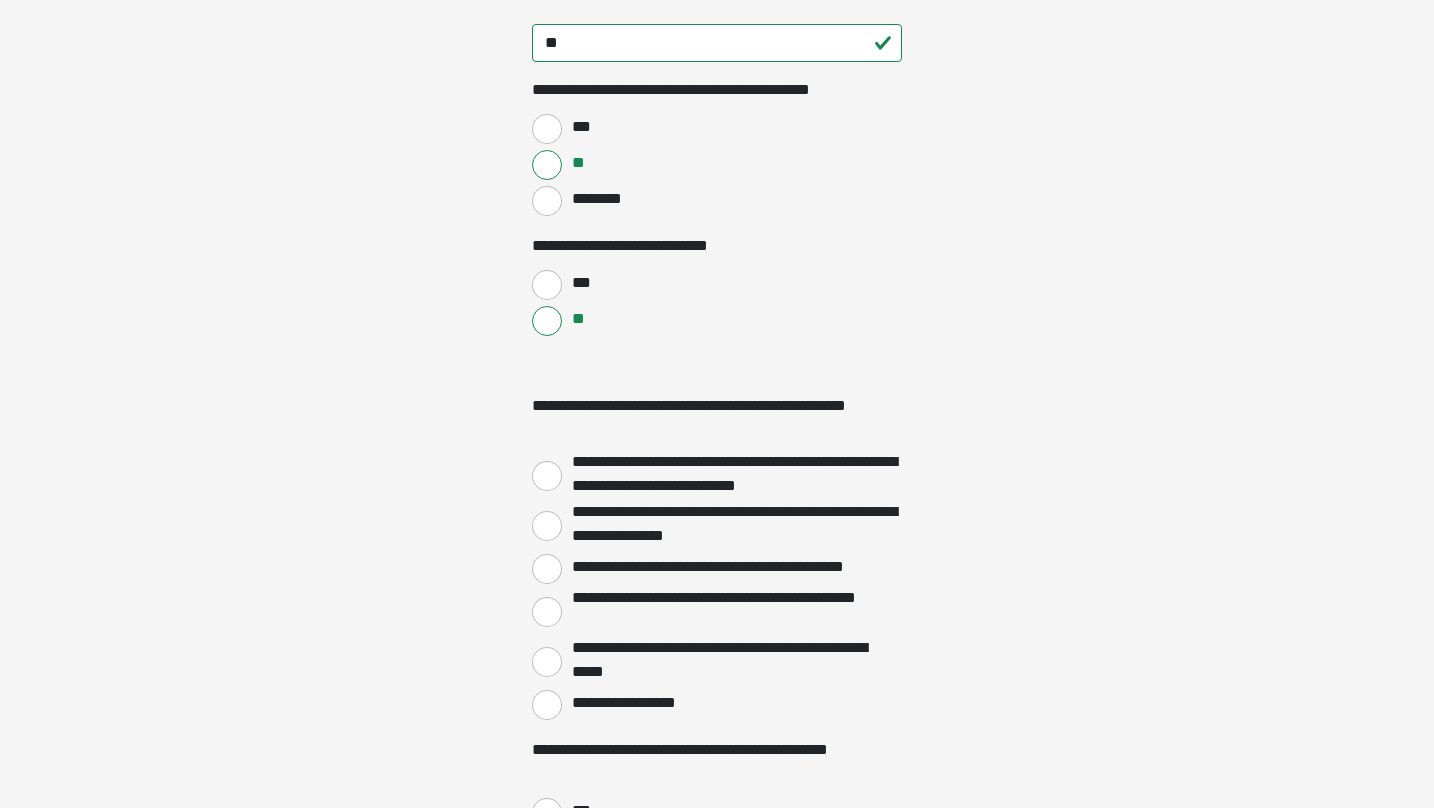 click on "**********" at bounding box center [732, 524] 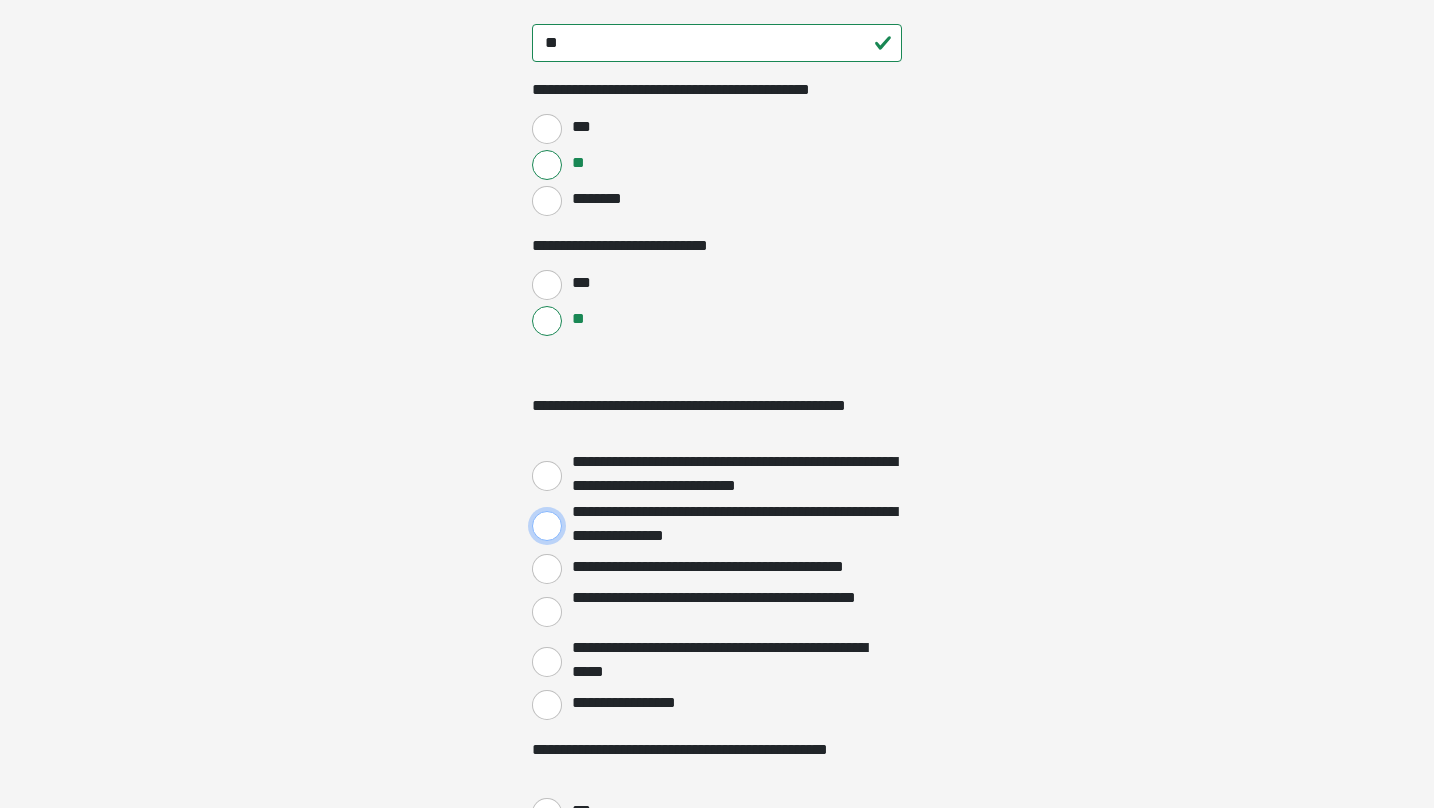 click on "**********" at bounding box center (547, 526) 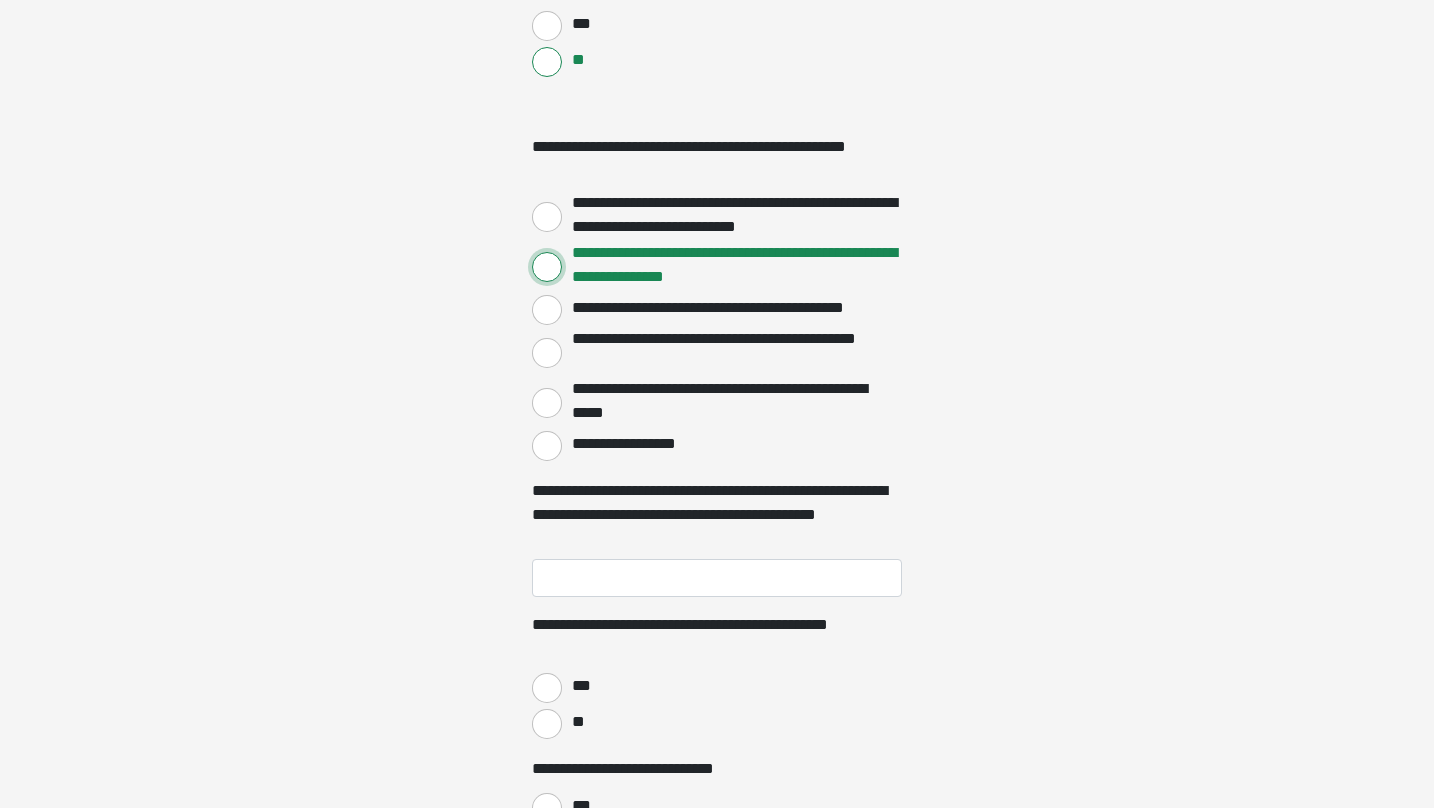scroll, scrollTop: 2787, scrollLeft: 0, axis: vertical 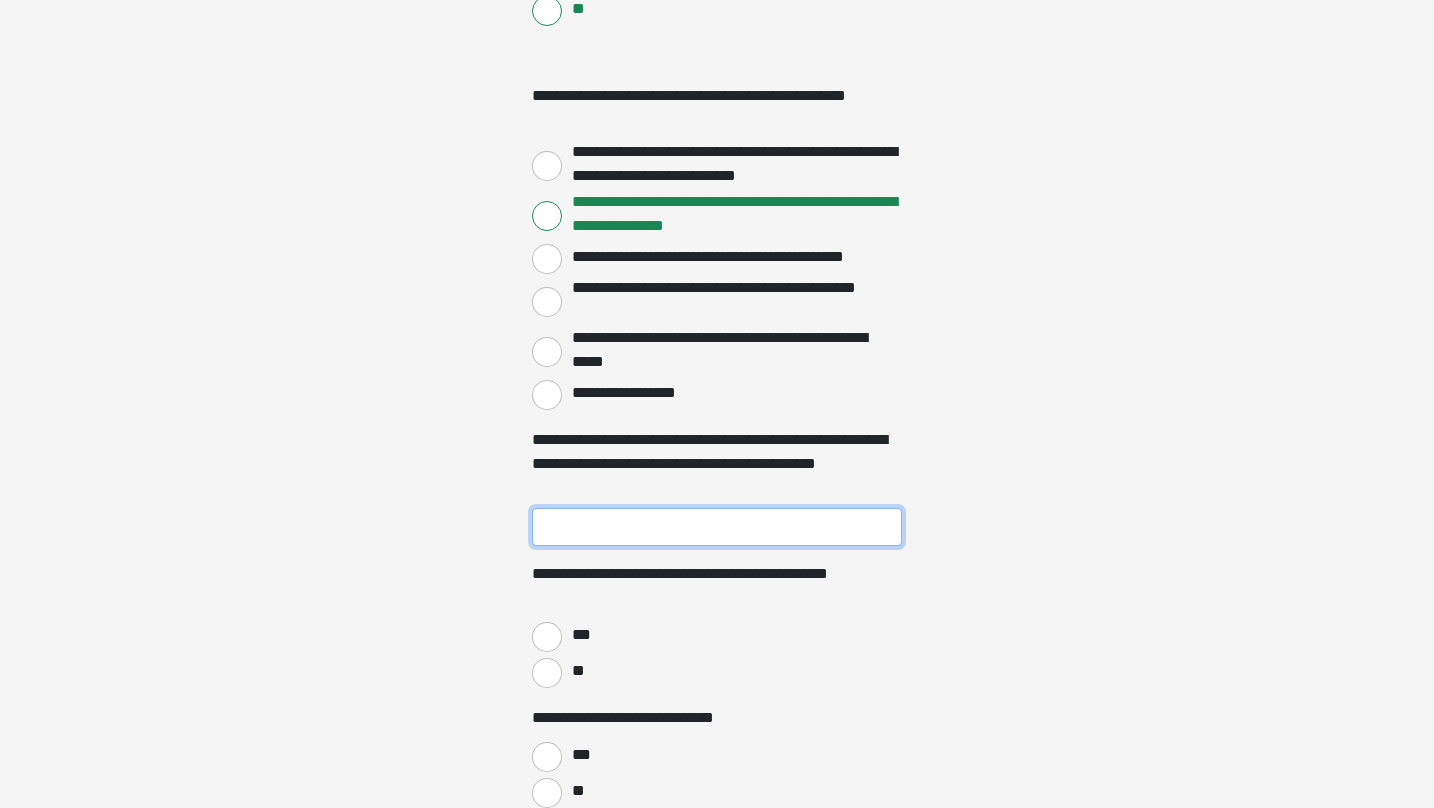 click on "**********" at bounding box center (717, 527) 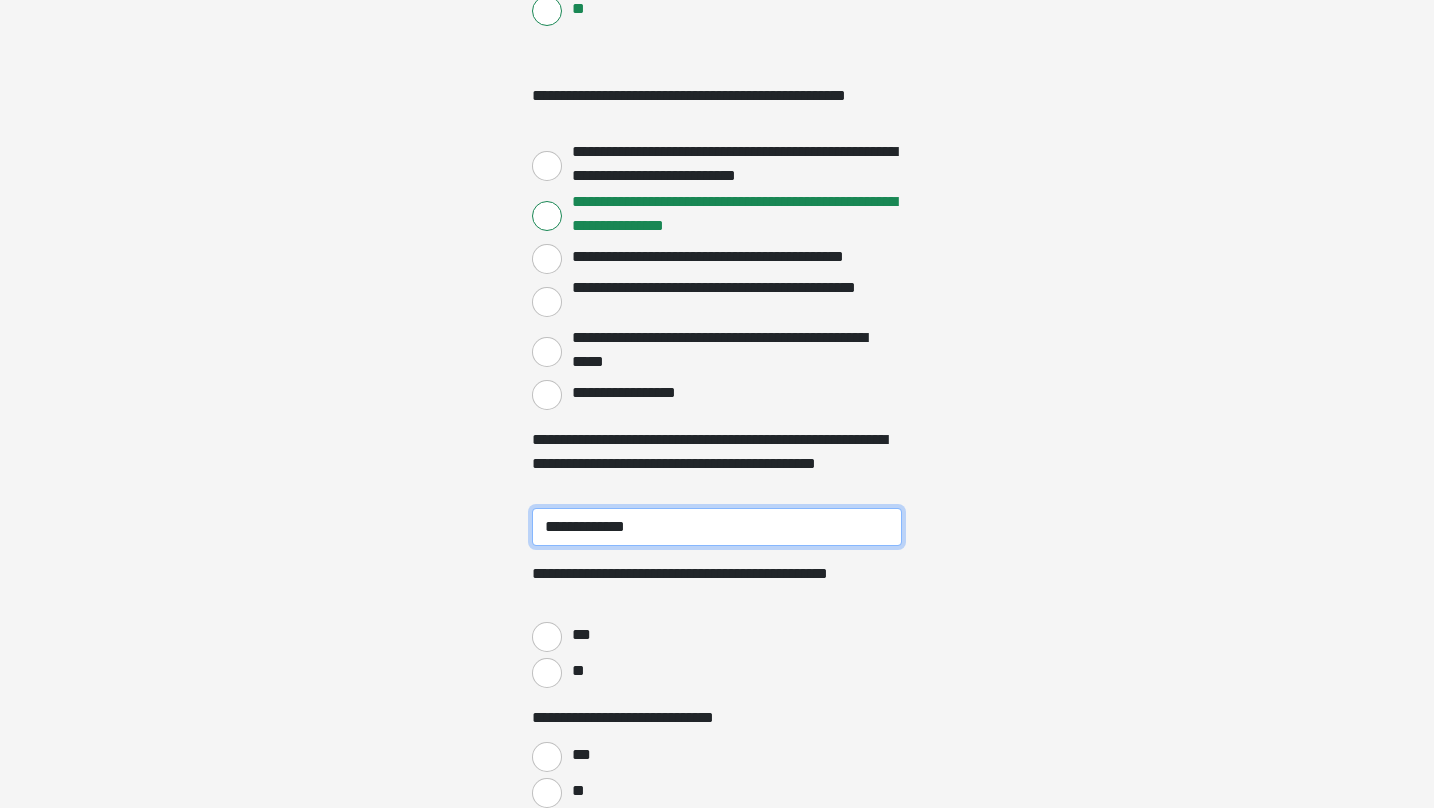 scroll, scrollTop: 2927, scrollLeft: 0, axis: vertical 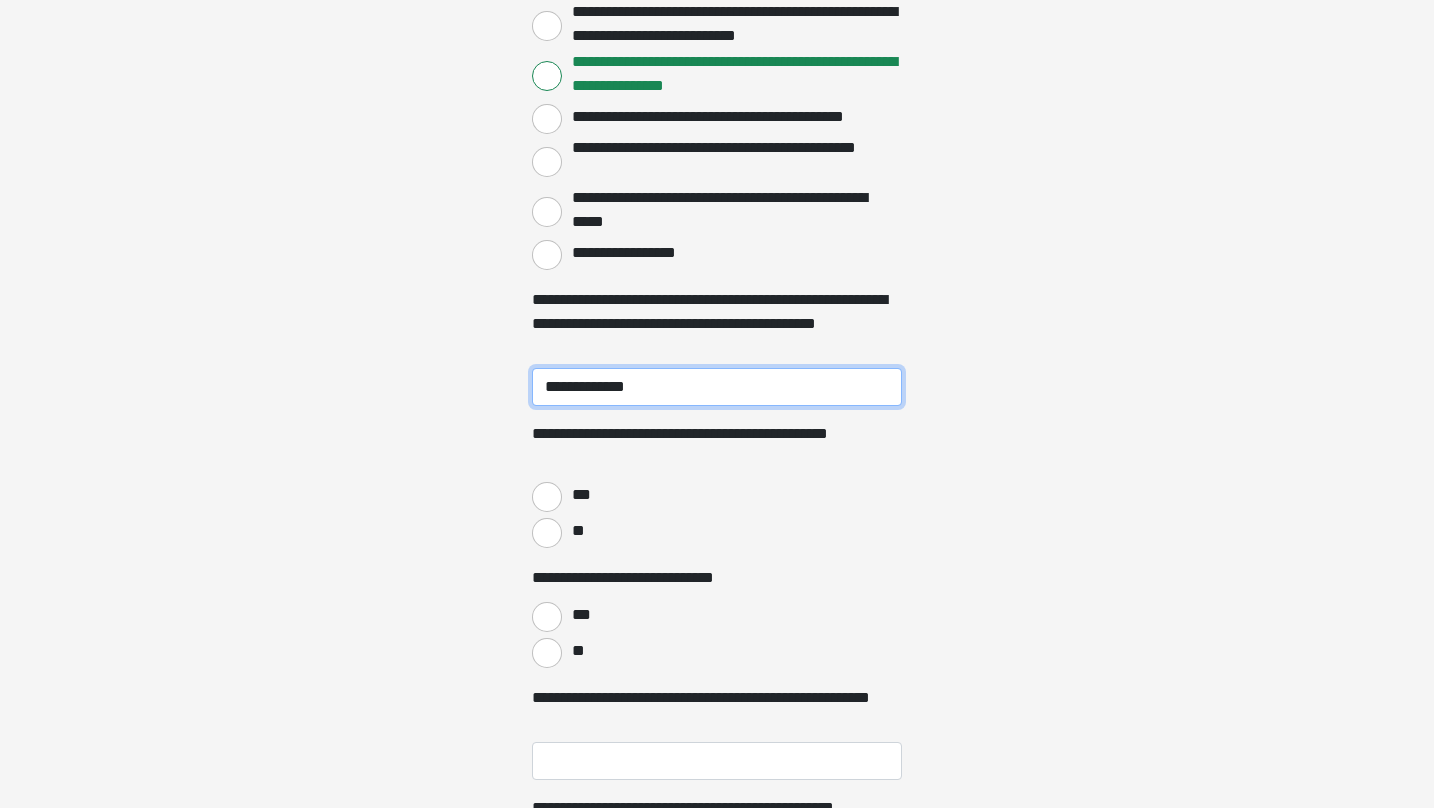 type on "**********" 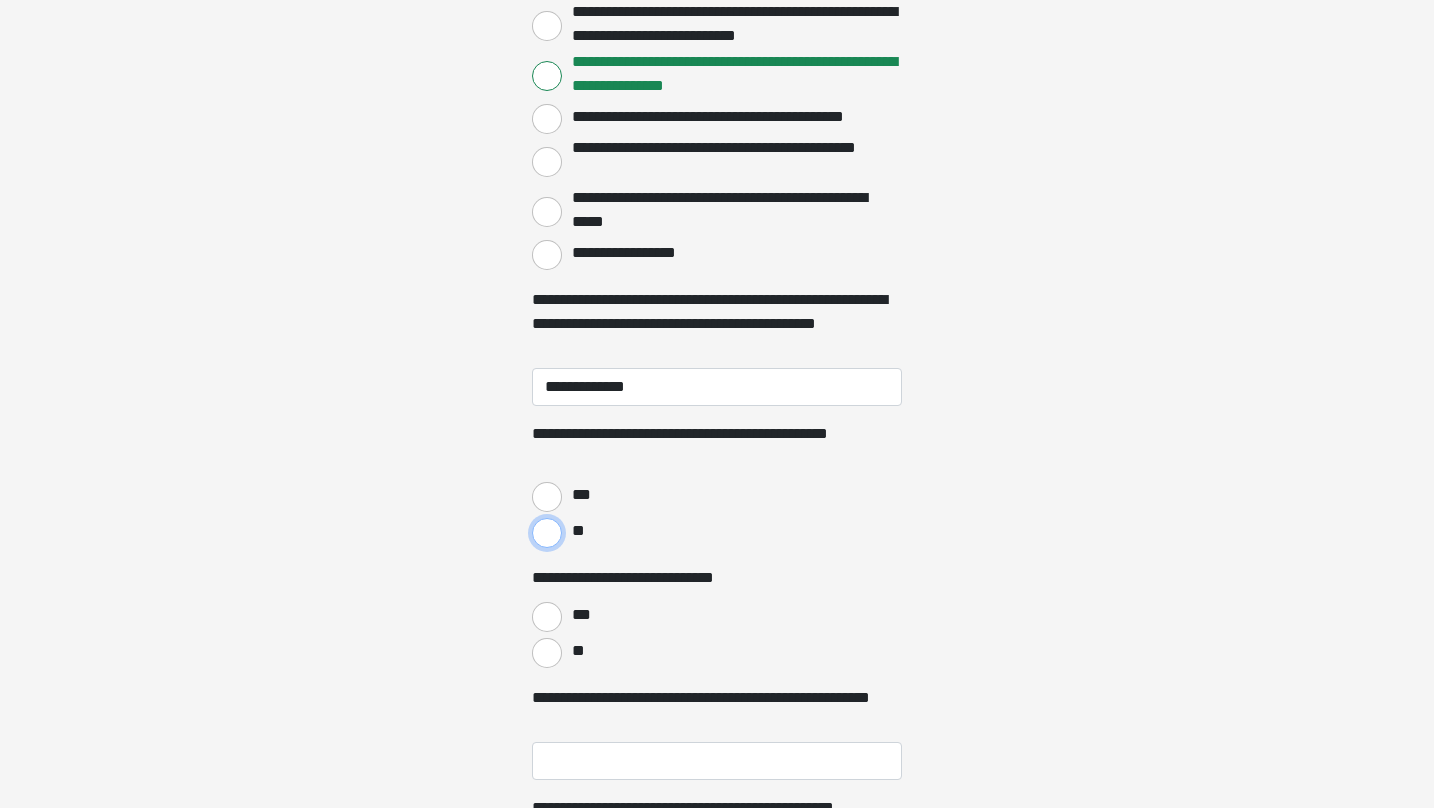 click on "**" at bounding box center (547, 533) 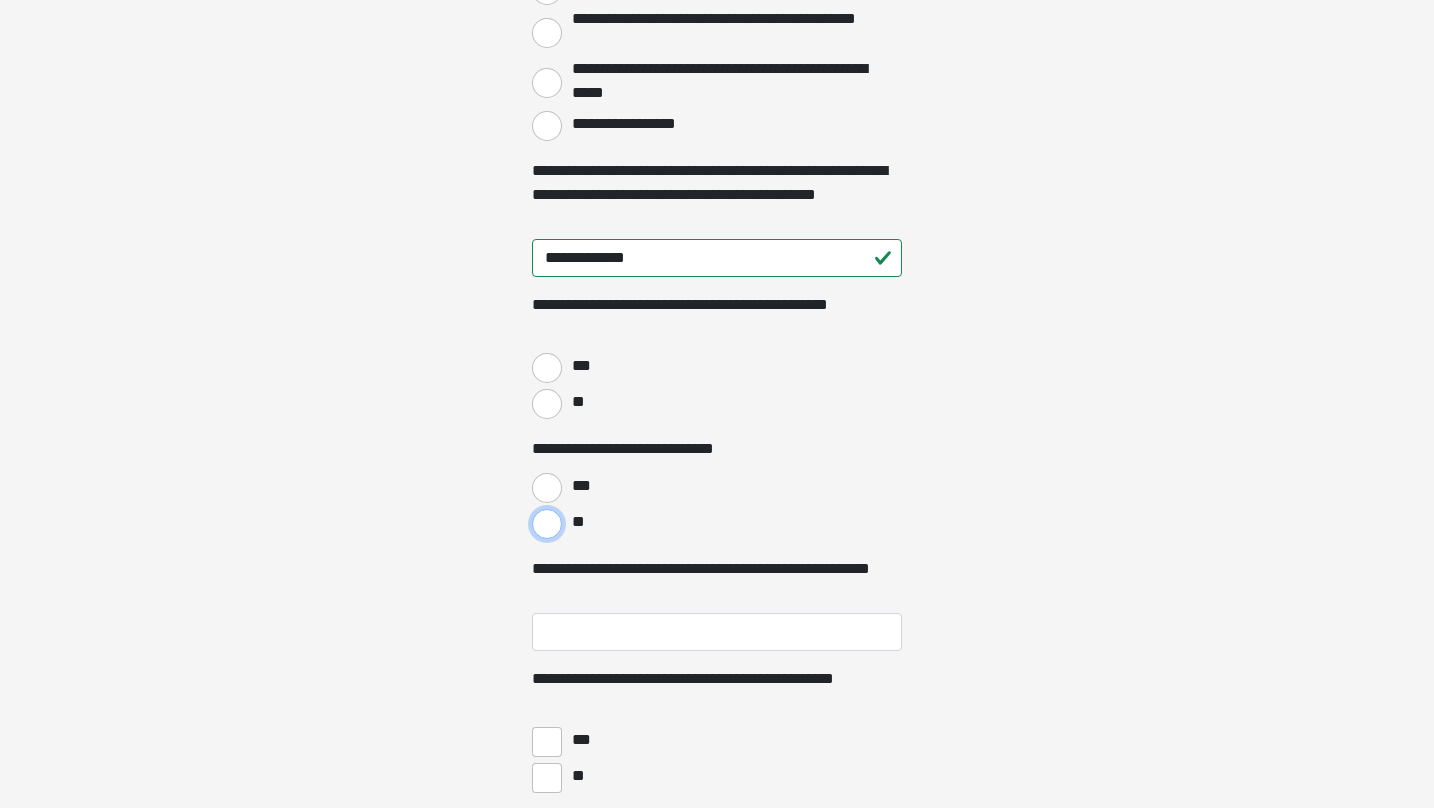 click on "**" at bounding box center (547, 524) 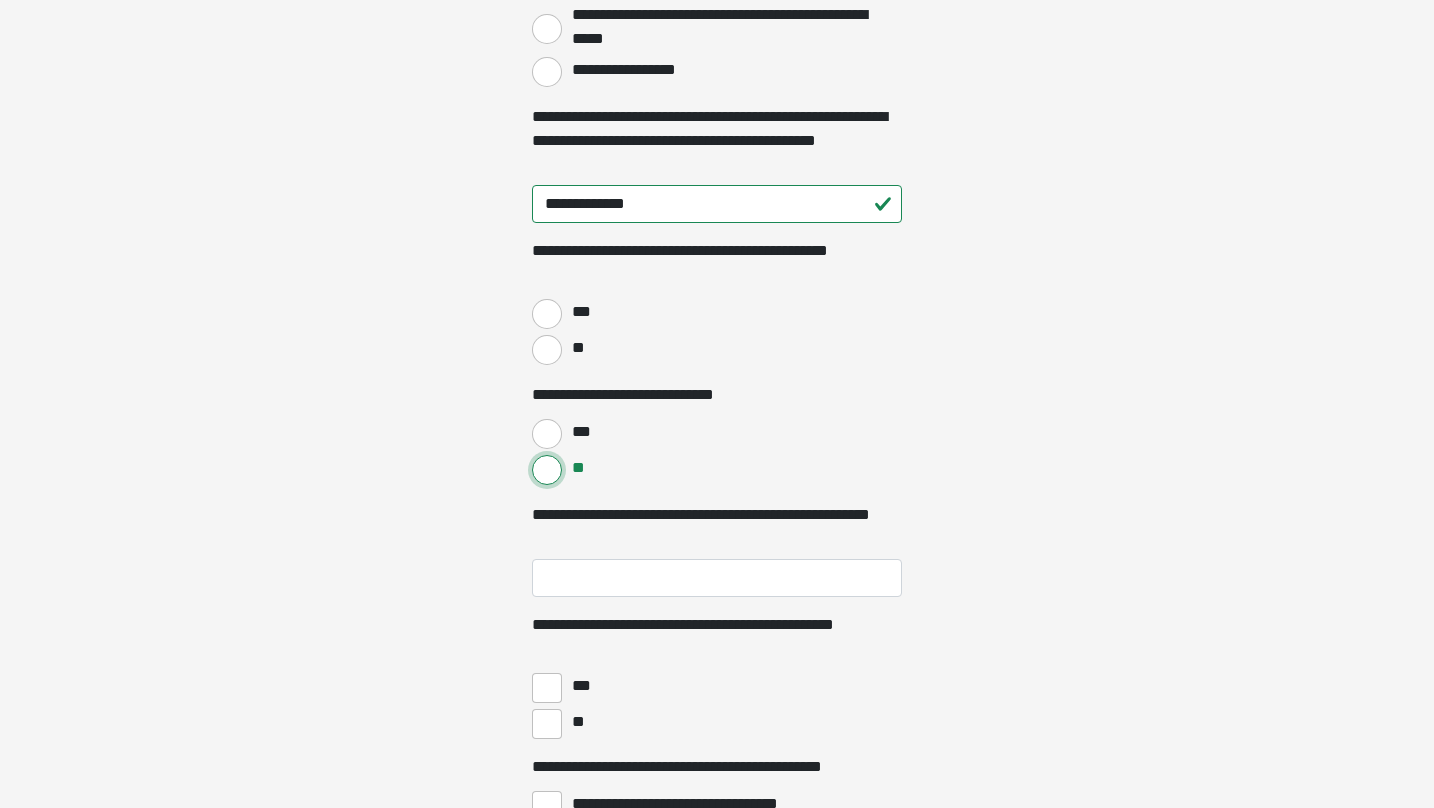 scroll, scrollTop: 3121, scrollLeft: 0, axis: vertical 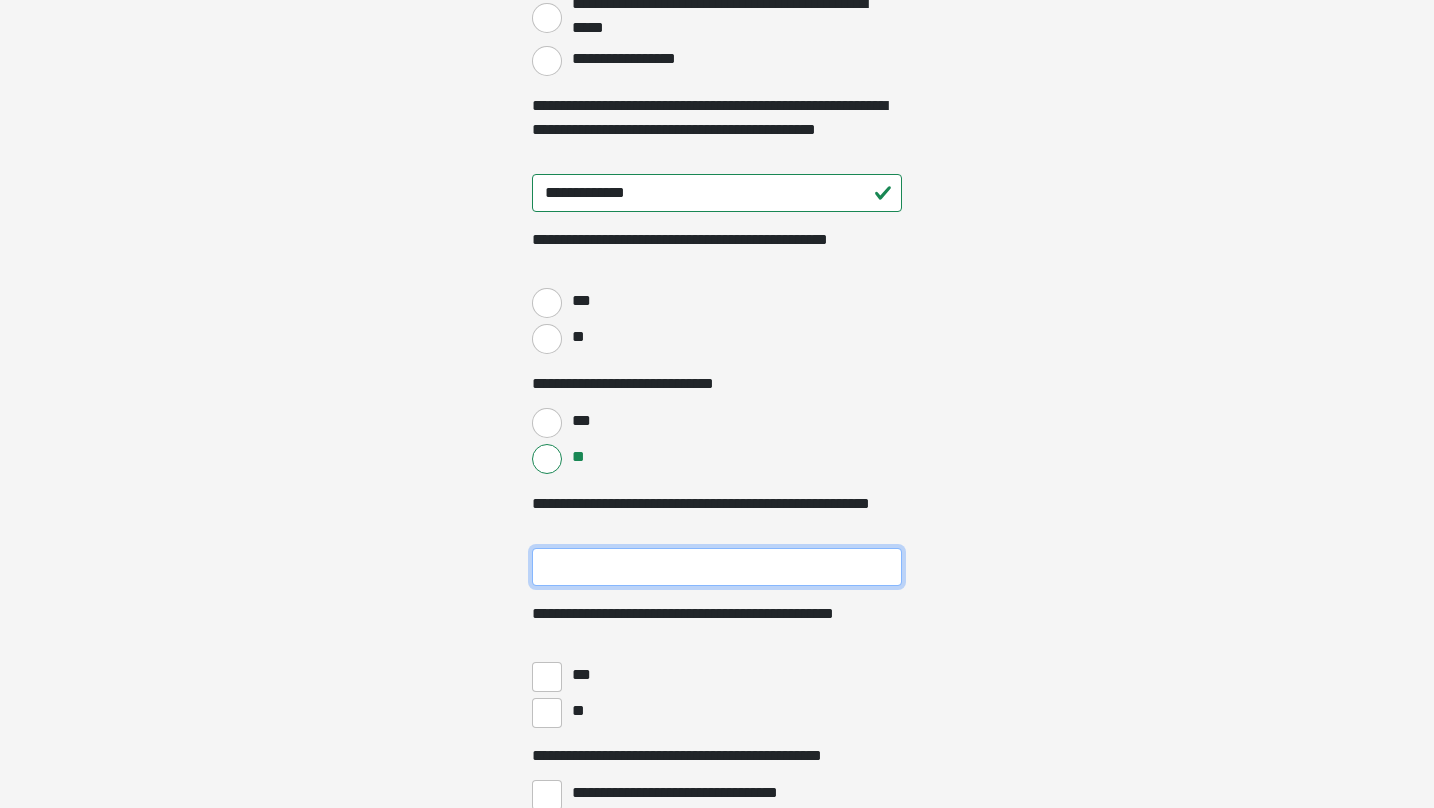 click on "**********" at bounding box center [717, 567] 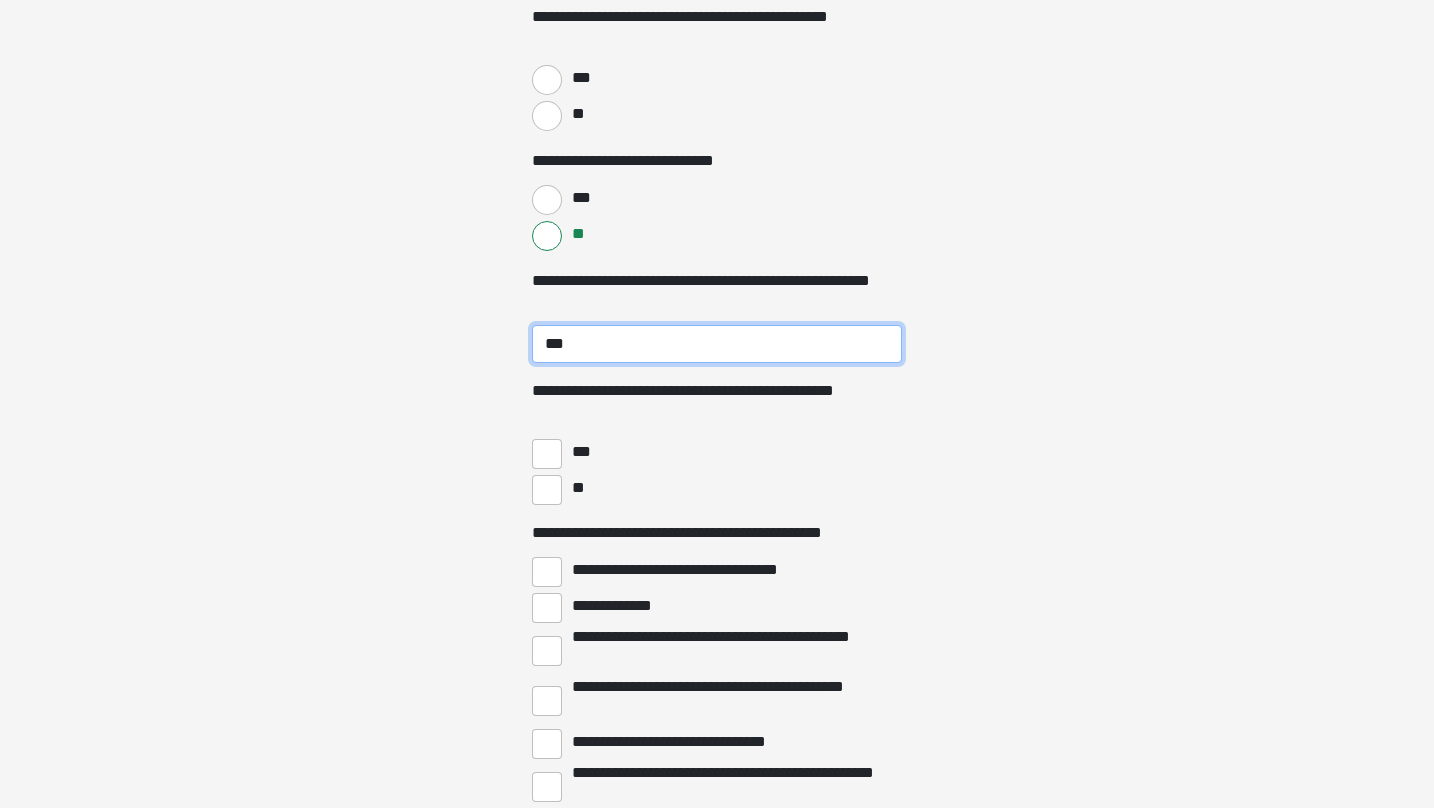 scroll, scrollTop: 3348, scrollLeft: 0, axis: vertical 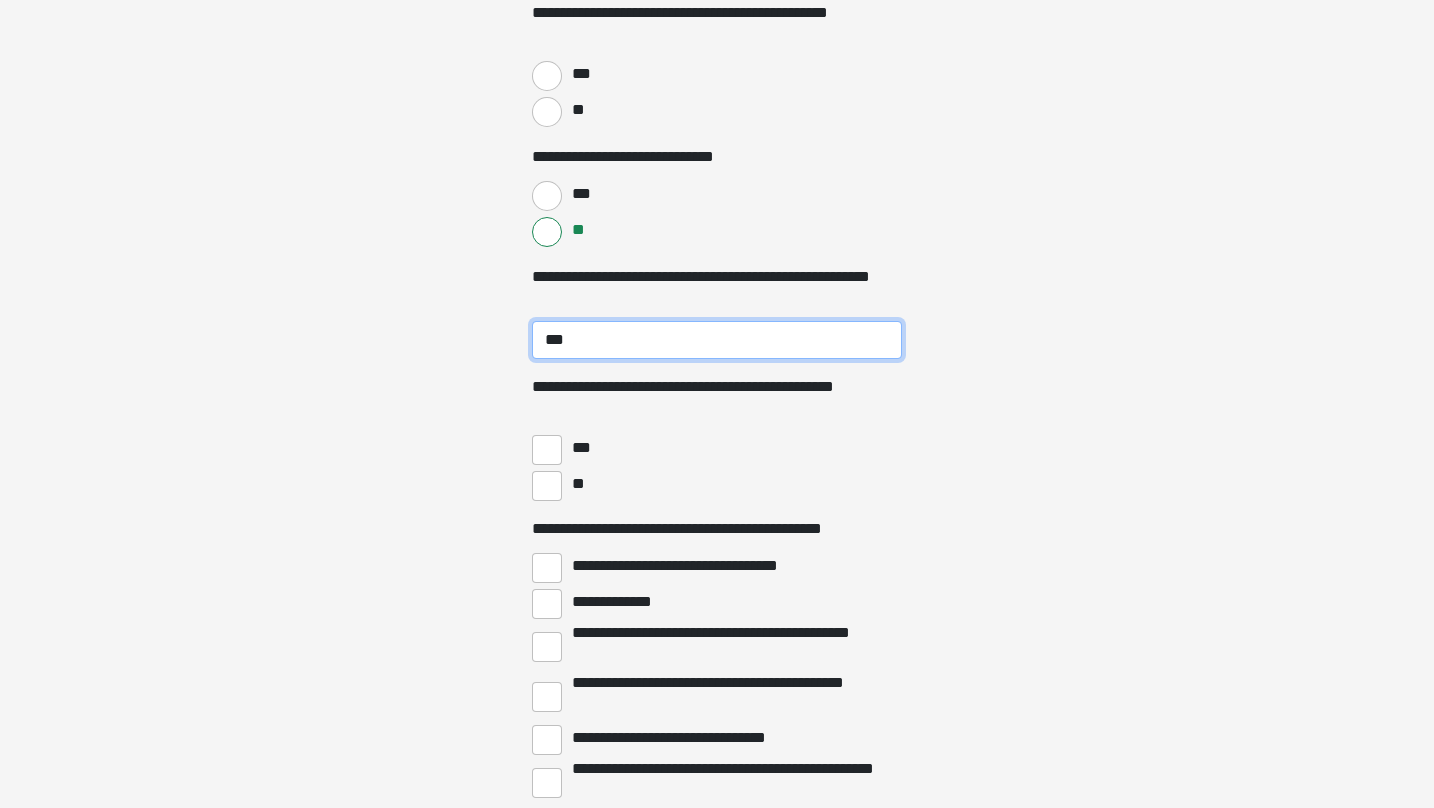 type on "***" 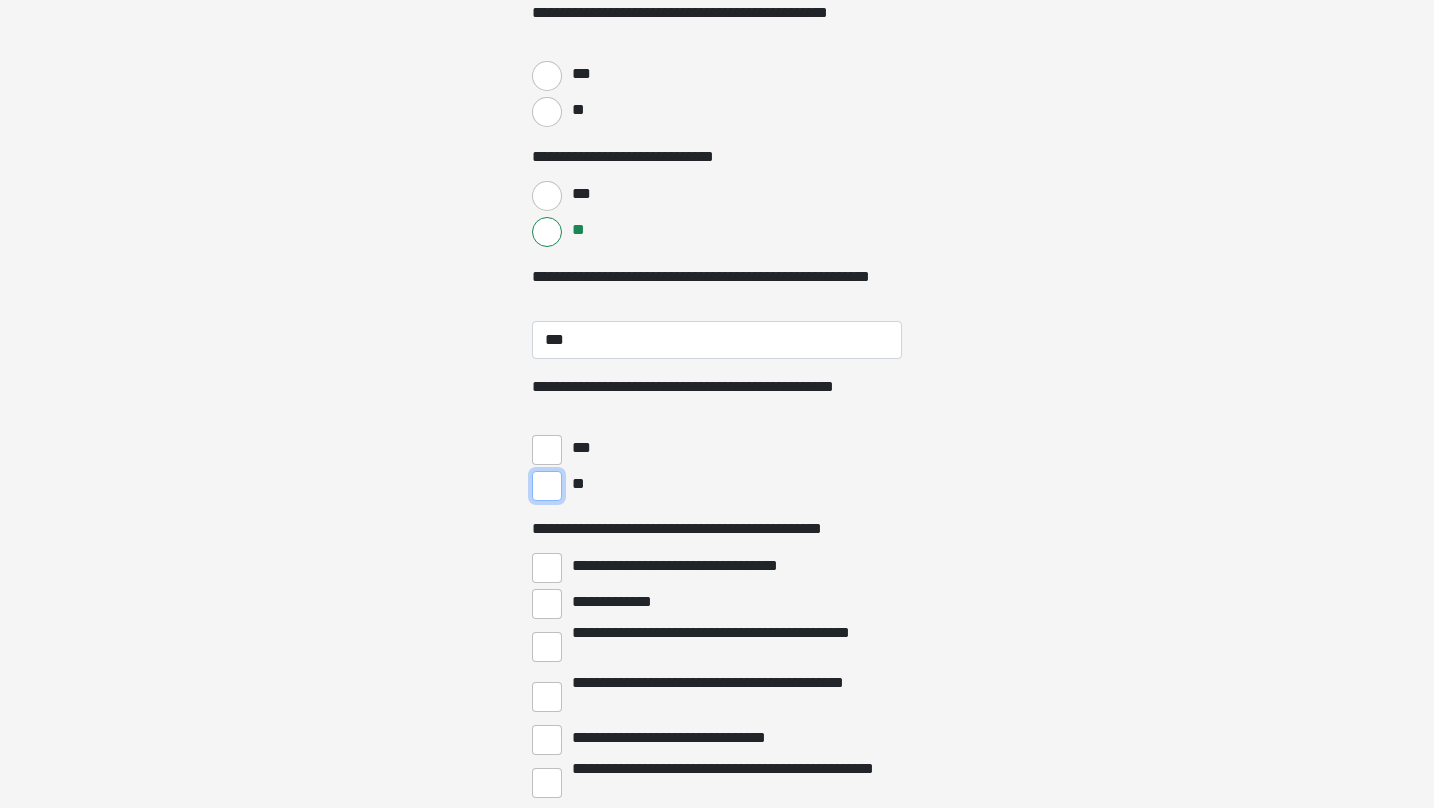 click on "**" at bounding box center [547, 486] 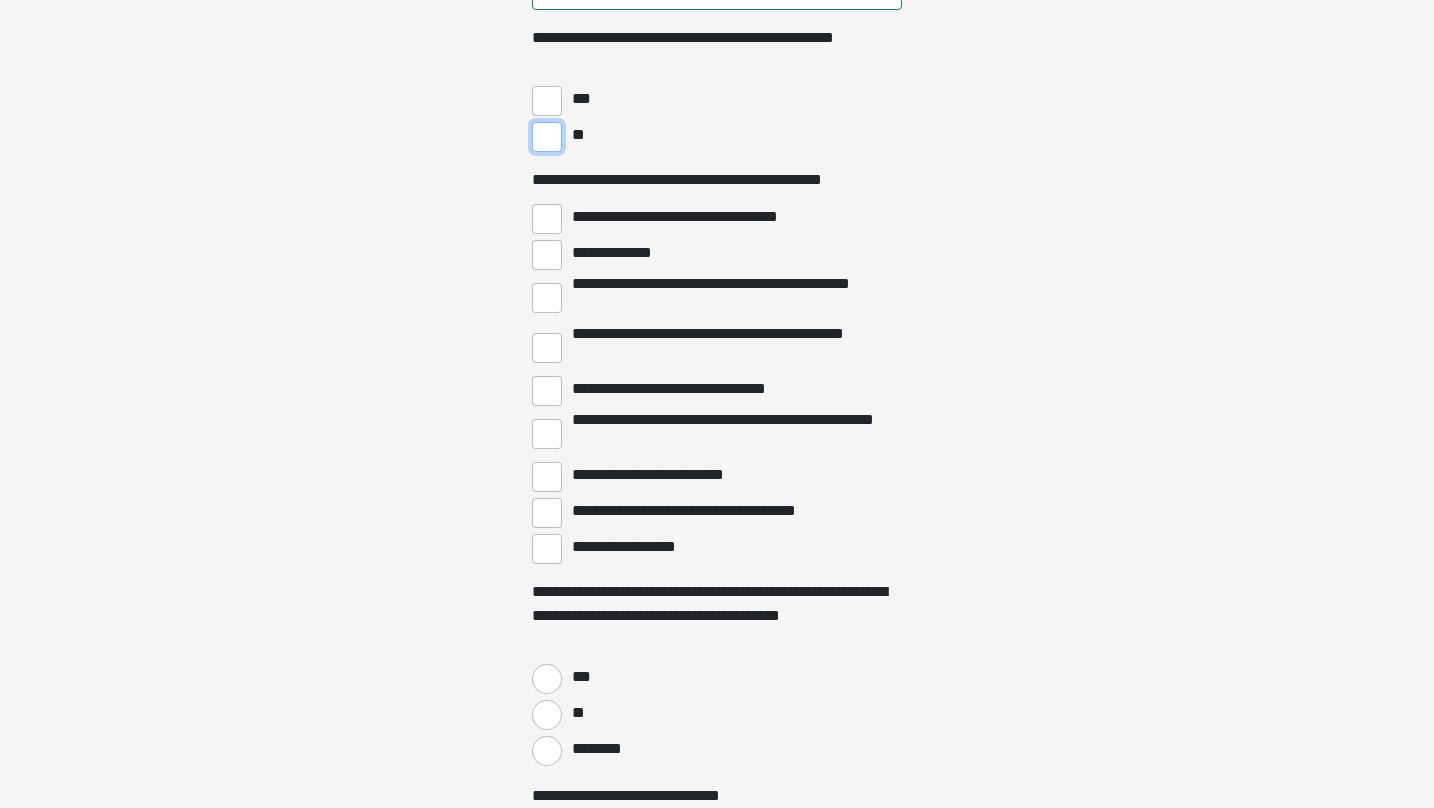 scroll, scrollTop: 3704, scrollLeft: 0, axis: vertical 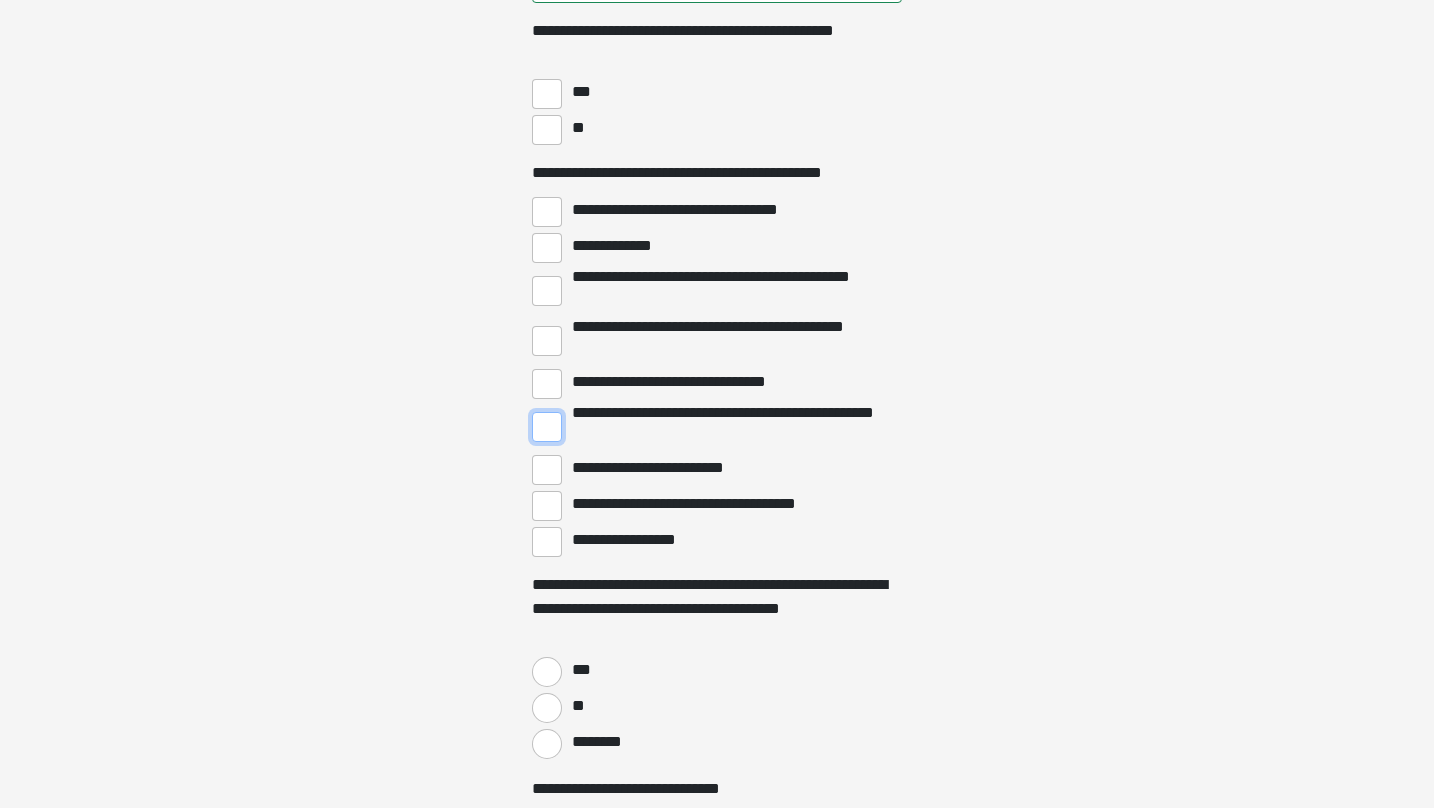 click on "**********" at bounding box center (547, 427) 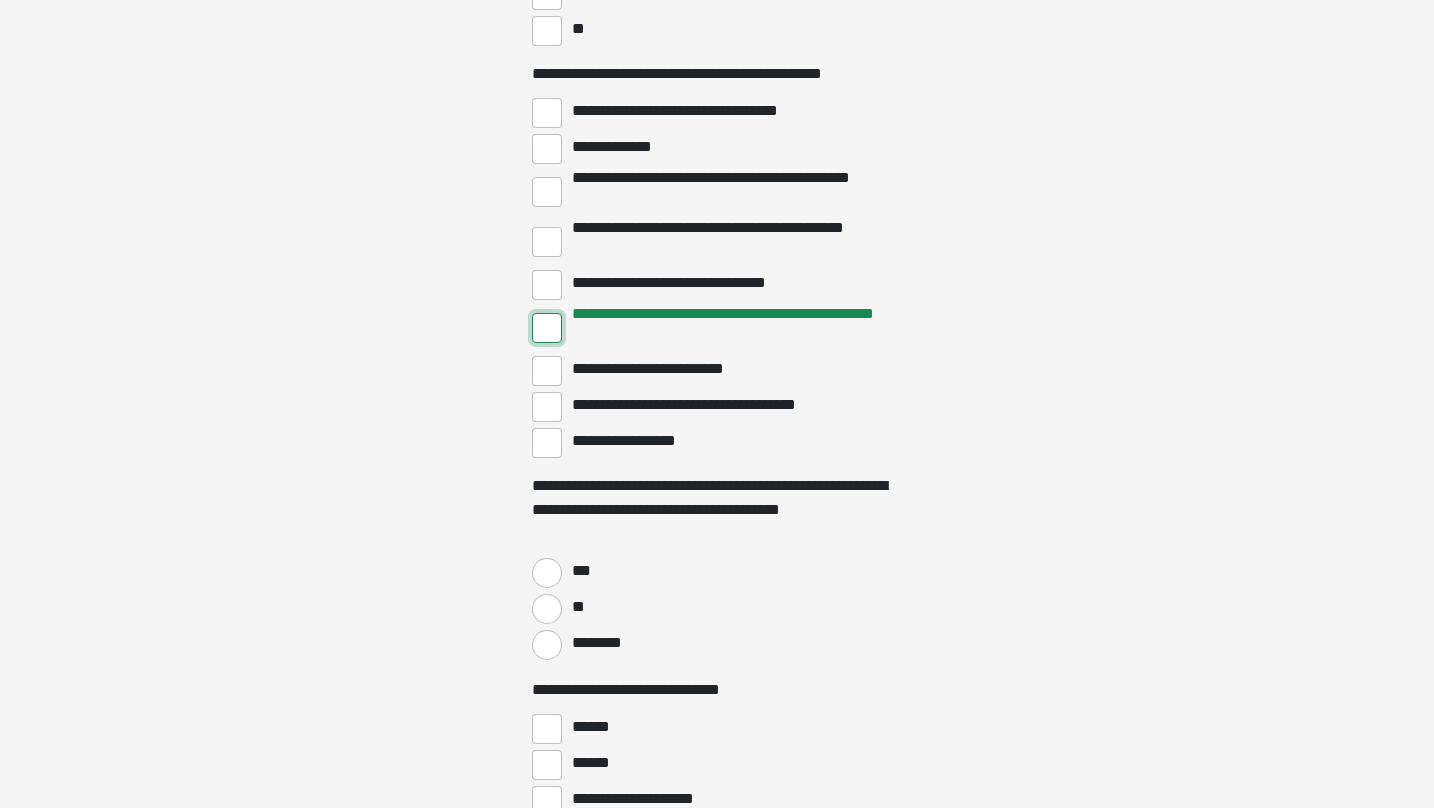 scroll, scrollTop: 3829, scrollLeft: 0, axis: vertical 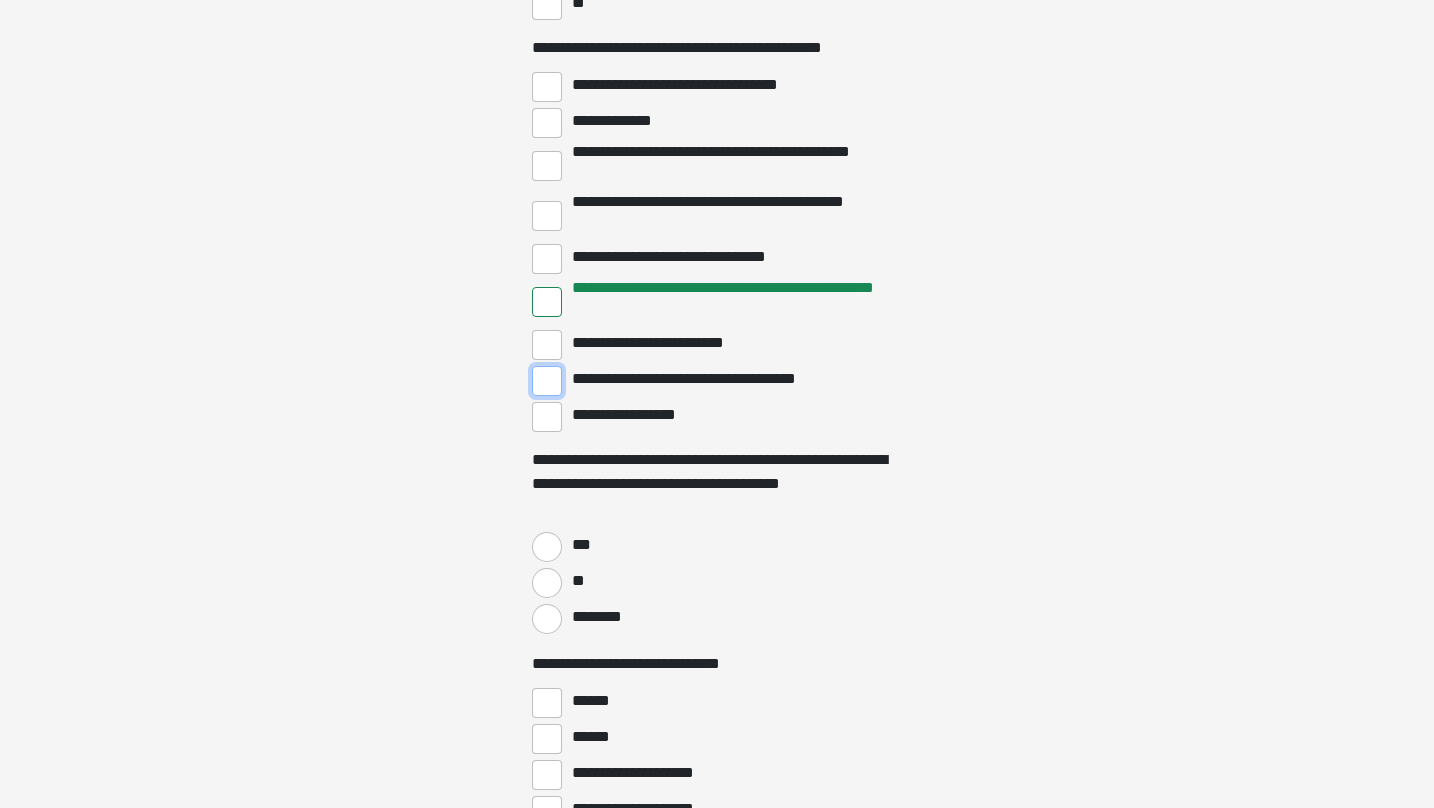 click on "**********" at bounding box center [547, 381] 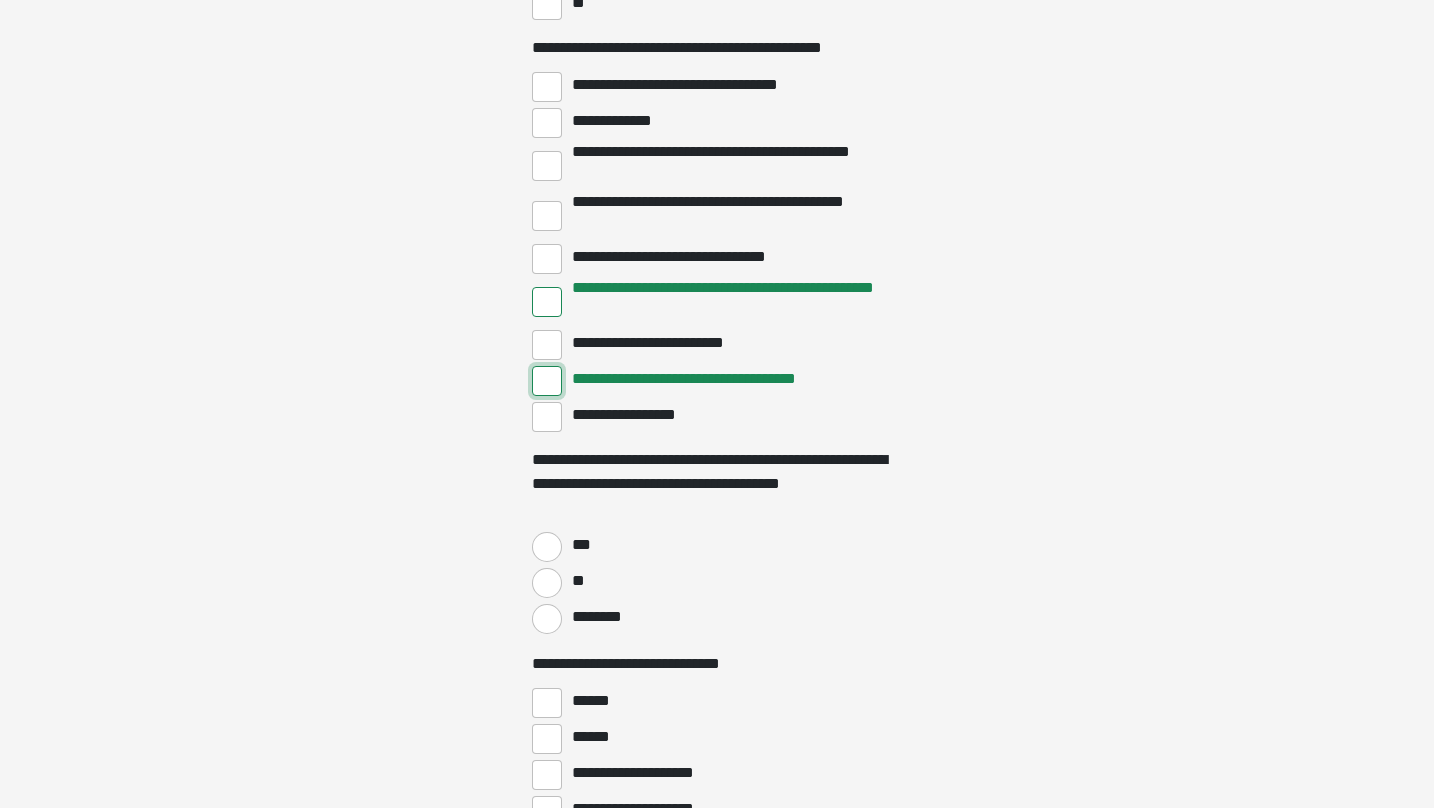 click on "**********" at bounding box center [547, 381] 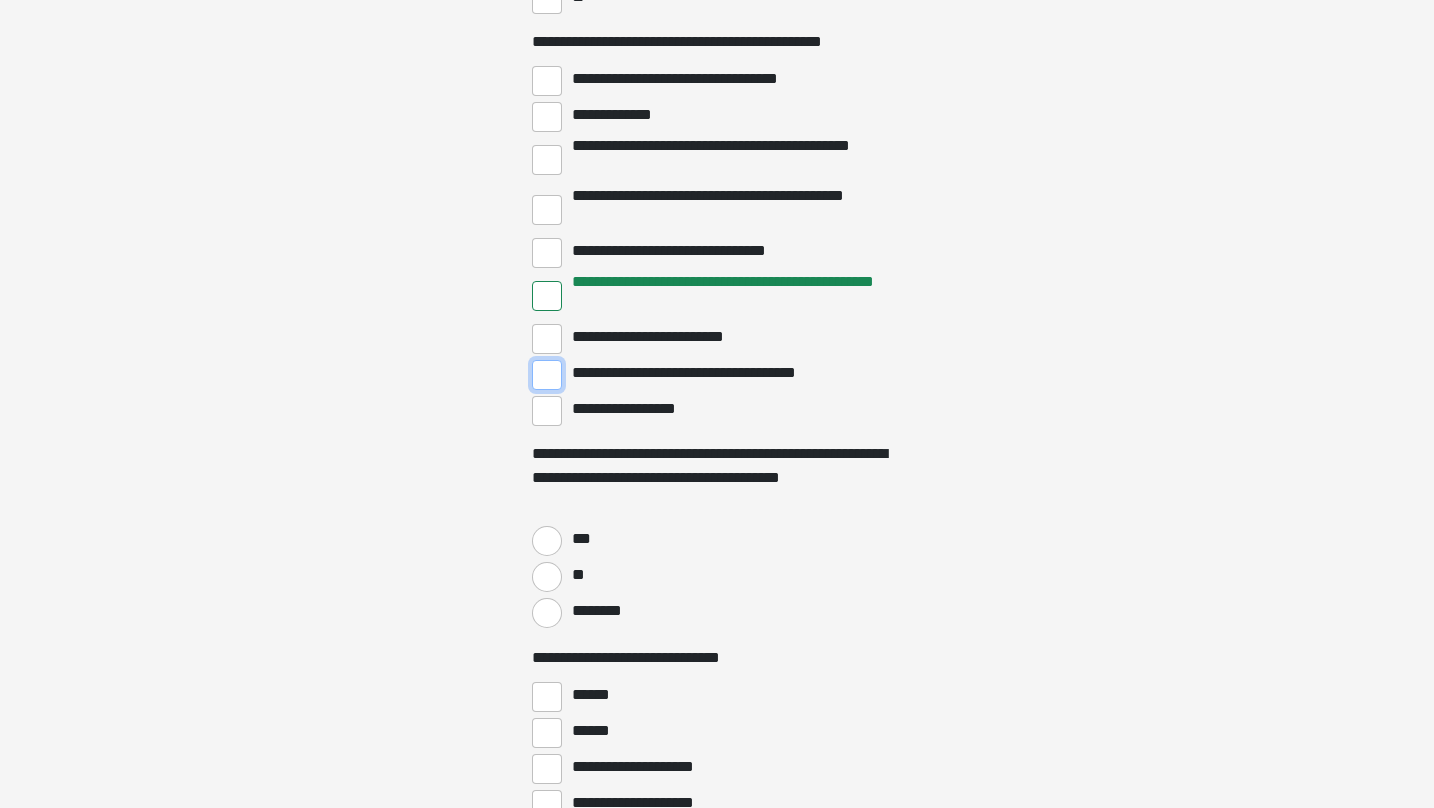 scroll, scrollTop: 3838, scrollLeft: 0, axis: vertical 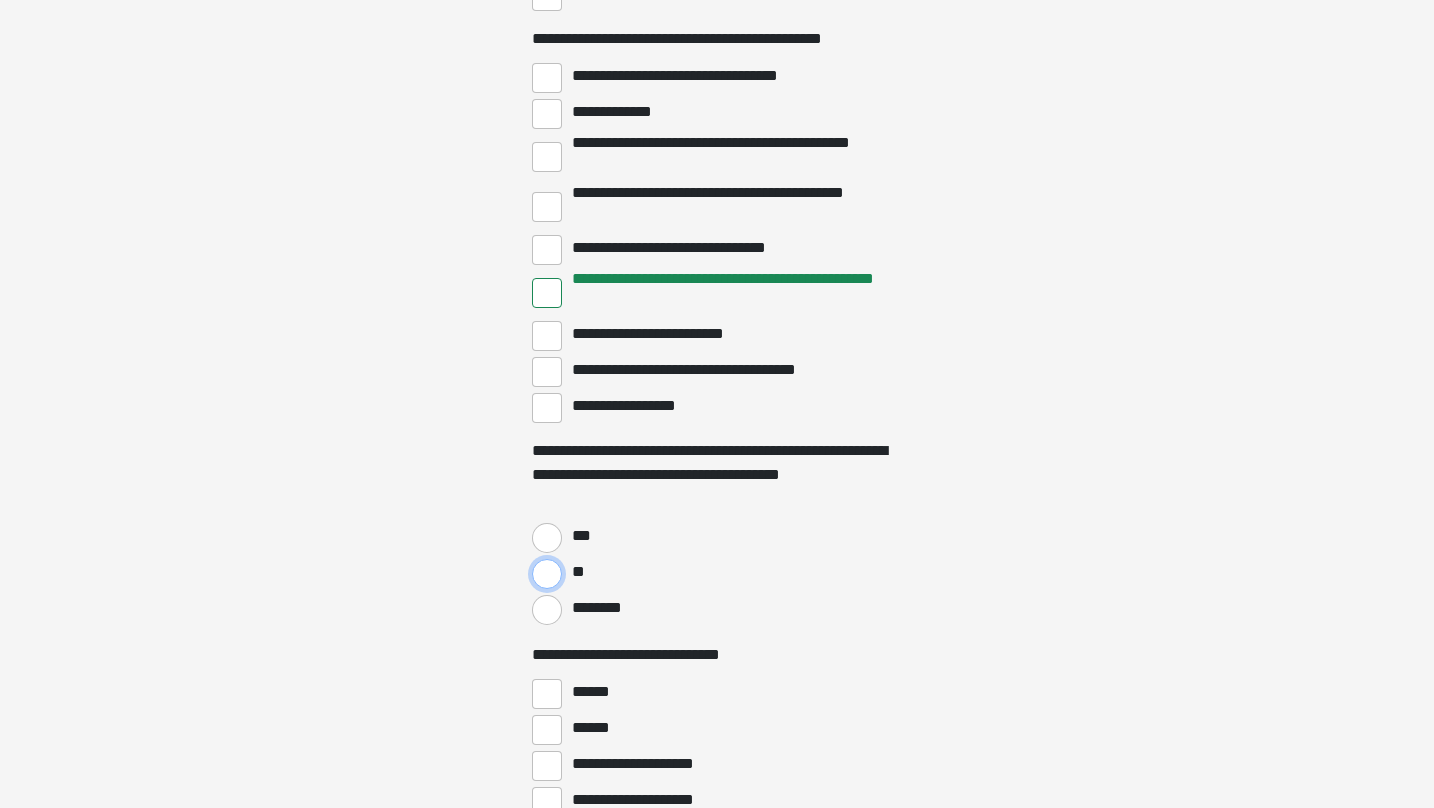 click on "**" at bounding box center [547, 574] 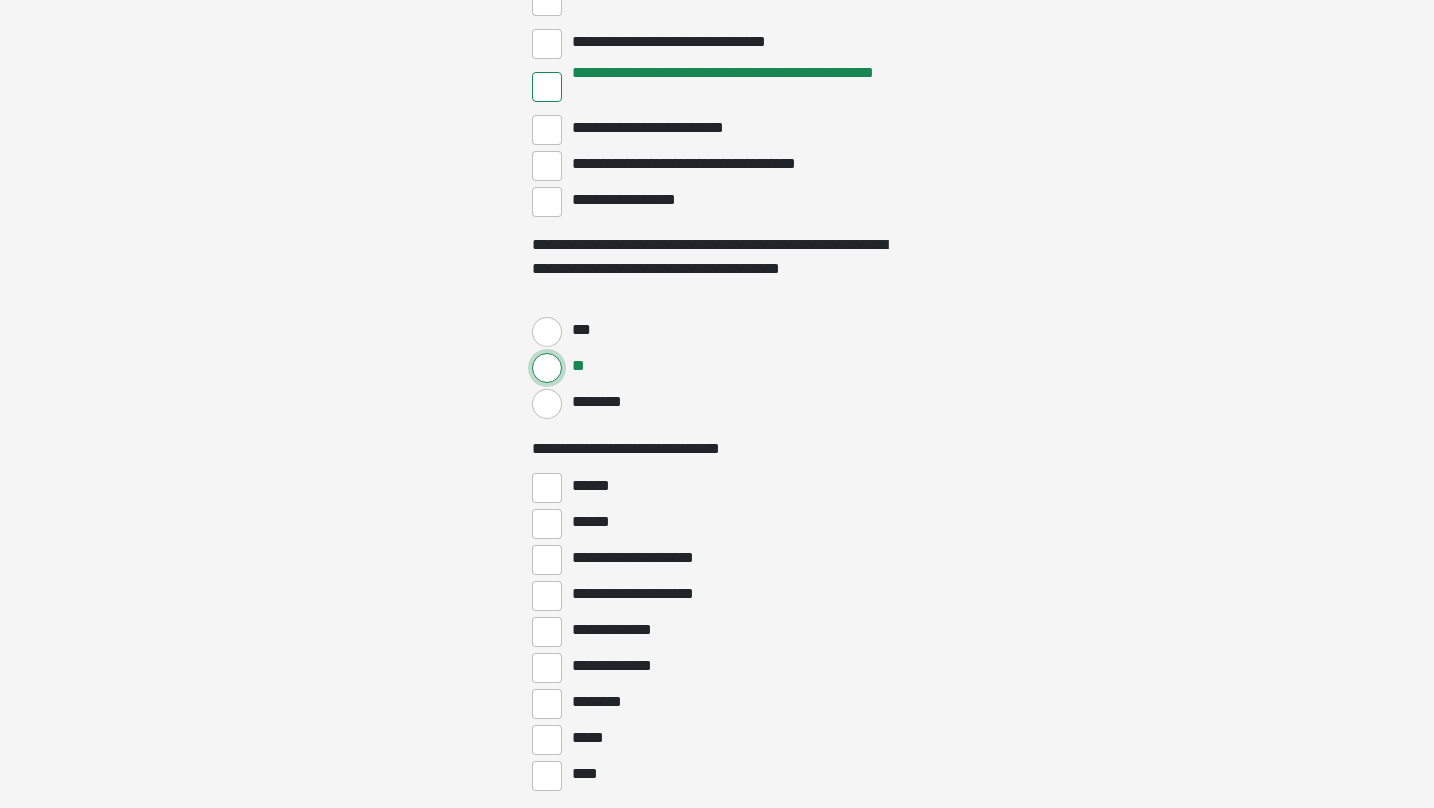scroll, scrollTop: 4103, scrollLeft: 0, axis: vertical 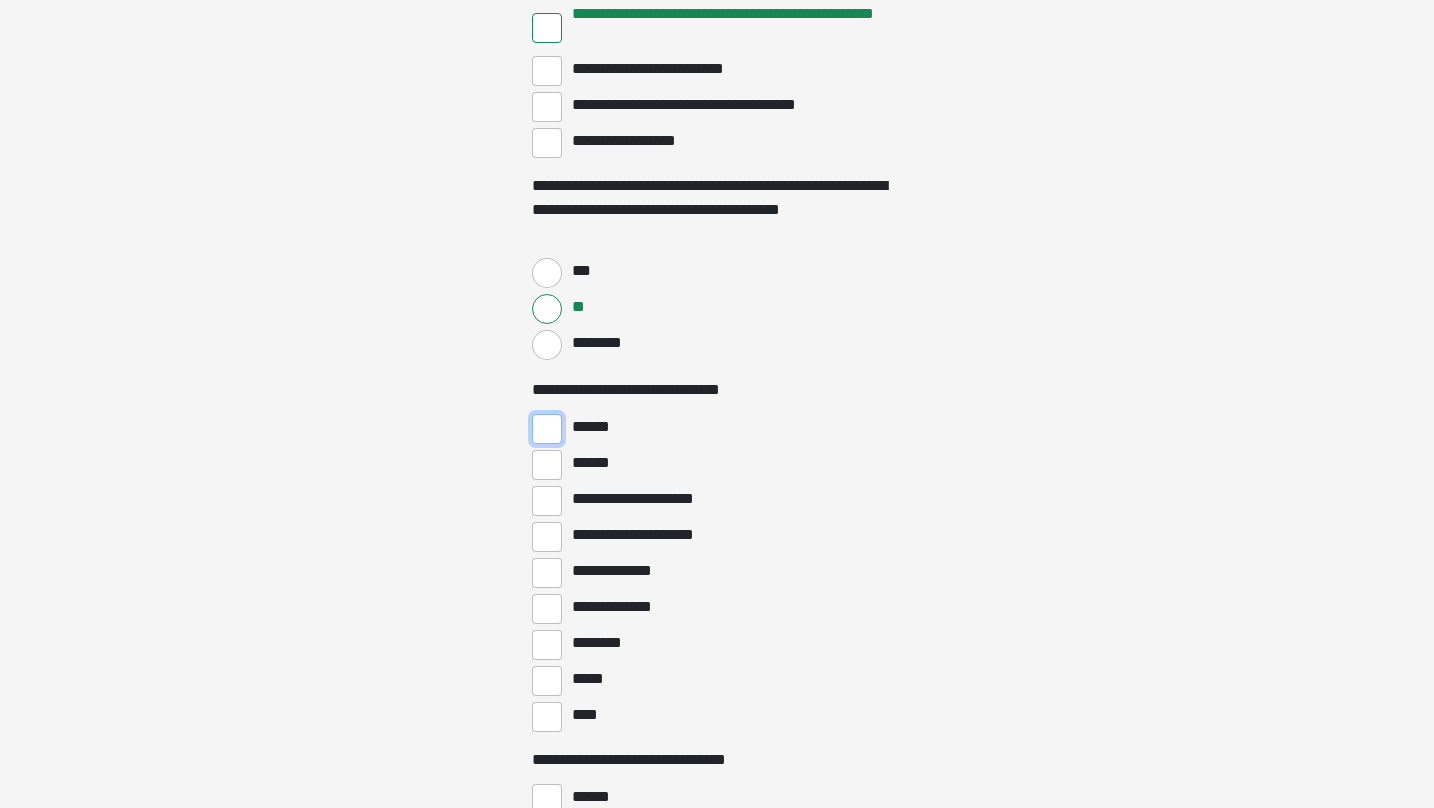 click on "******" at bounding box center (547, 429) 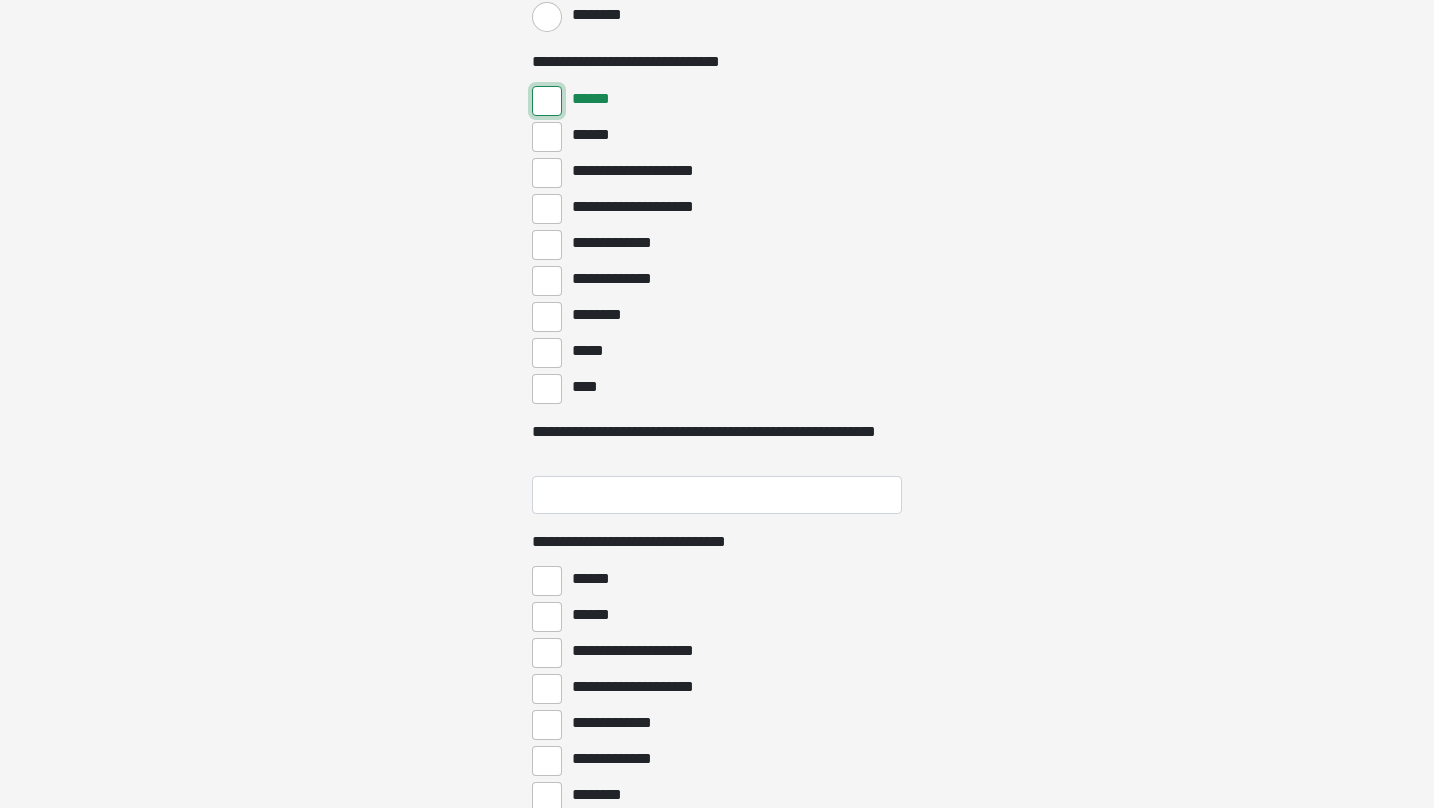 scroll, scrollTop: 4448, scrollLeft: 0, axis: vertical 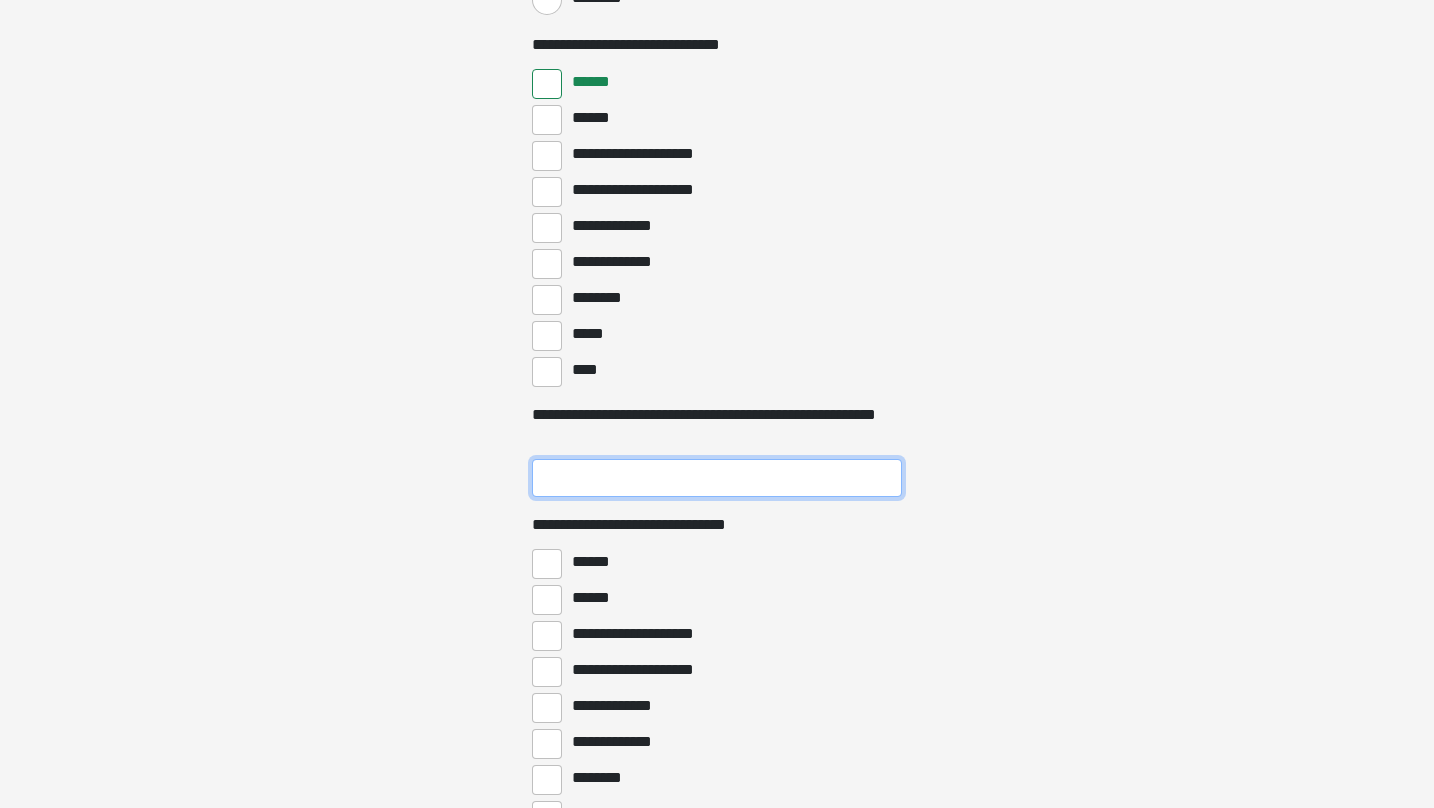 click on "**********" at bounding box center (717, 478) 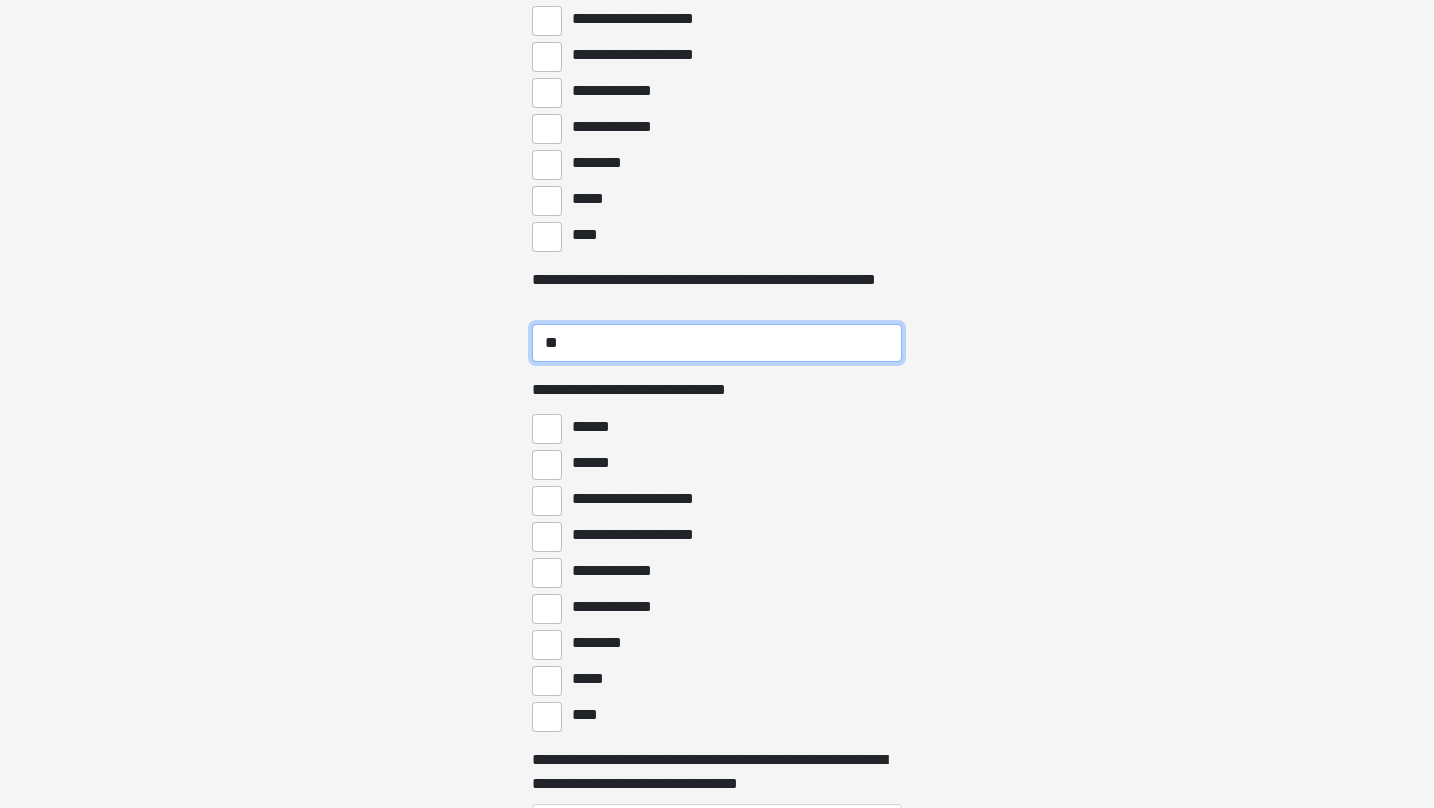 scroll, scrollTop: 4588, scrollLeft: 0, axis: vertical 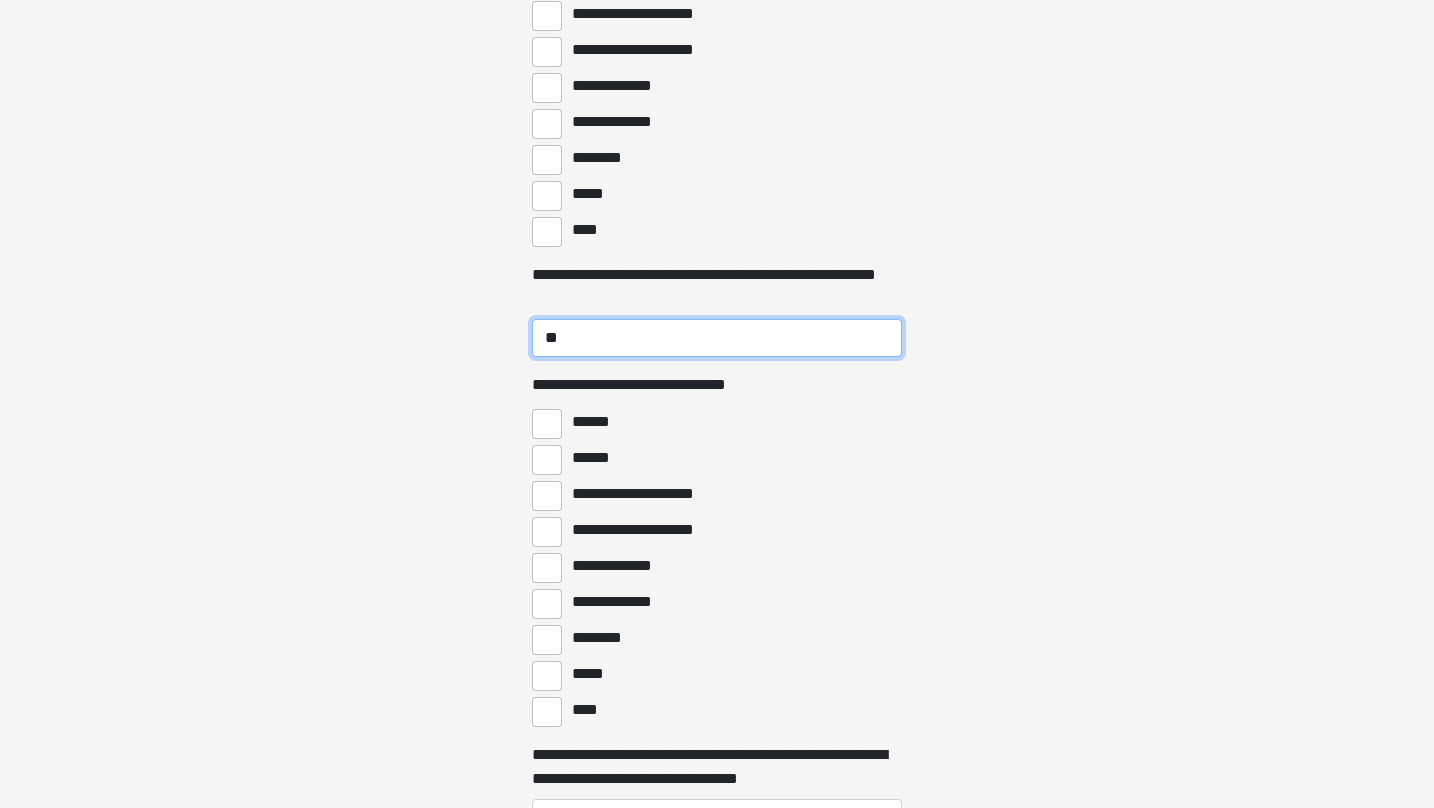 type on "**" 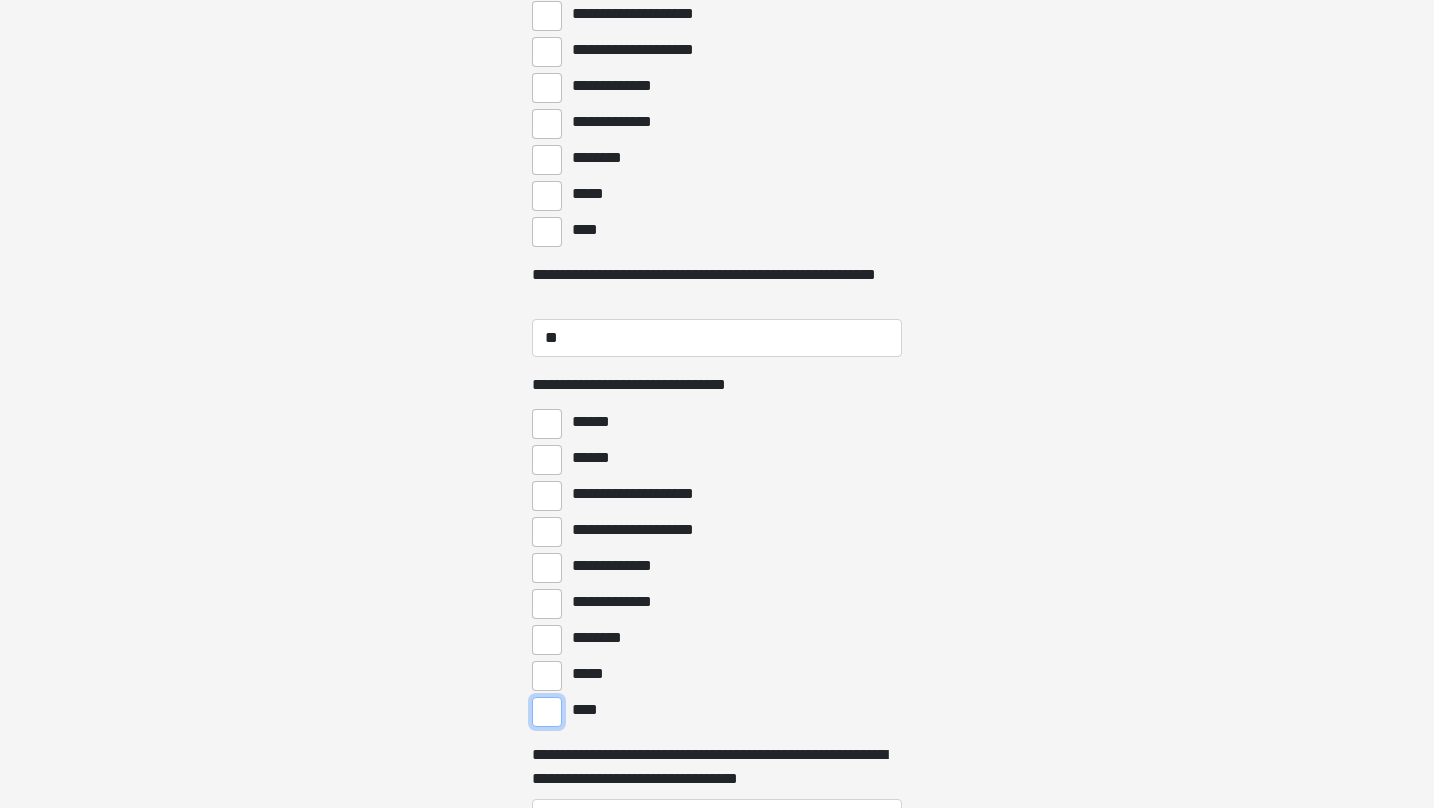 click on "****" at bounding box center [547, 712] 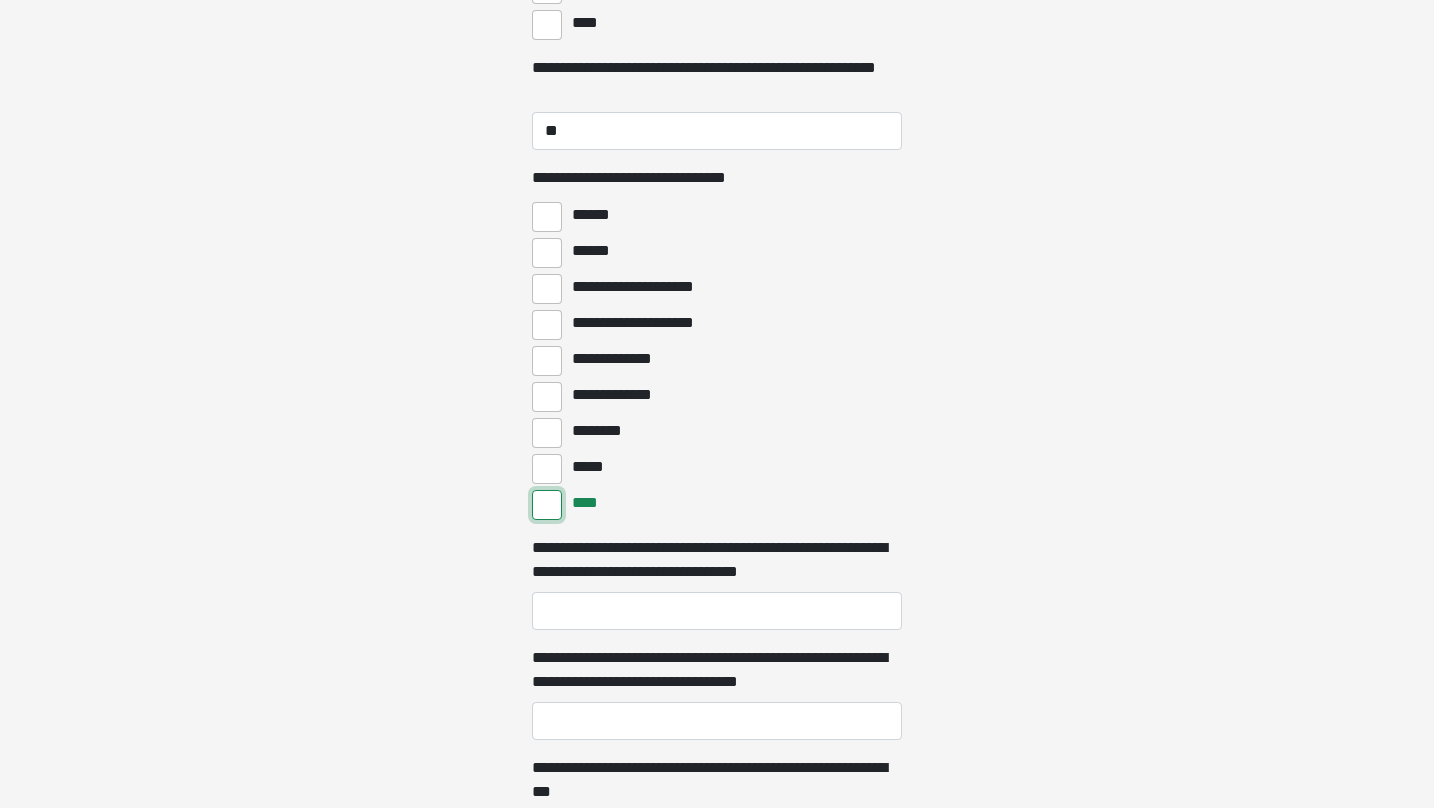 scroll, scrollTop: 4940, scrollLeft: 0, axis: vertical 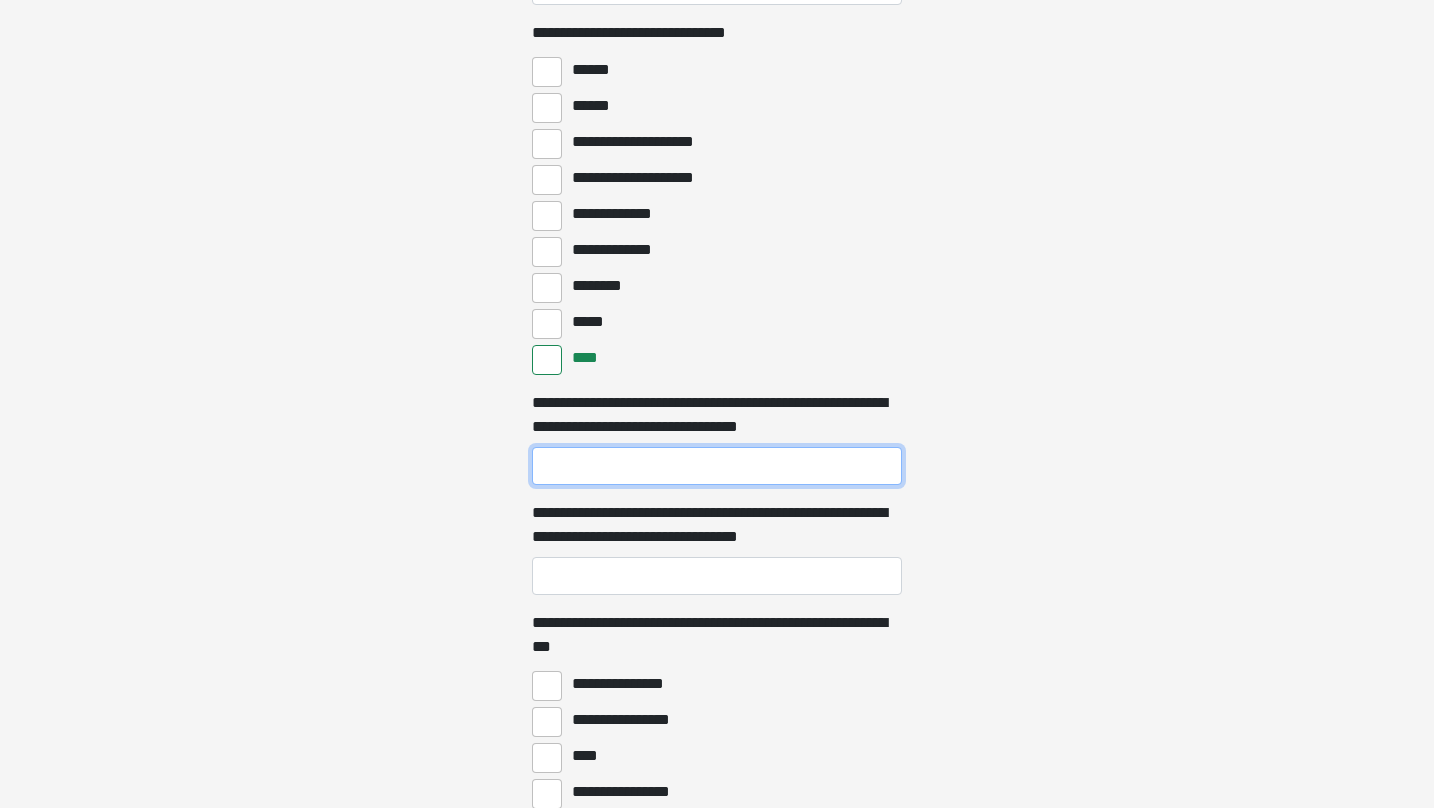 click on "**********" at bounding box center [717, 466] 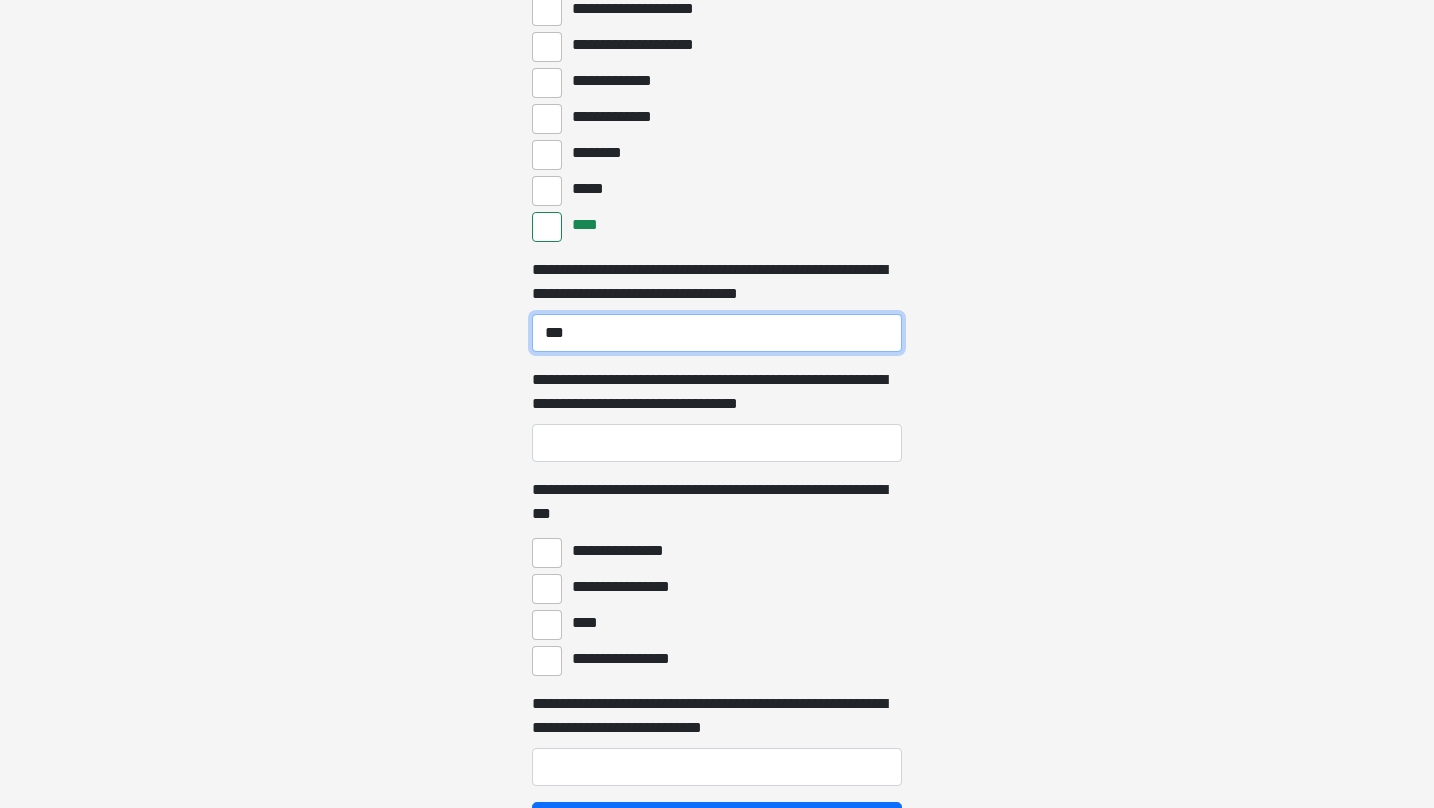 scroll, scrollTop: 5094, scrollLeft: 0, axis: vertical 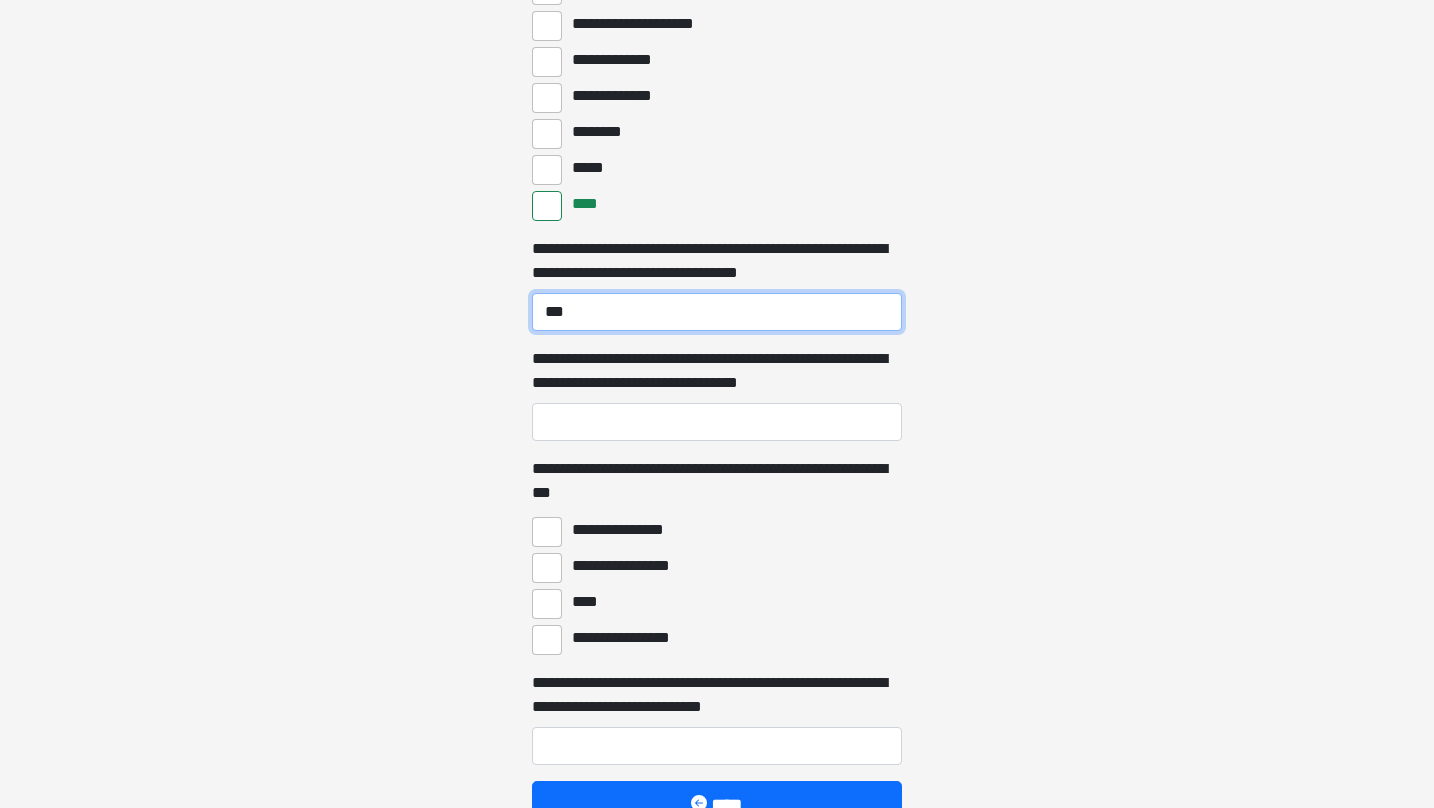 type on "***" 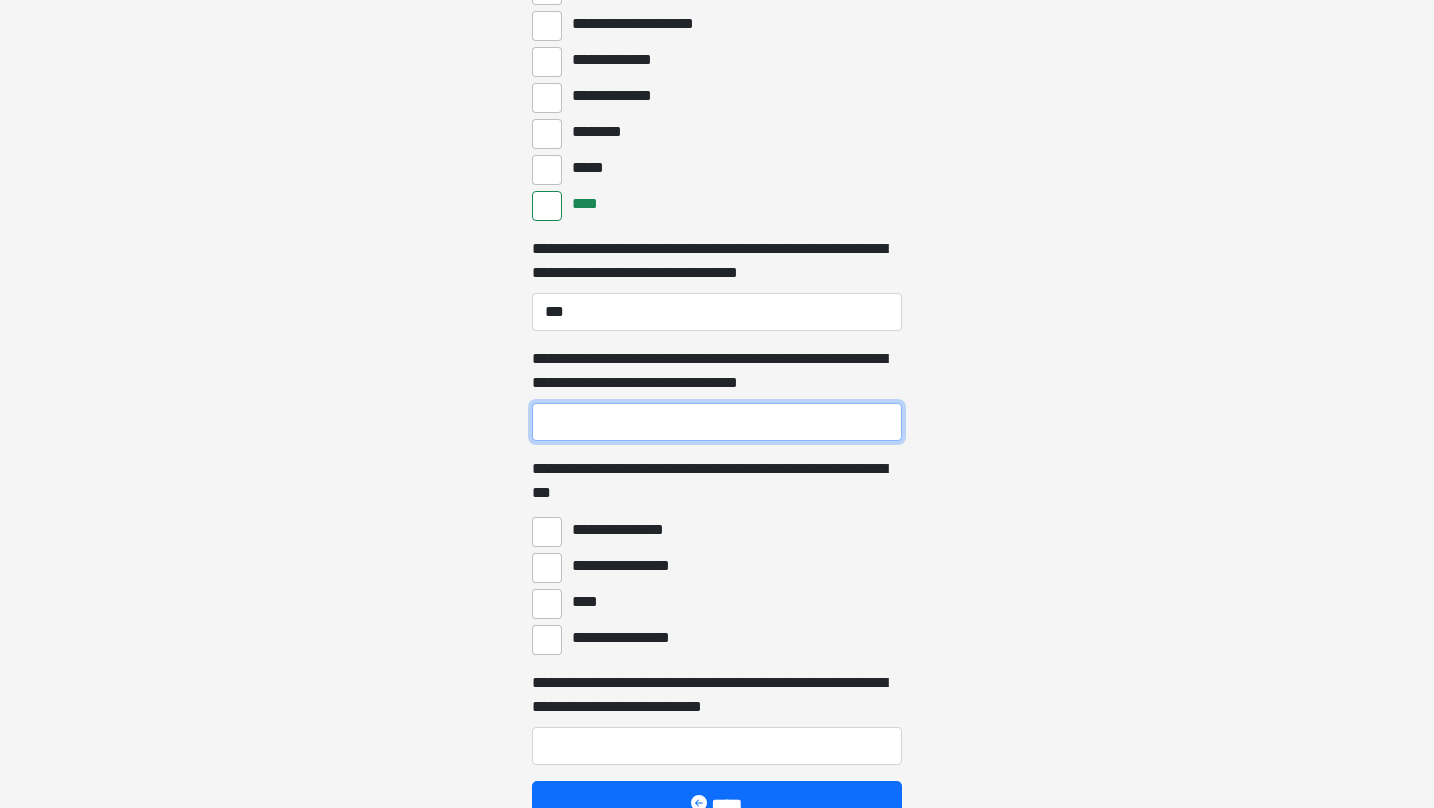 click on "**********" at bounding box center (717, 422) 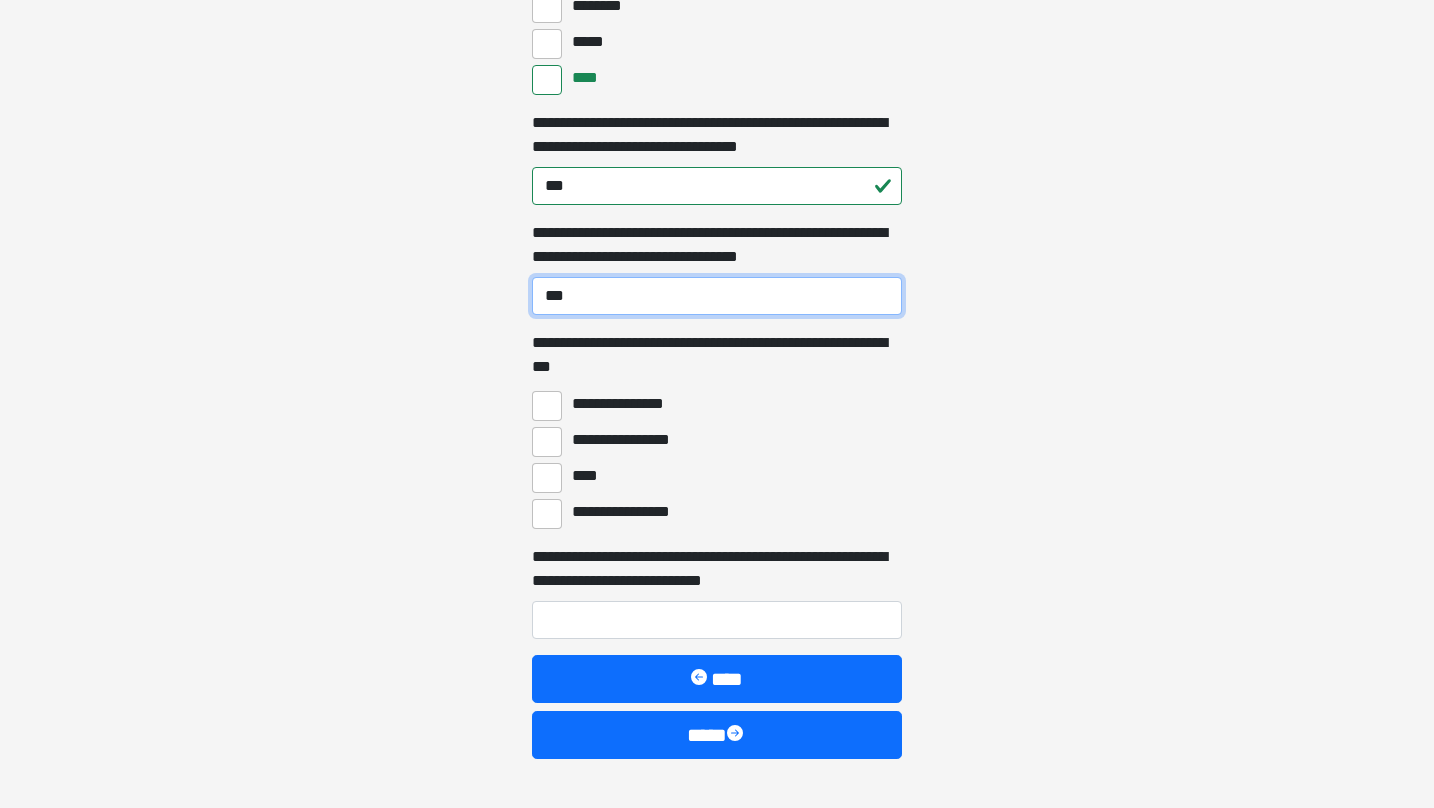 scroll, scrollTop: 5221, scrollLeft: 0, axis: vertical 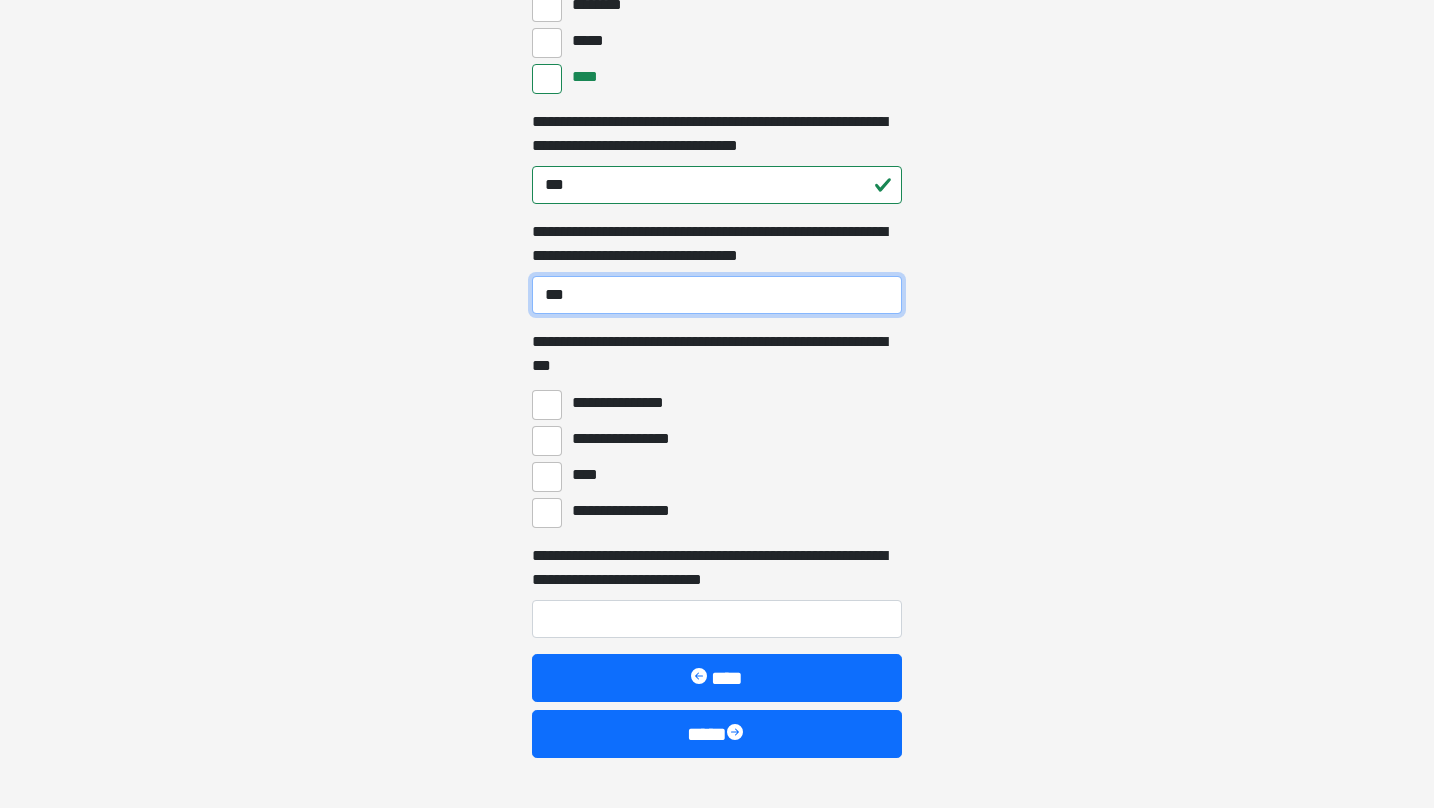 type on "***" 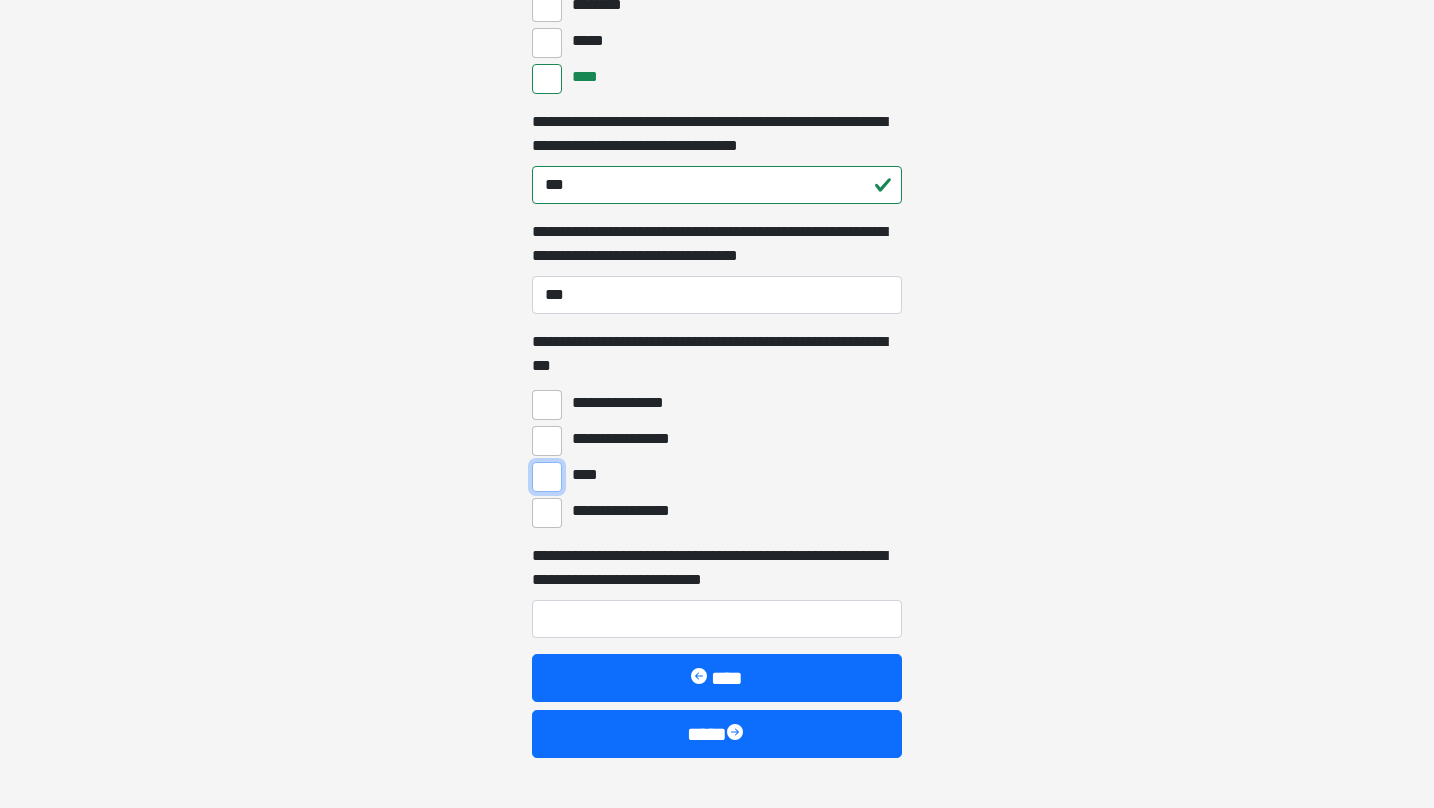 click on "****" at bounding box center (547, 477) 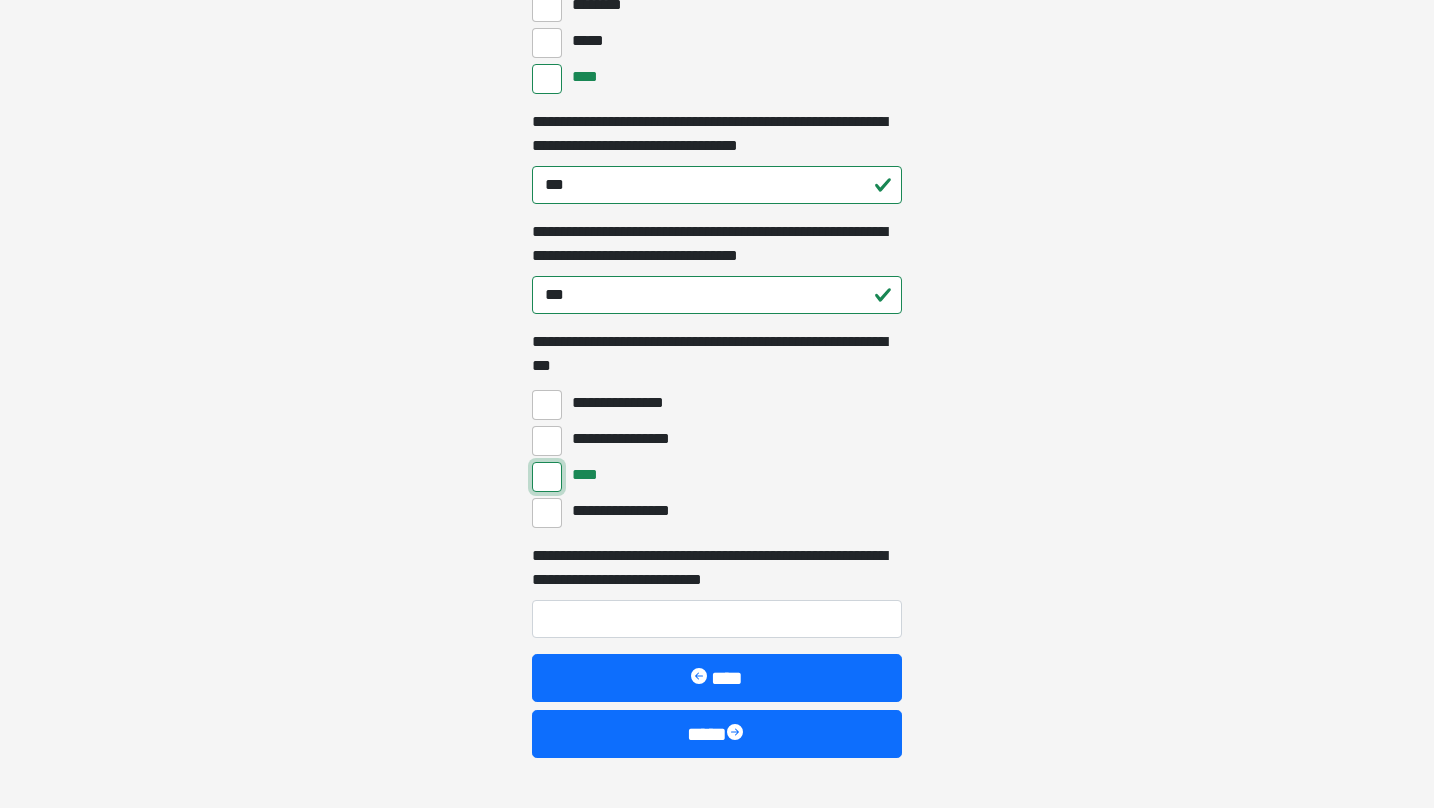 scroll, scrollTop: 5274, scrollLeft: 0, axis: vertical 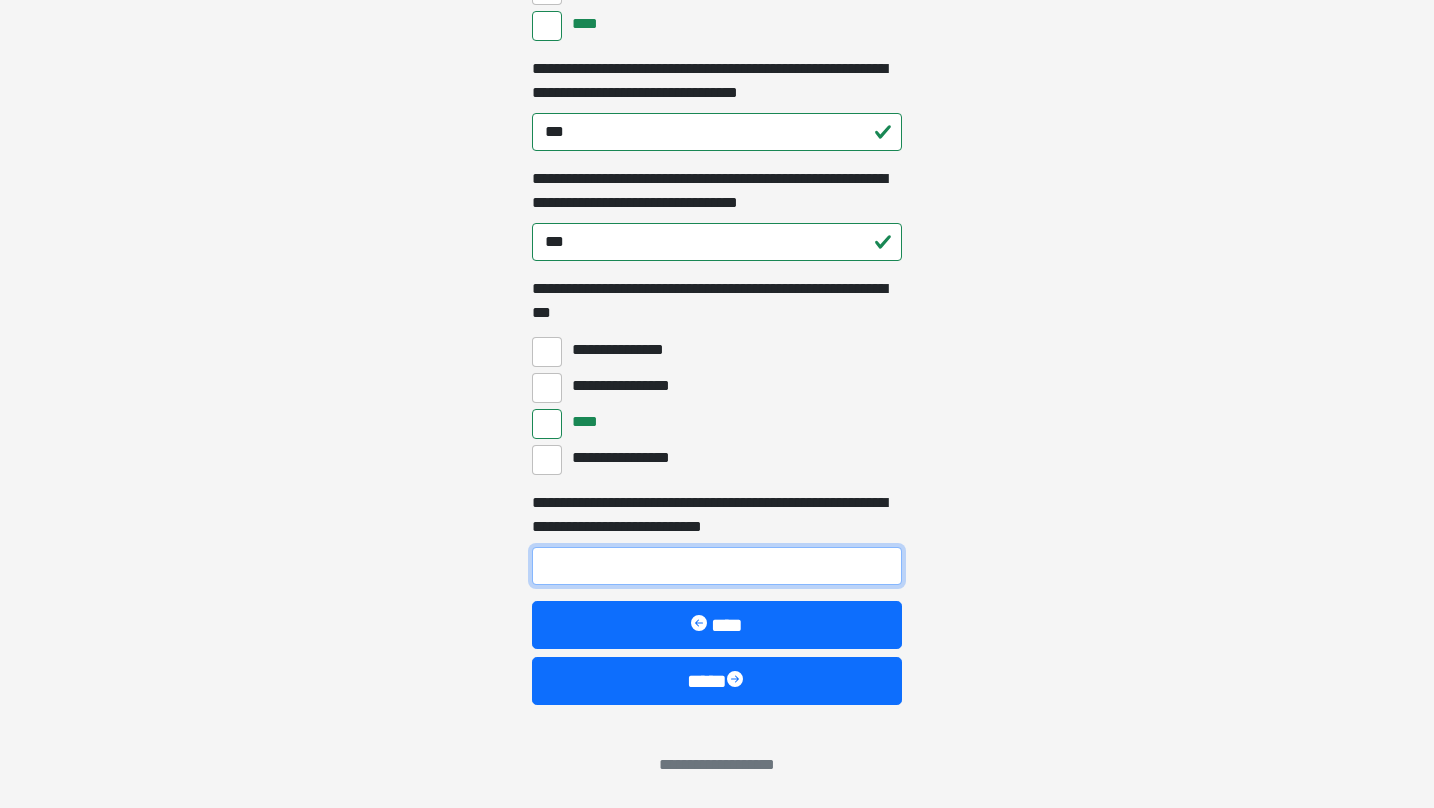 click on "**********" at bounding box center (717, 566) 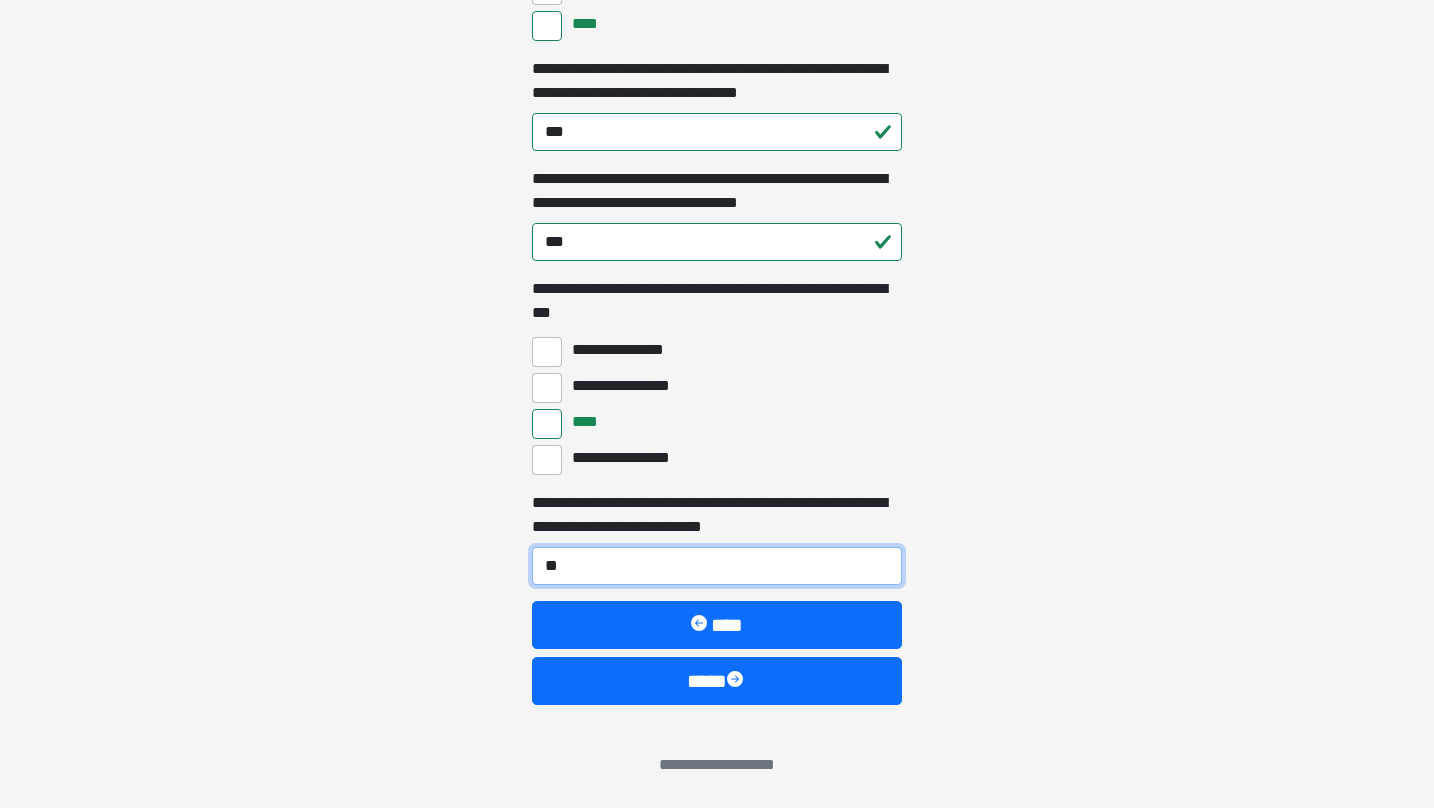 type on "***" 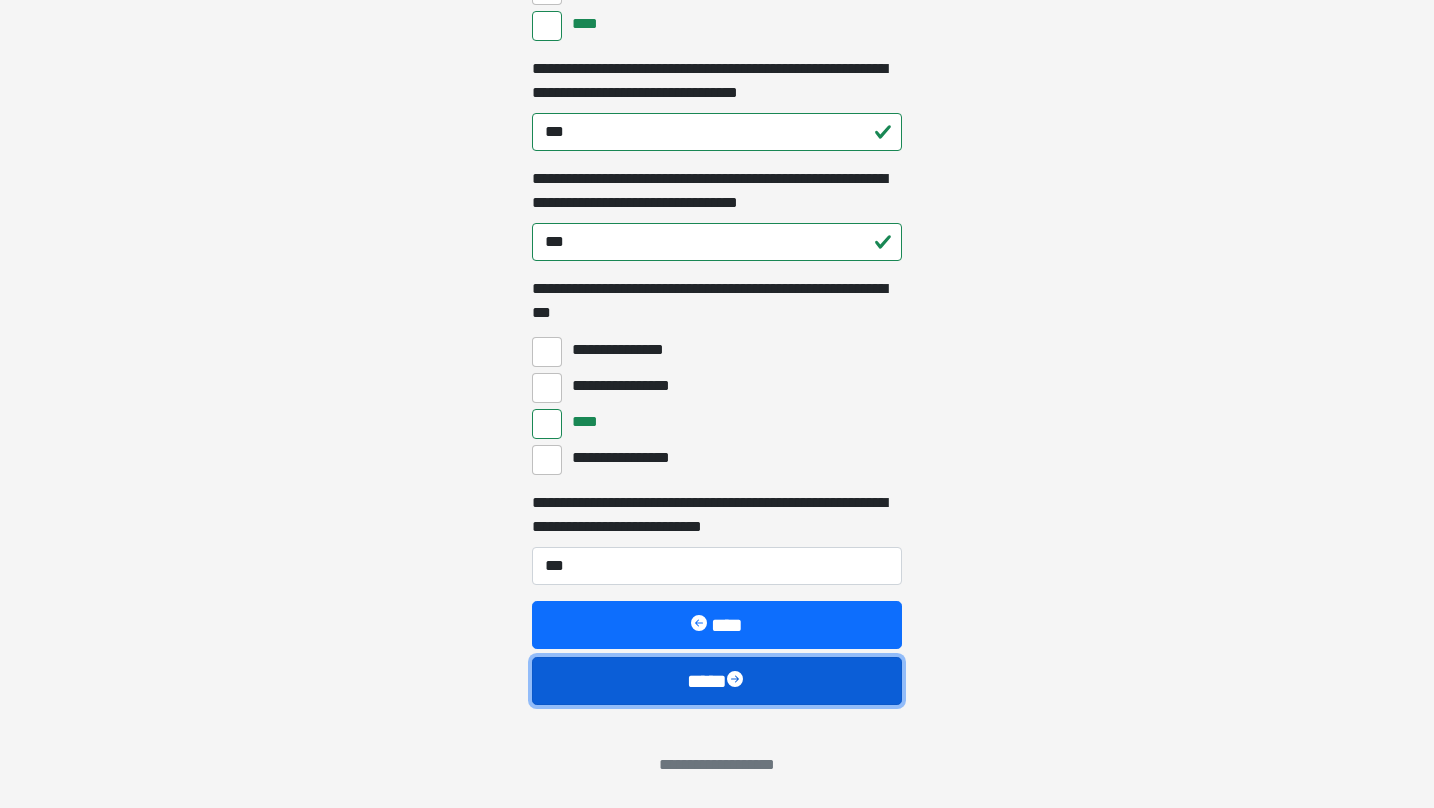 click on "****" at bounding box center [717, 681] 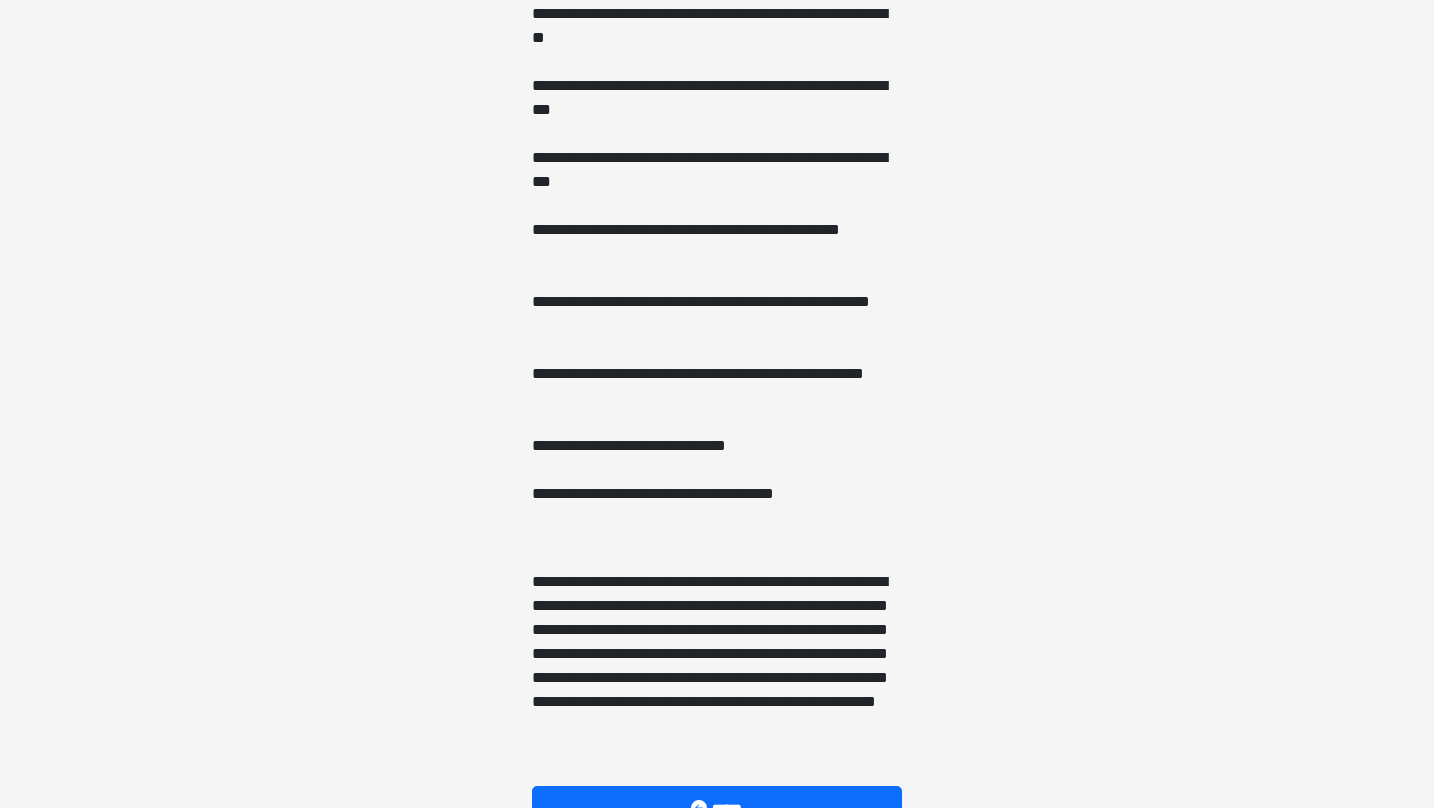 scroll, scrollTop: 1422, scrollLeft: 0, axis: vertical 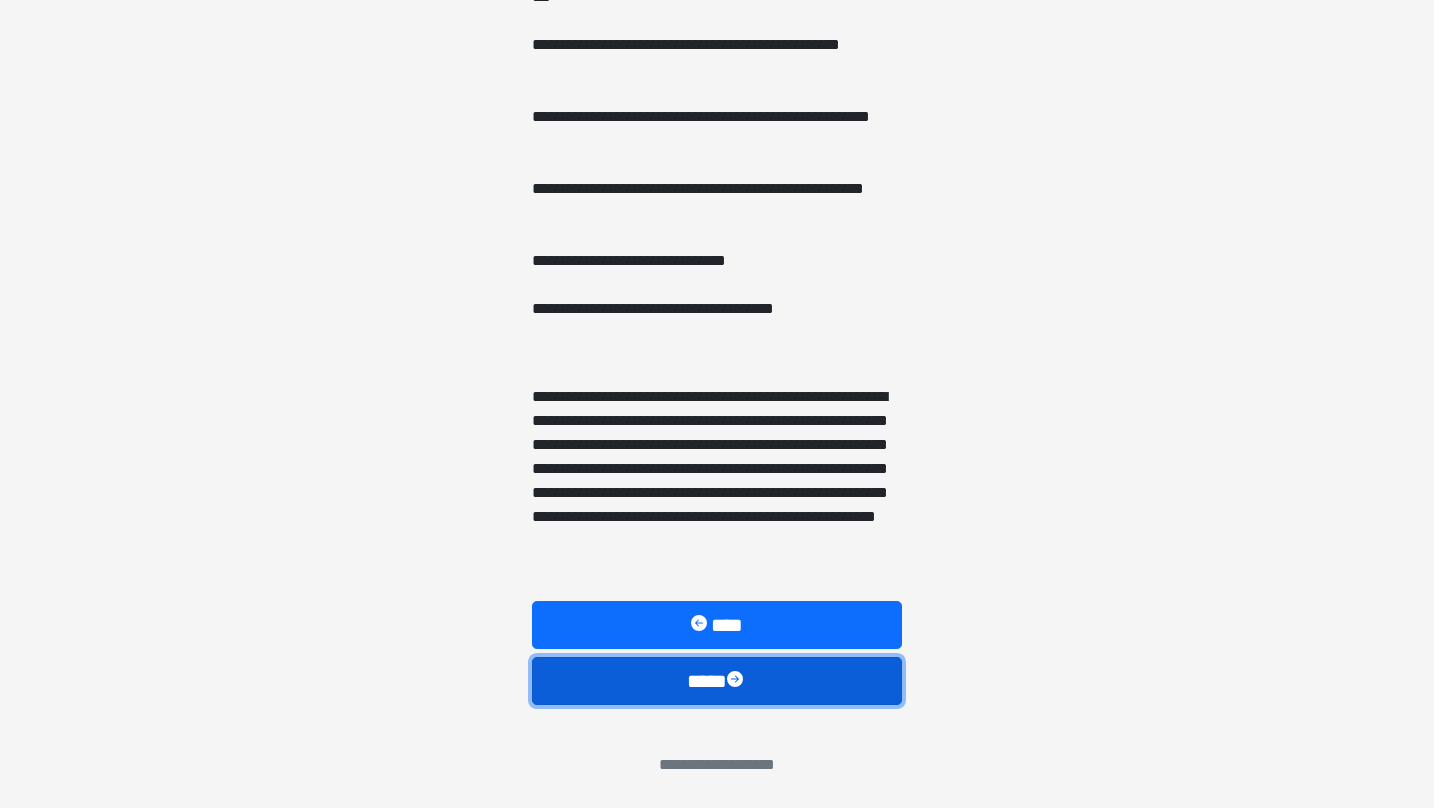 click on "****" at bounding box center (717, 681) 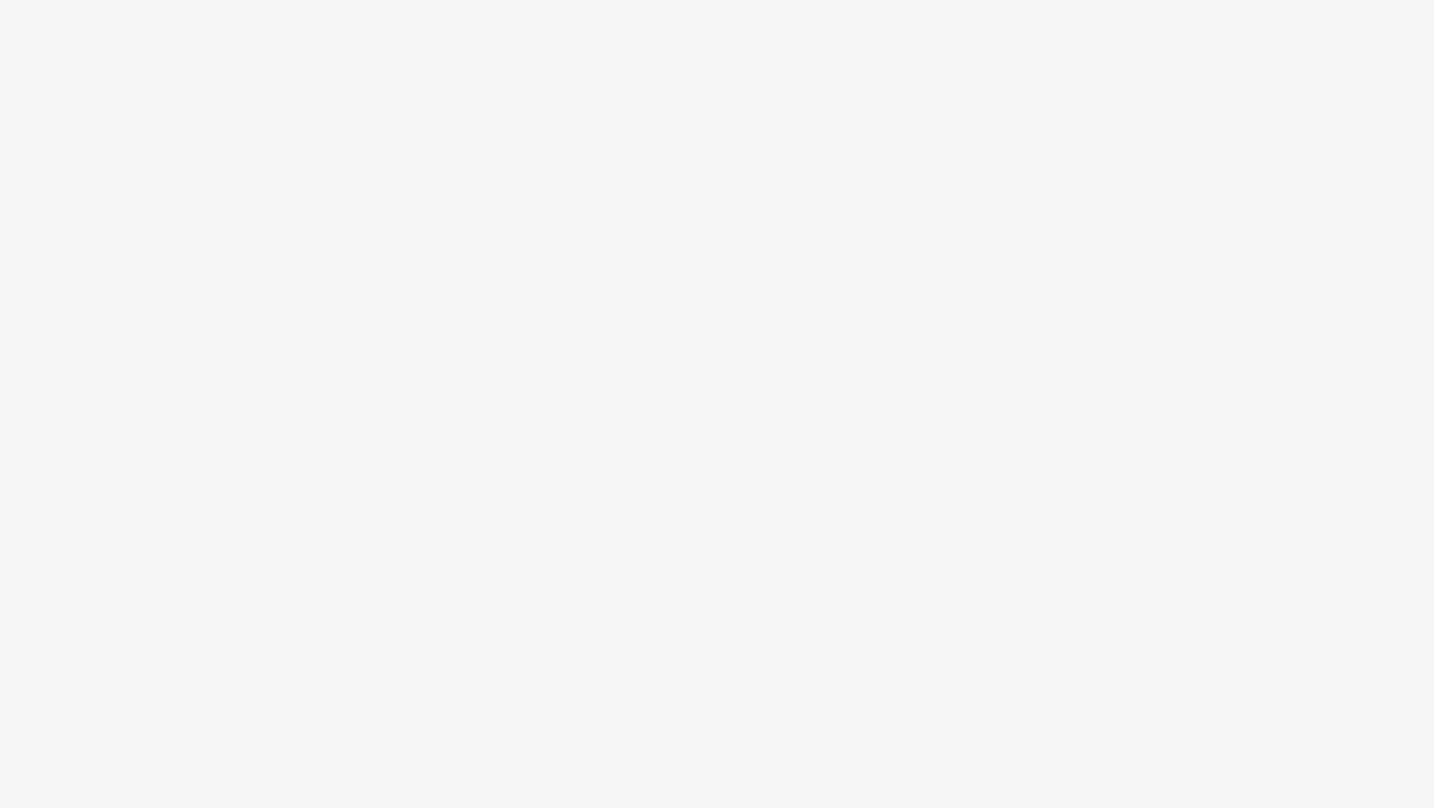 scroll, scrollTop: 0, scrollLeft: 0, axis: both 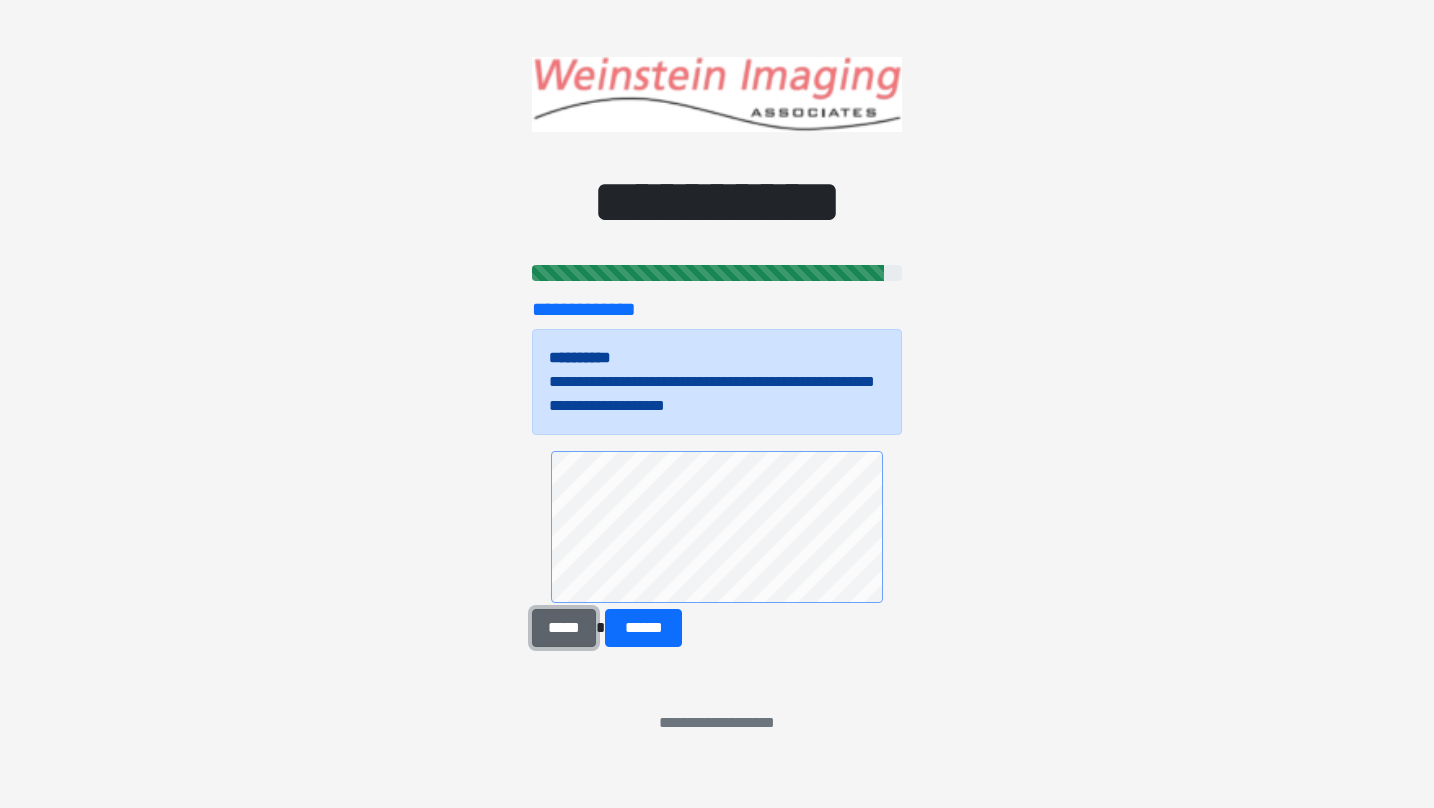 click on "*****" at bounding box center [564, 628] 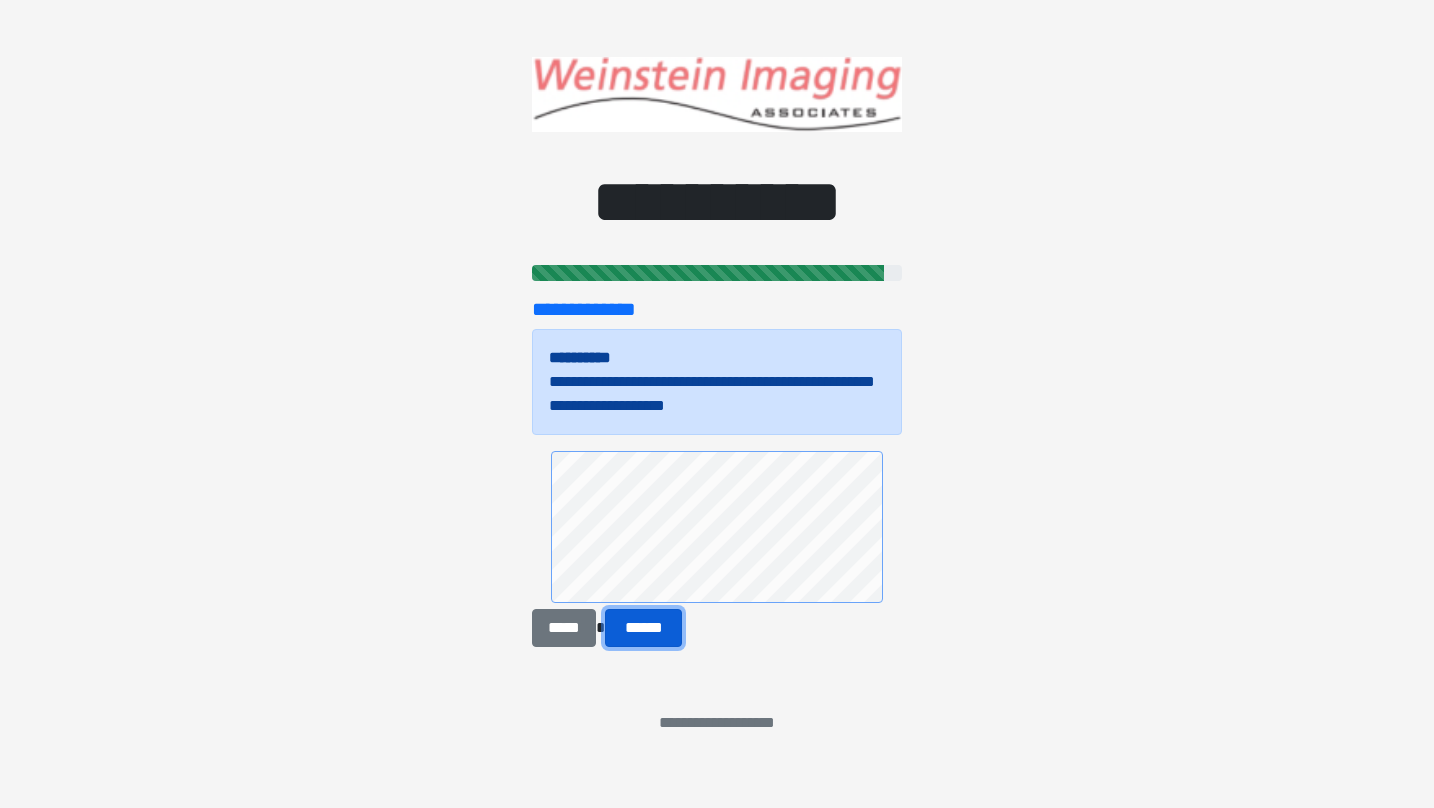 click on "******" at bounding box center (643, 628) 